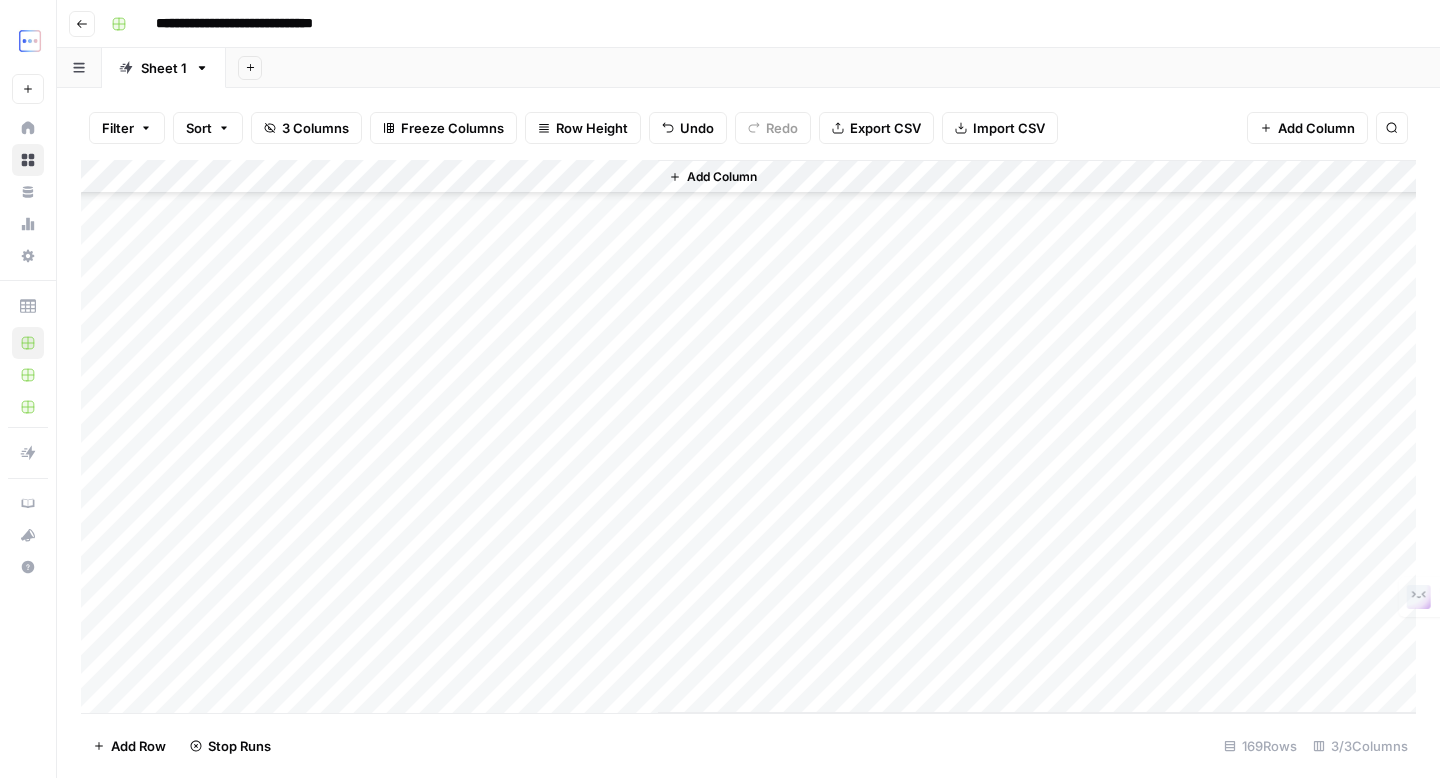 scroll, scrollTop: 0, scrollLeft: 0, axis: both 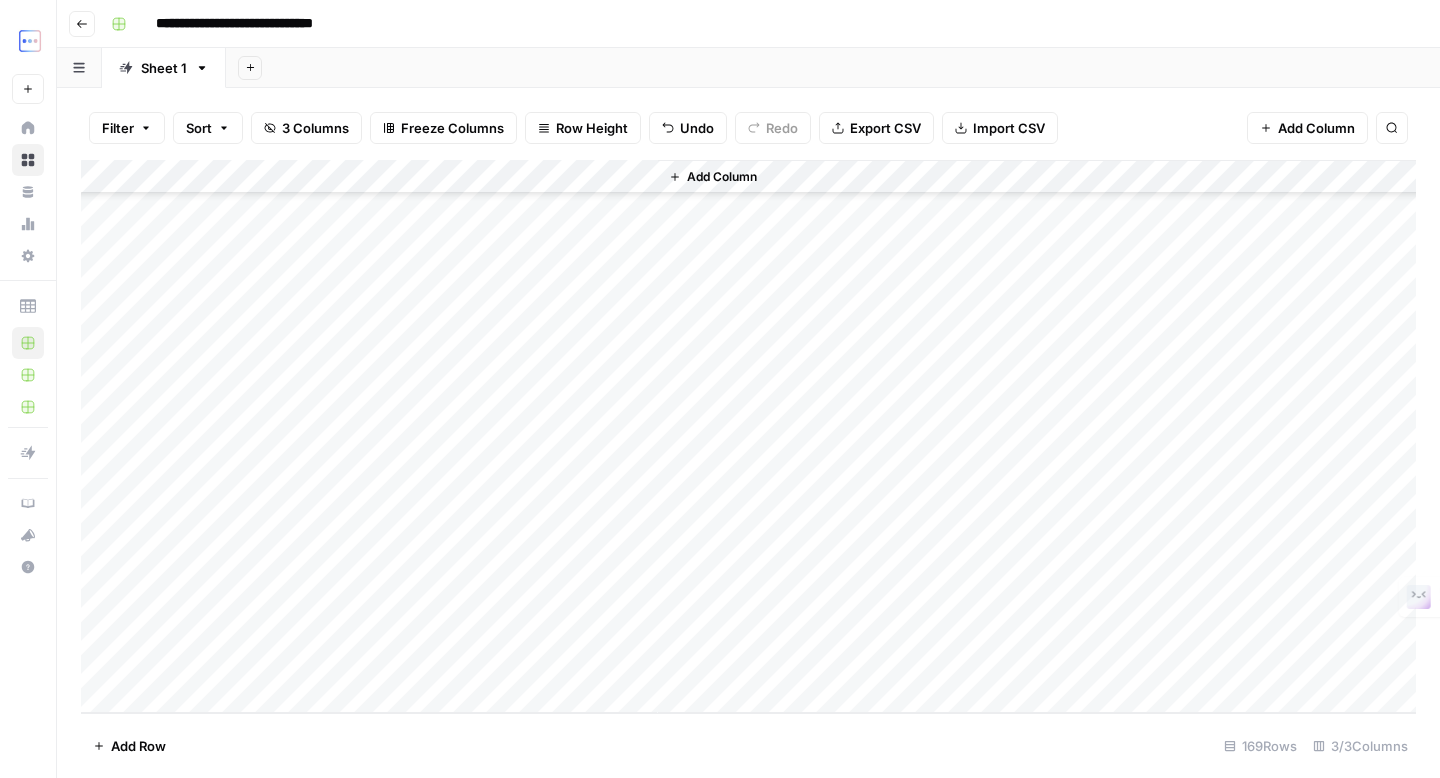 click on "Add Column" at bounding box center (748, 436) 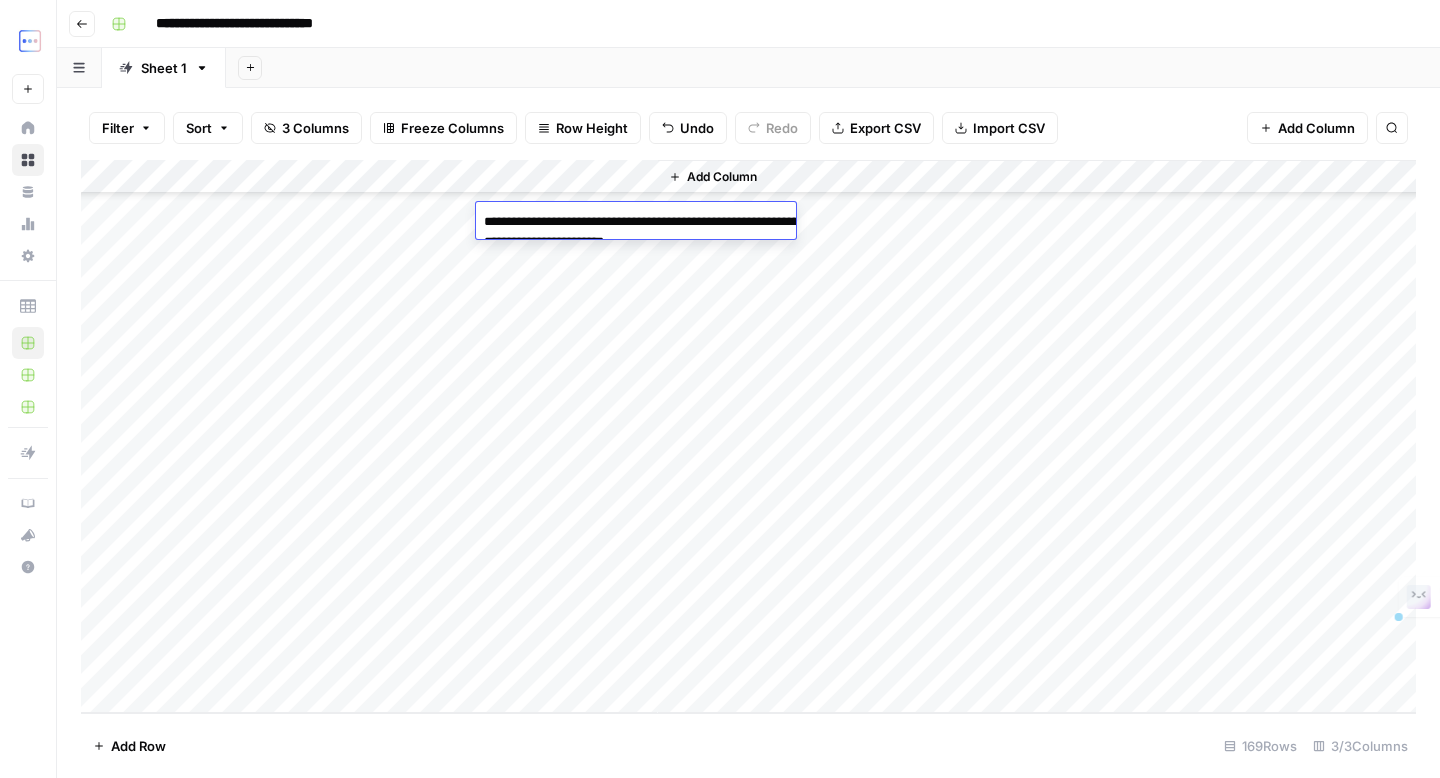 drag, startPoint x: 552, startPoint y: 220, endPoint x: 832, endPoint y: 248, distance: 281.3965 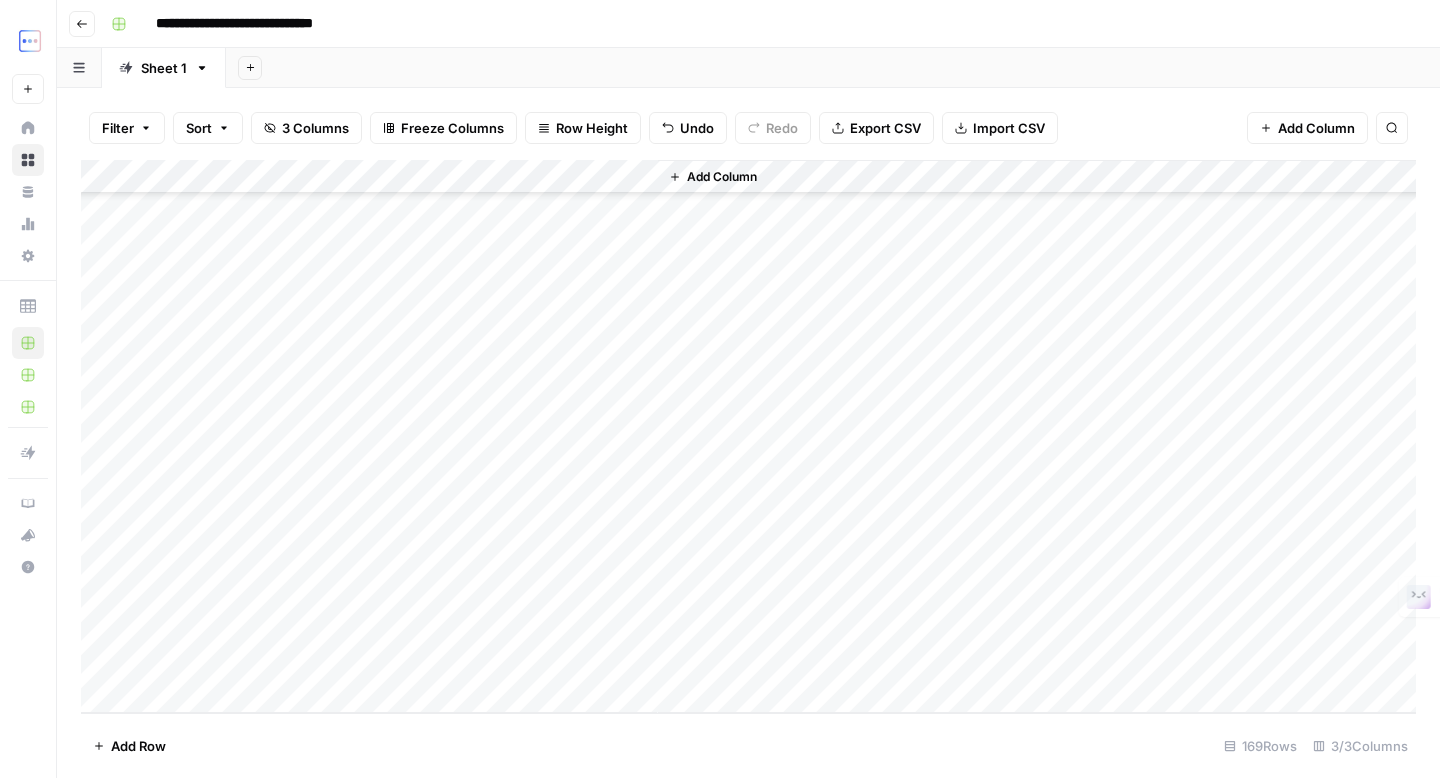 click on "Add Column" at bounding box center [1037, 436] 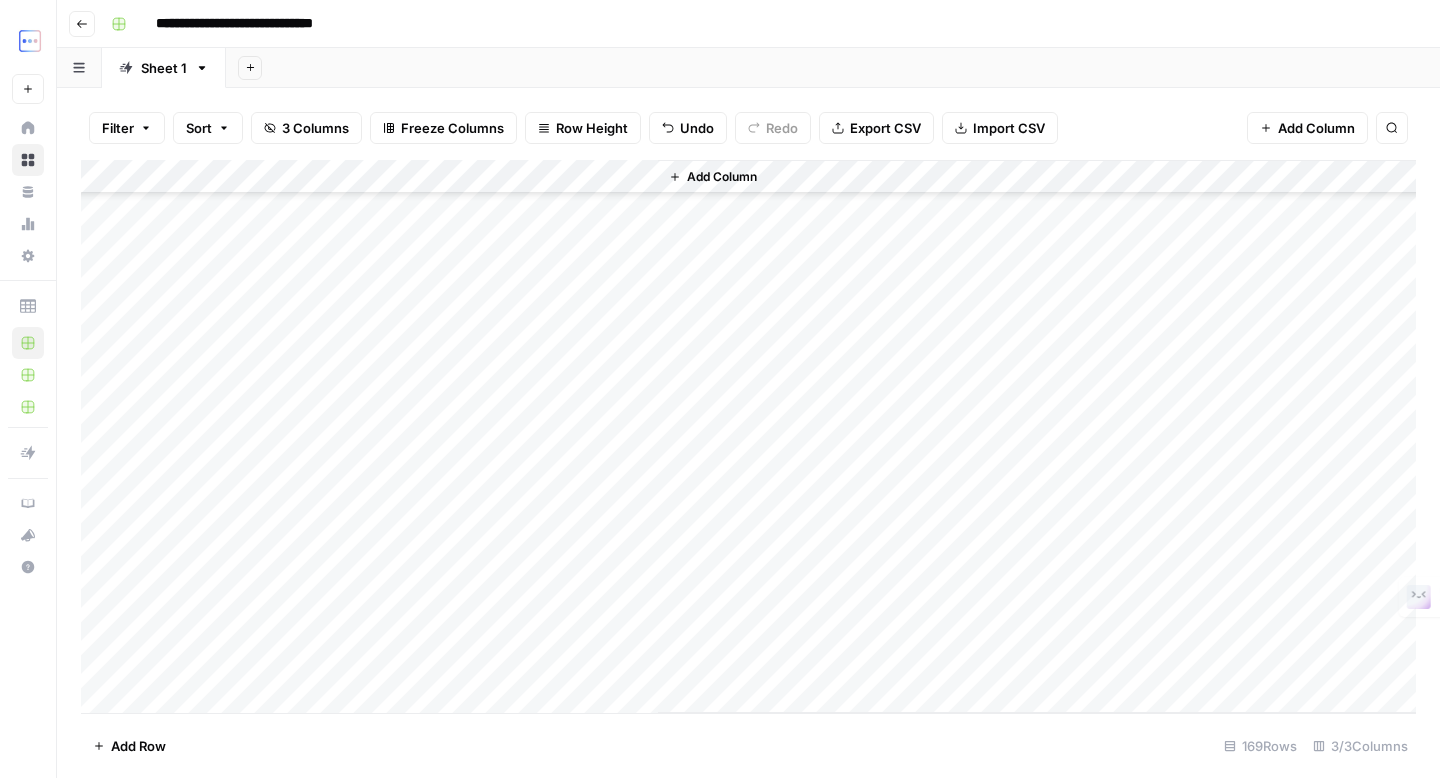 scroll, scrollTop: 0, scrollLeft: 0, axis: both 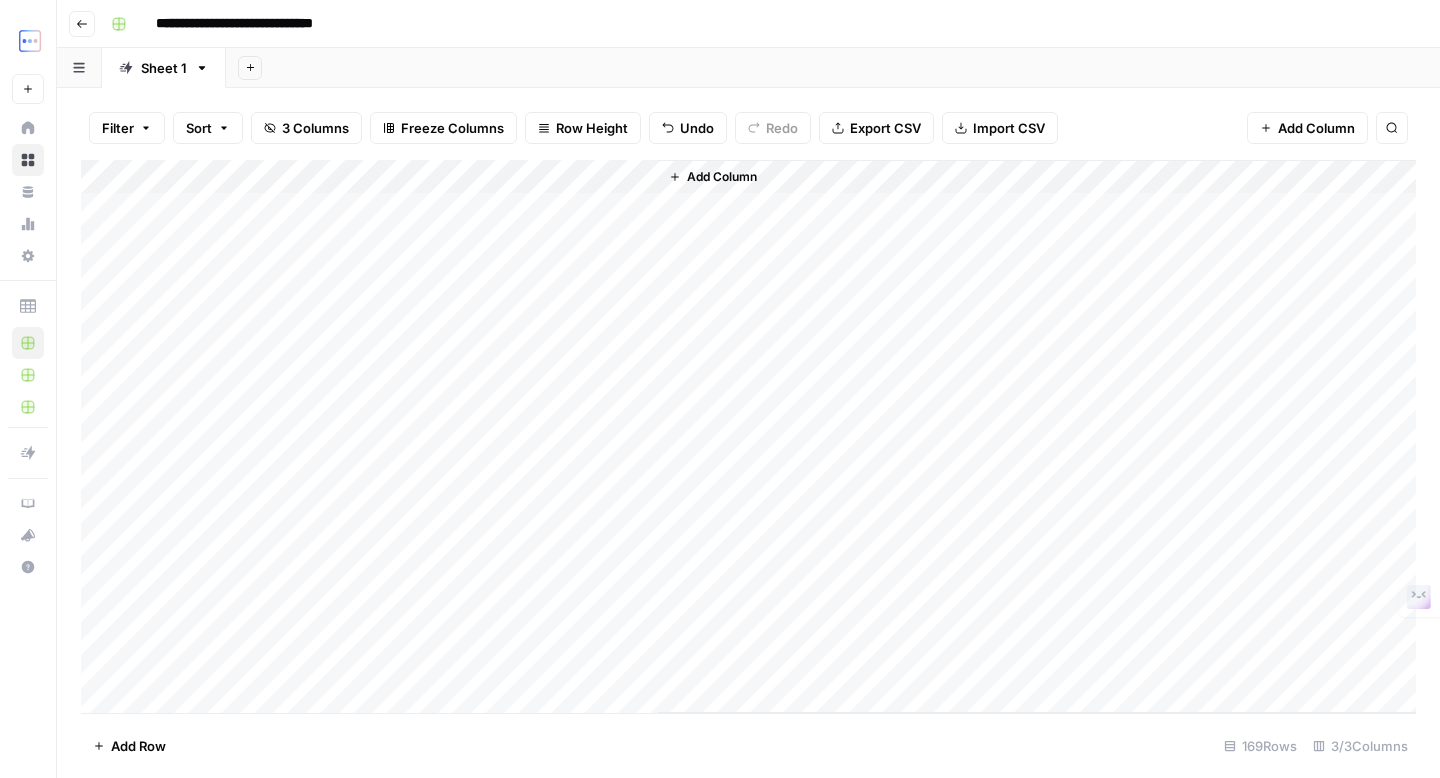 click on "Add Column" at bounding box center (748, 436) 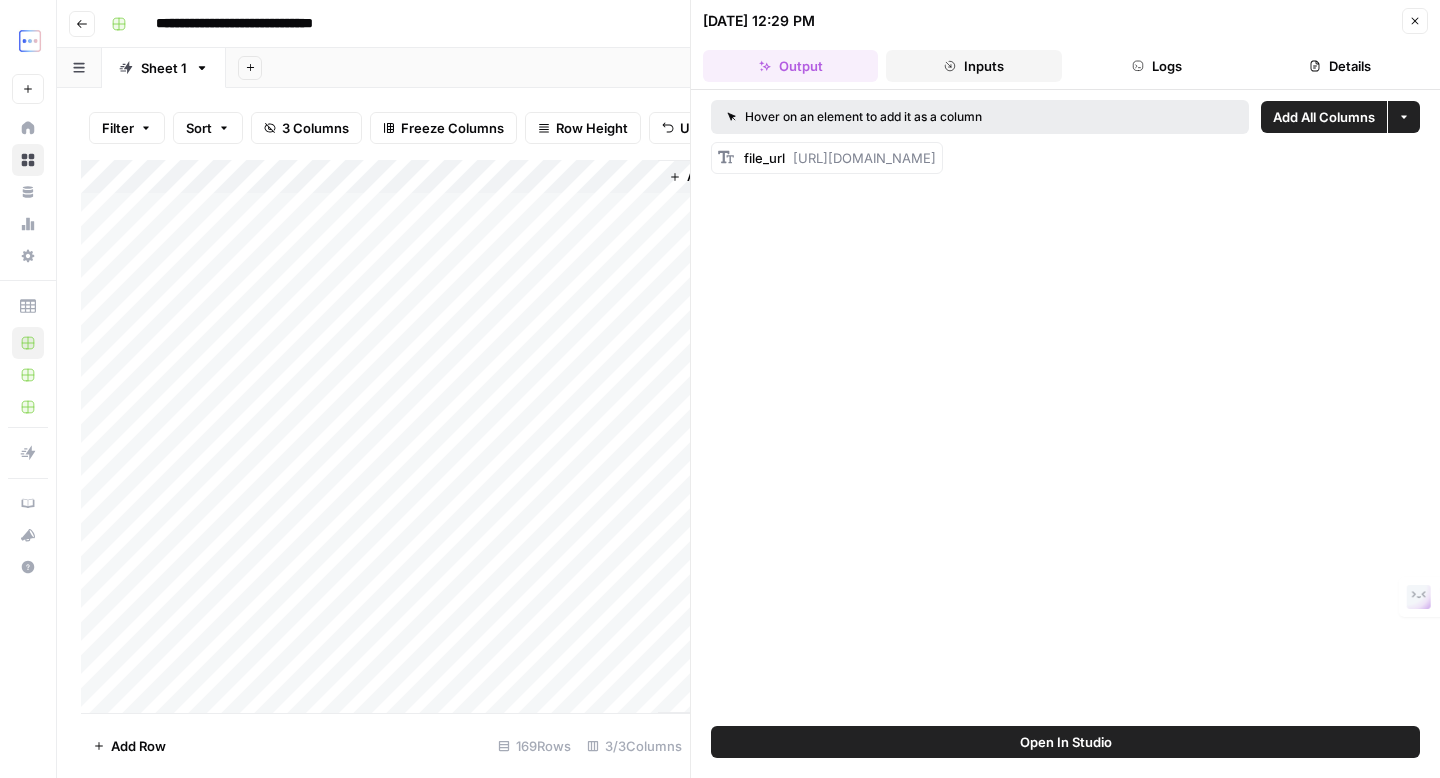 click on "Inputs" at bounding box center (973, 66) 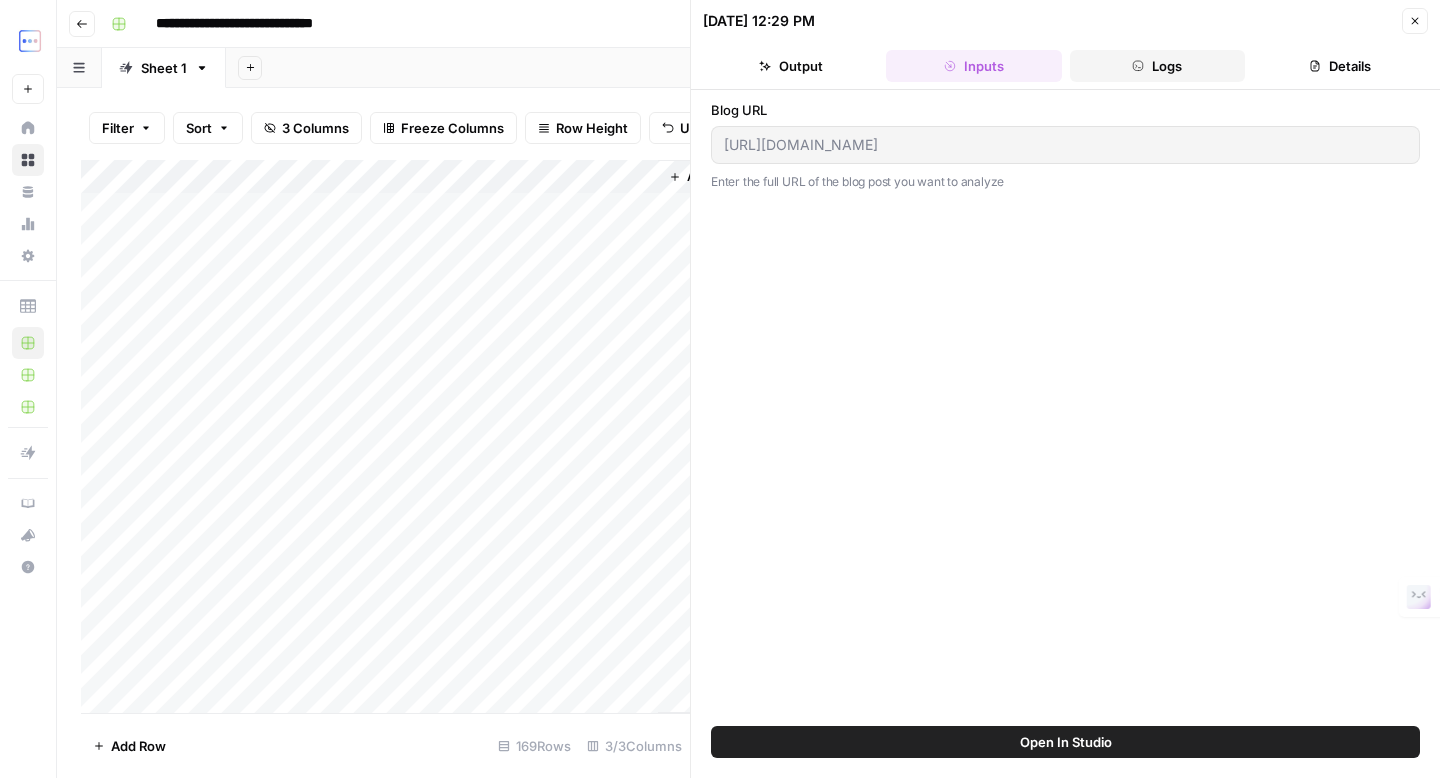 click on "Logs" at bounding box center (1157, 66) 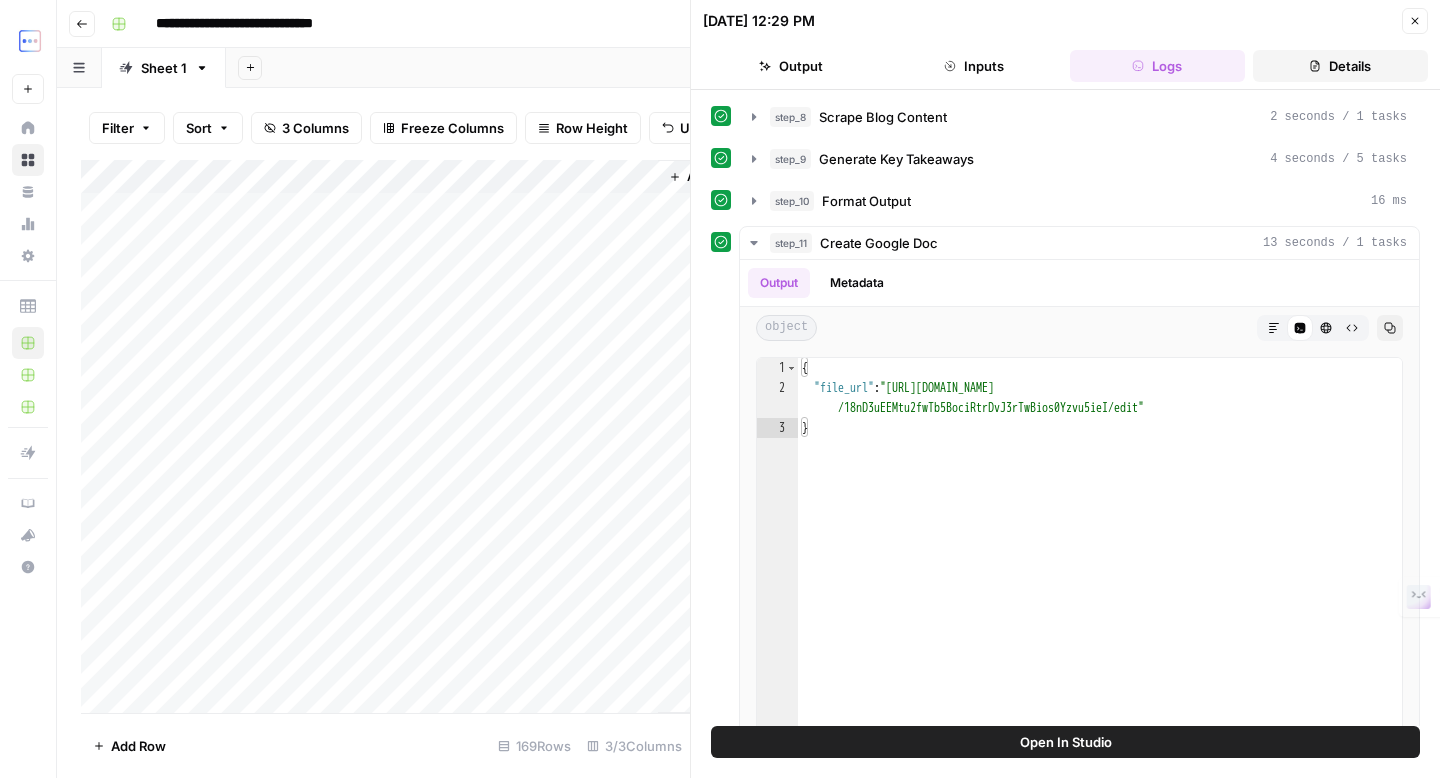 click on "Details" at bounding box center (1340, 66) 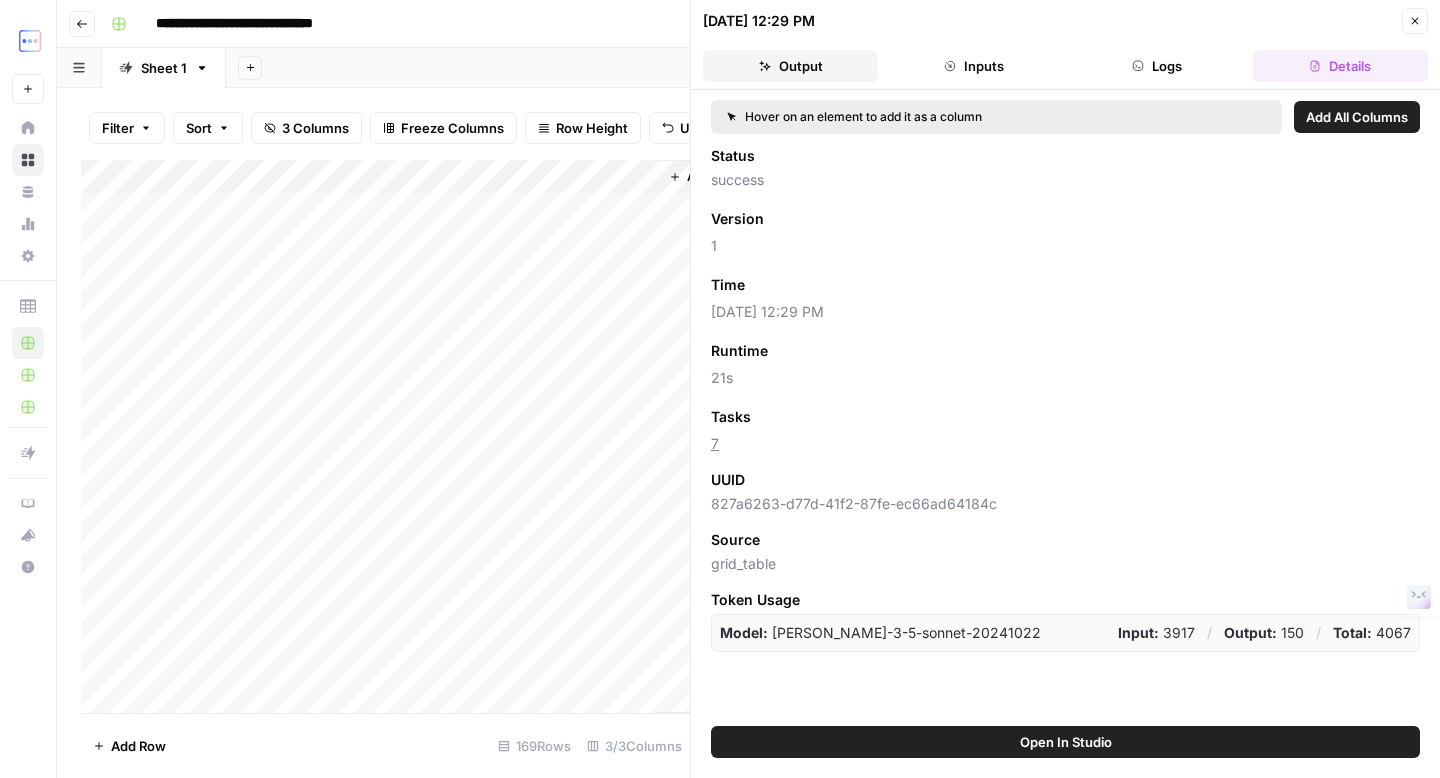 click on "Output" at bounding box center (790, 66) 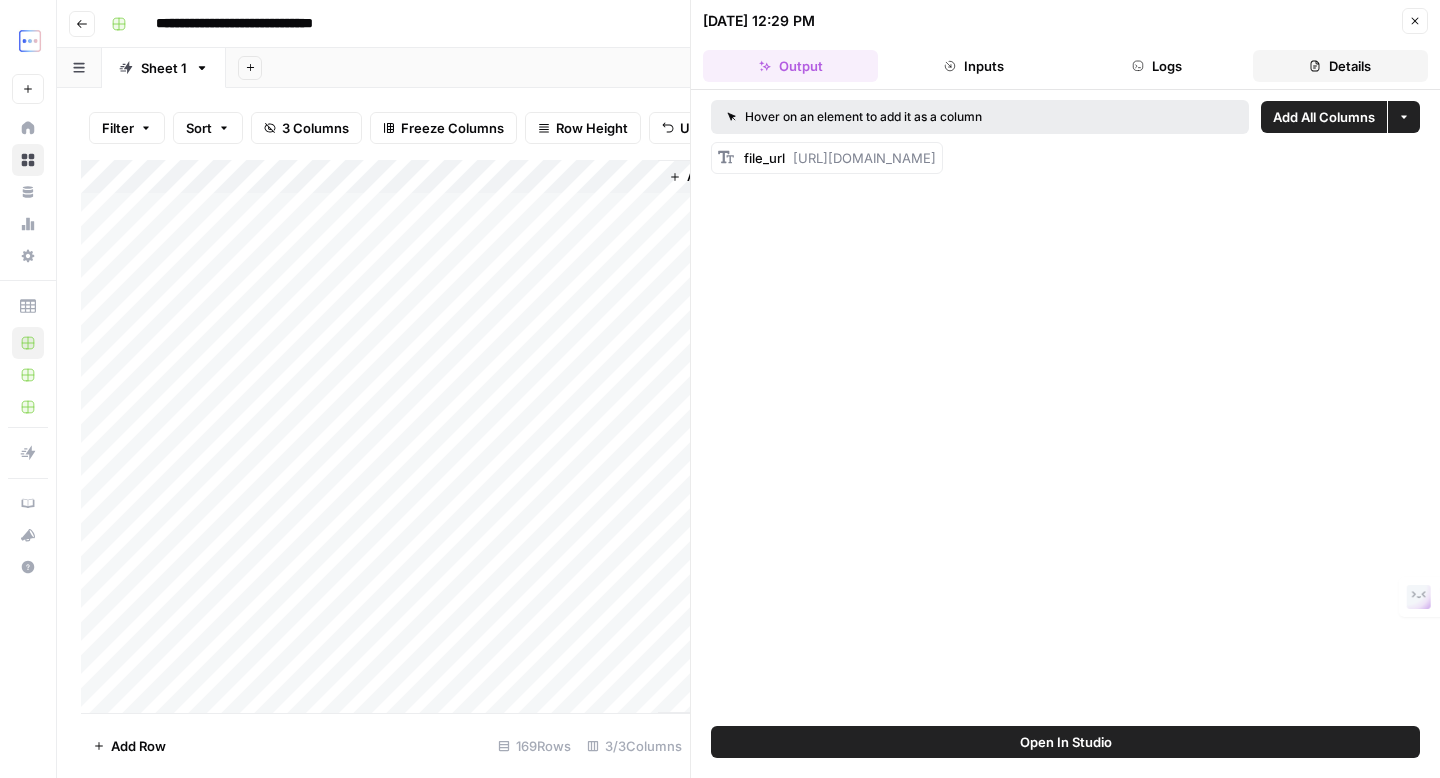 click on "Details" at bounding box center (1340, 66) 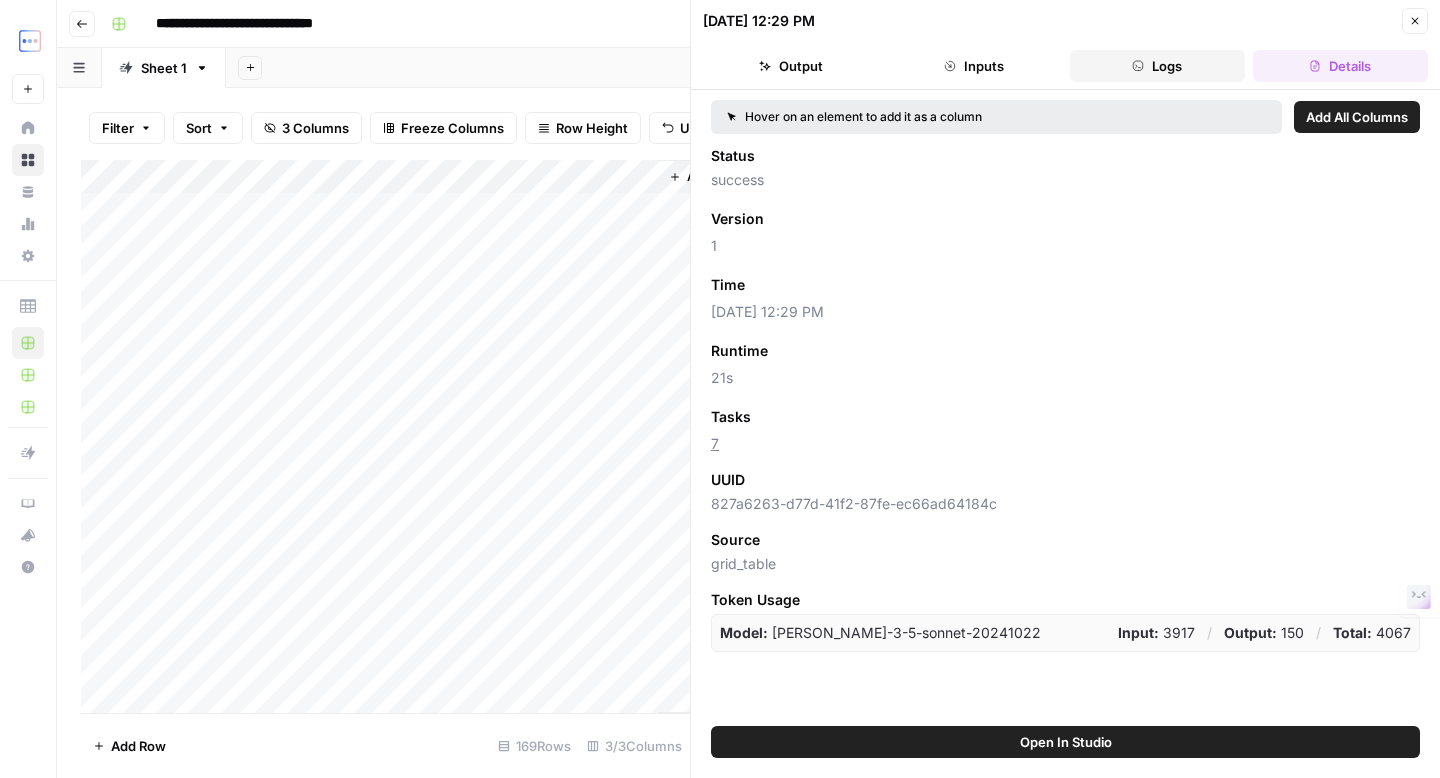 click on "Logs" at bounding box center (1157, 66) 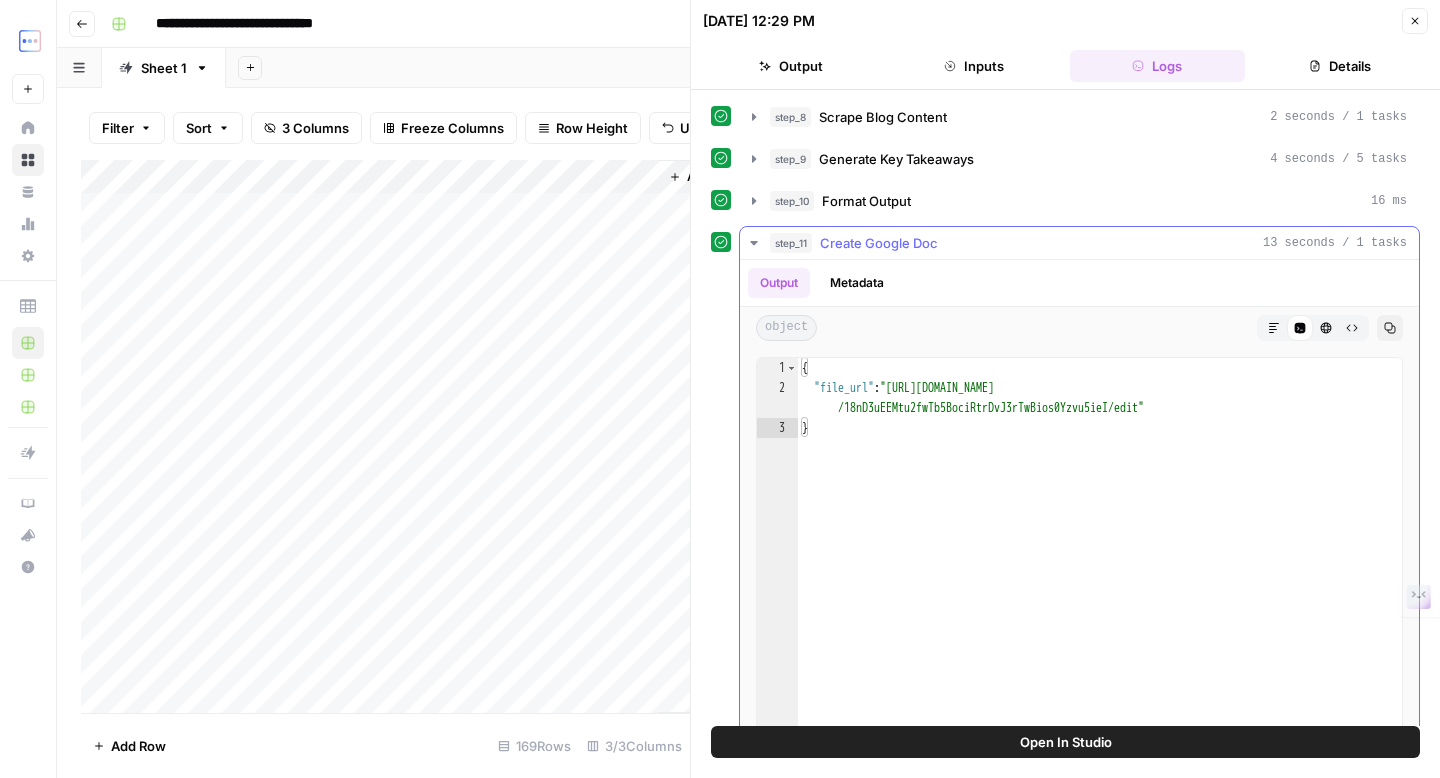 type on "**********" 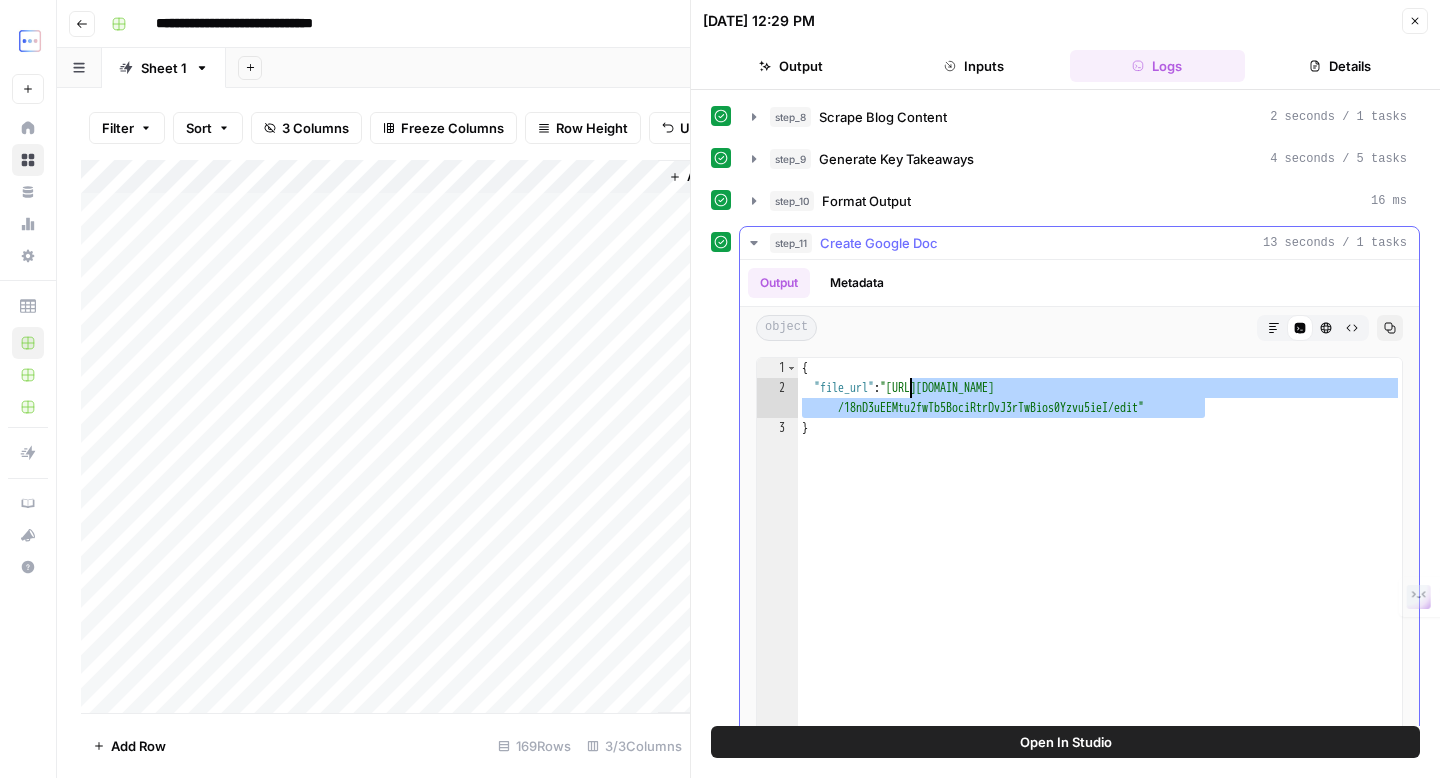 drag, startPoint x: 1202, startPoint y: 411, endPoint x: 911, endPoint y: 389, distance: 291.83044 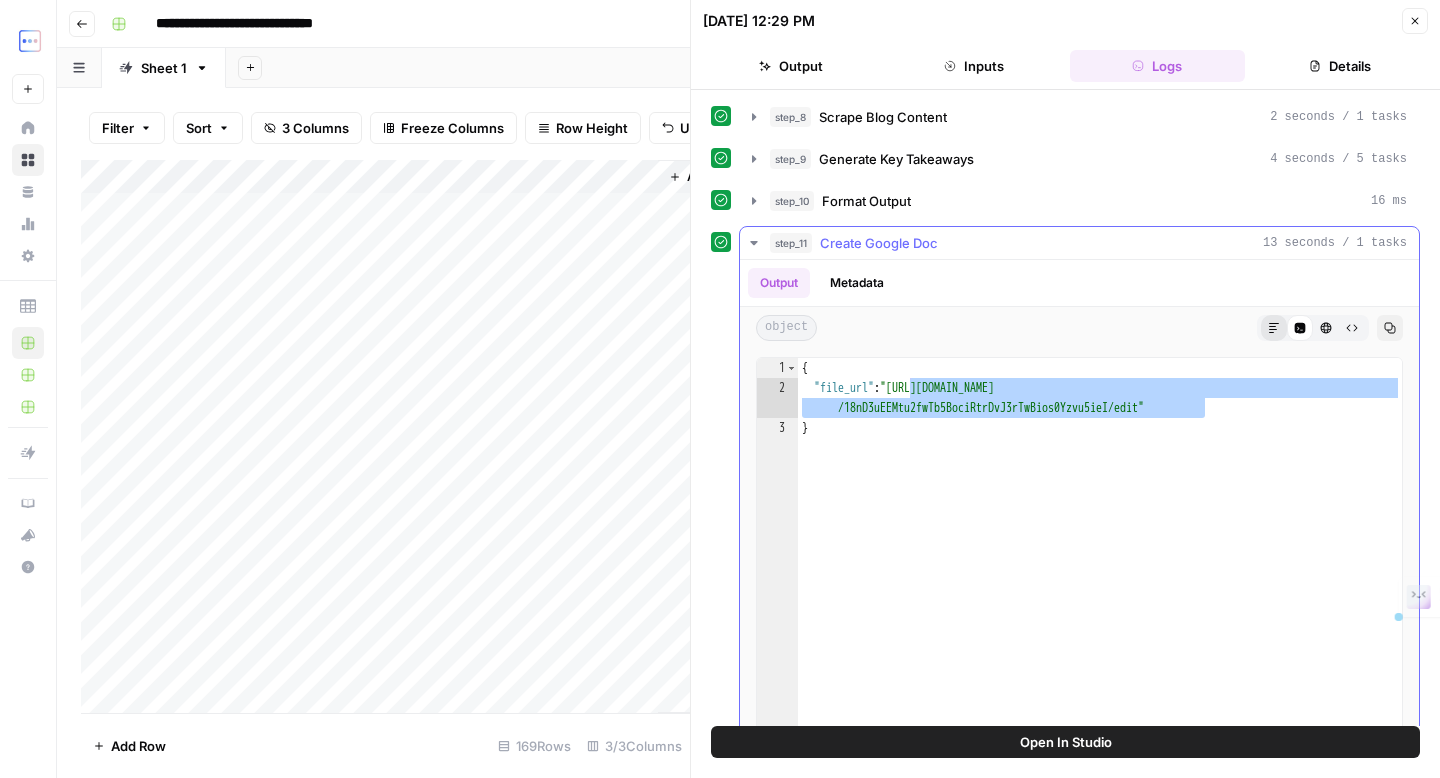 click on "Markdown" at bounding box center (1274, 328) 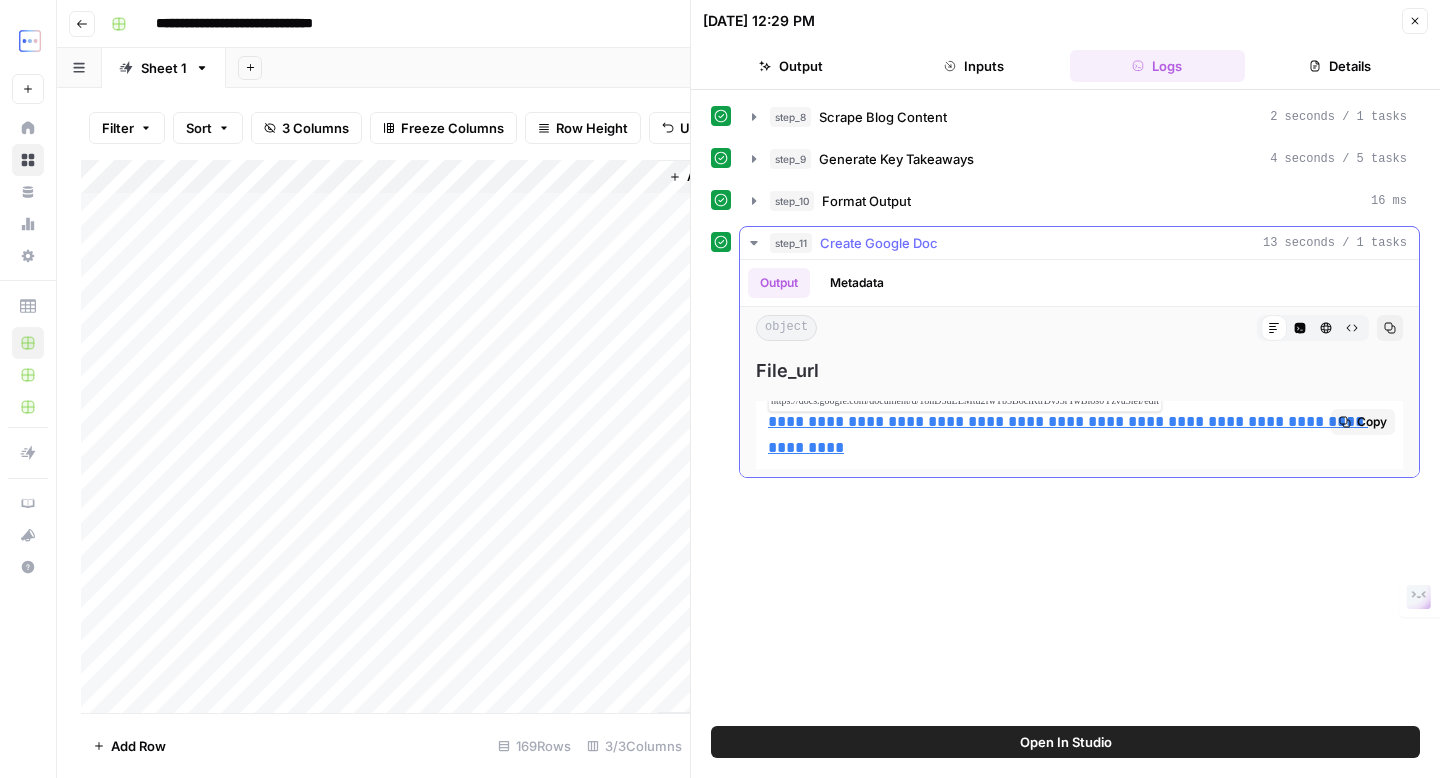 click on "**********" at bounding box center [1068, 434] 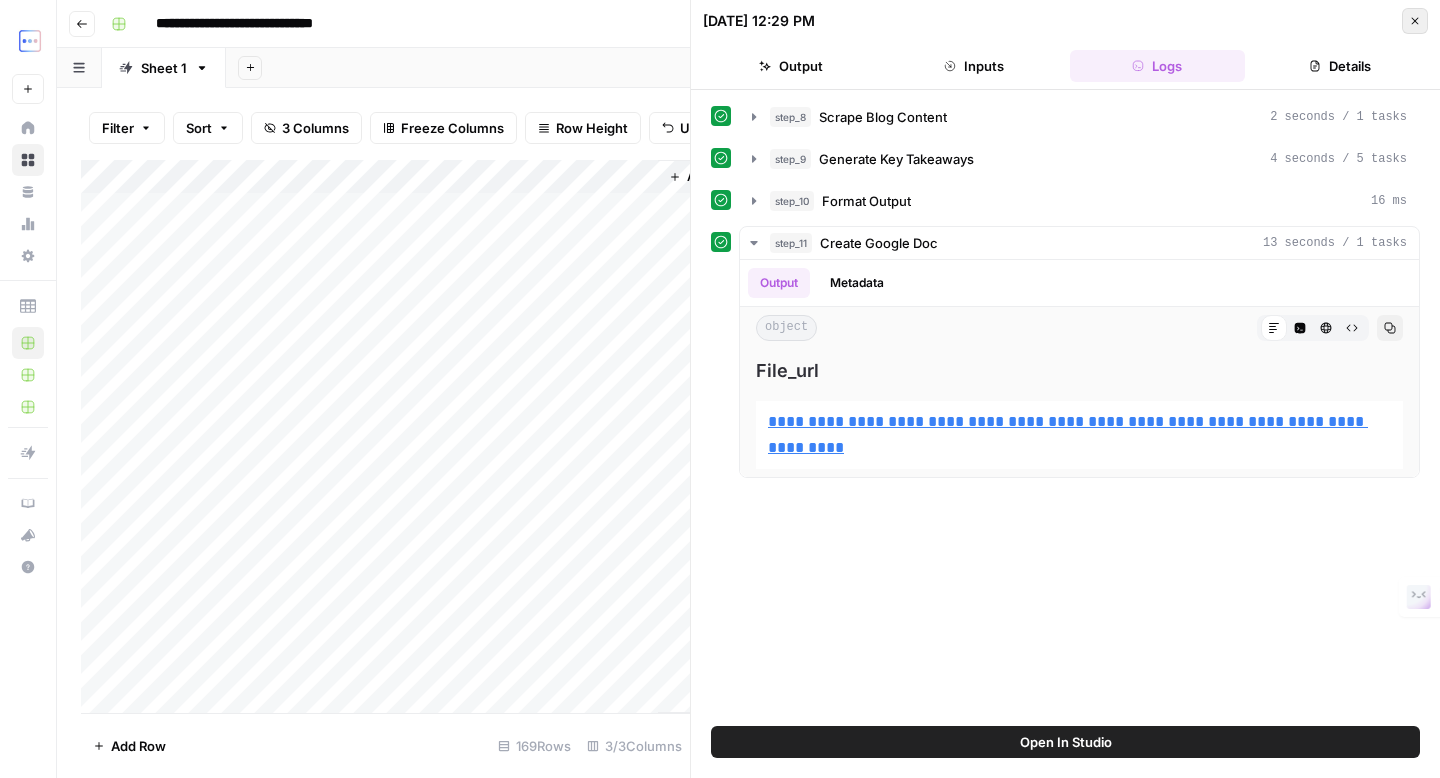 click on "Close" at bounding box center [1415, 21] 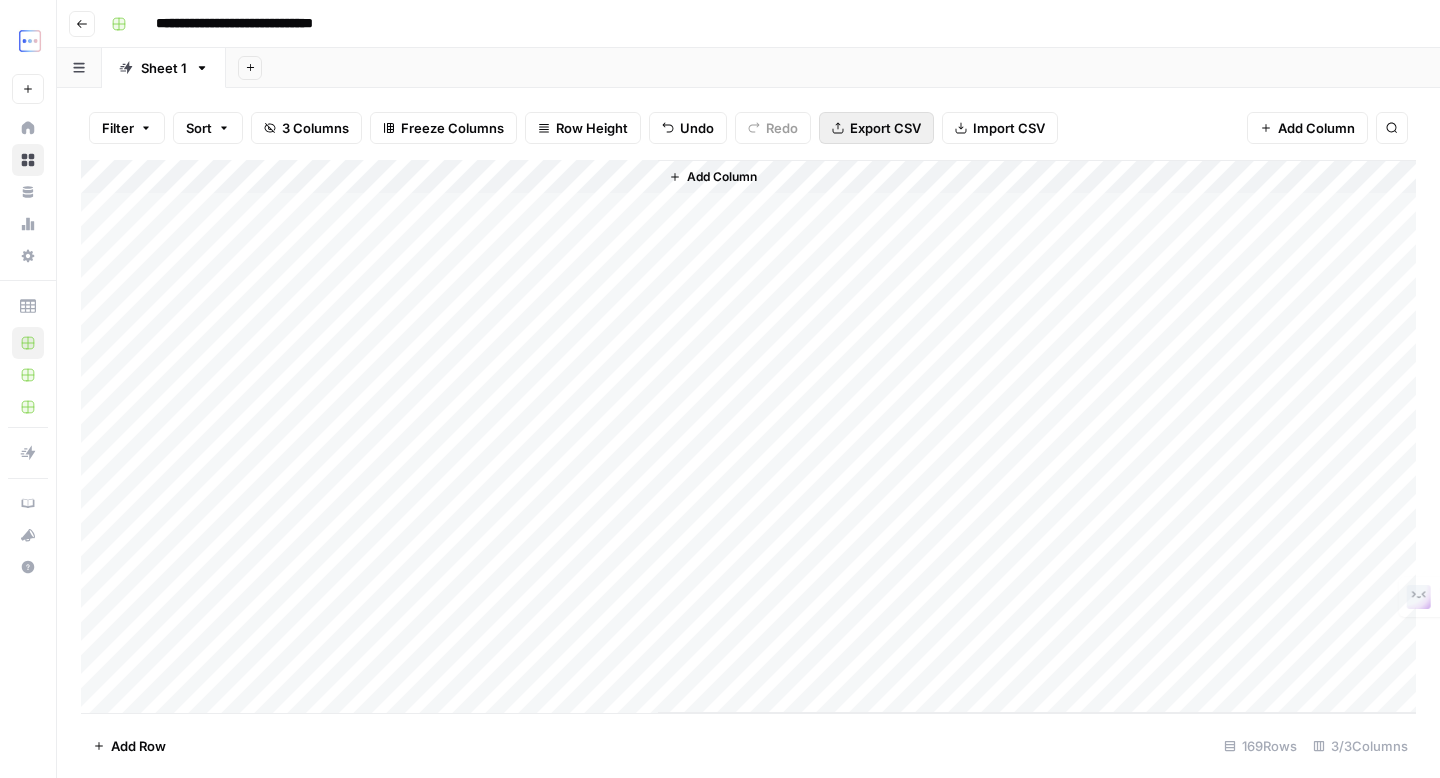 click on "Export CSV" at bounding box center [885, 128] 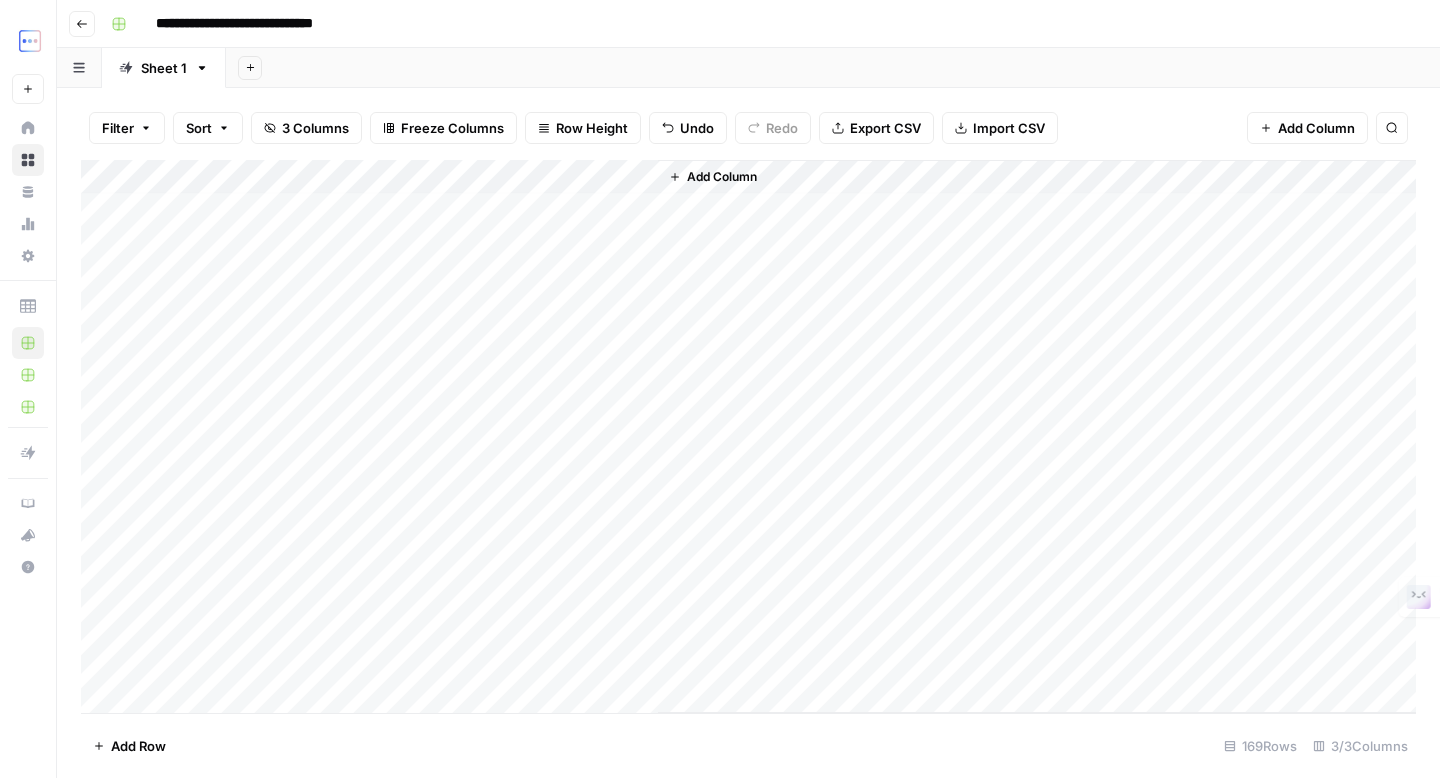 scroll, scrollTop: 0, scrollLeft: 0, axis: both 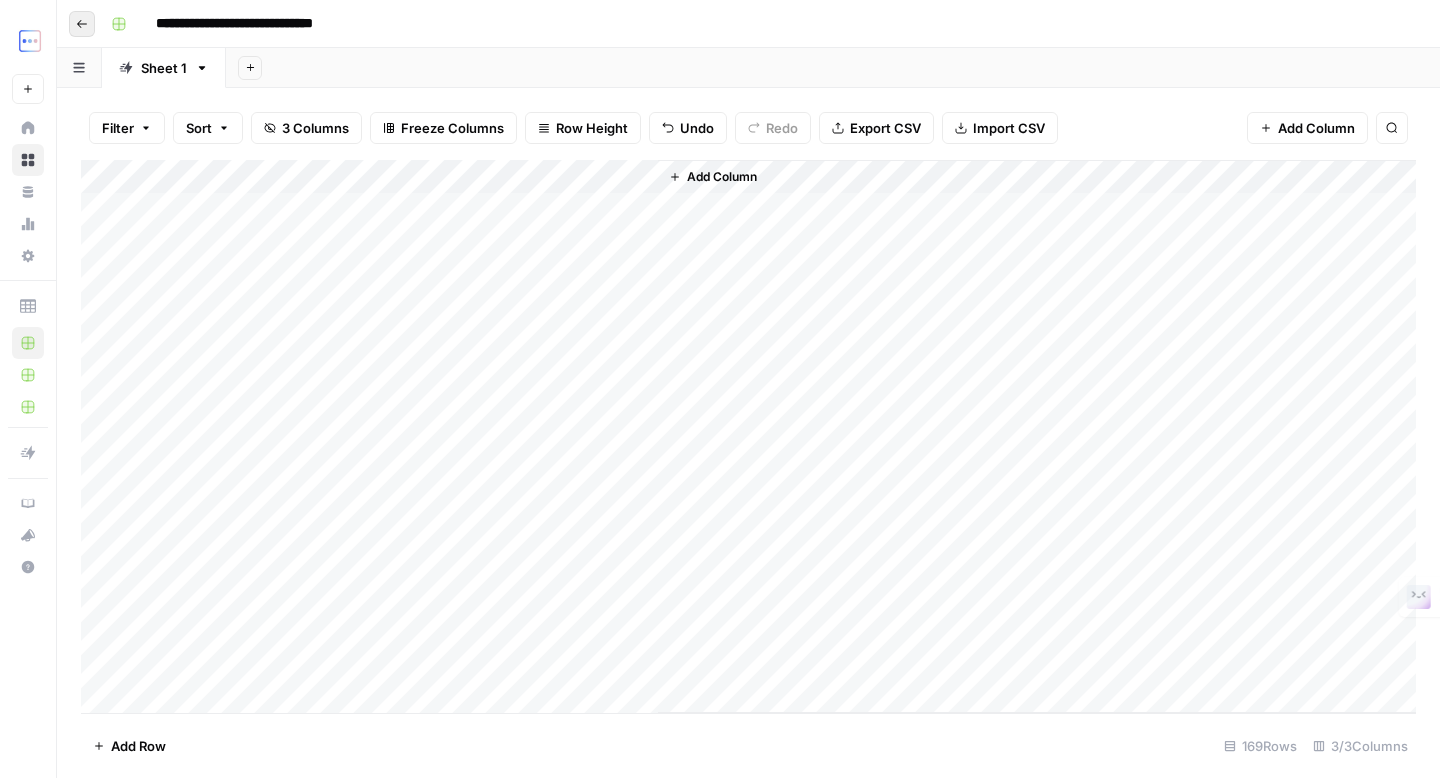 click 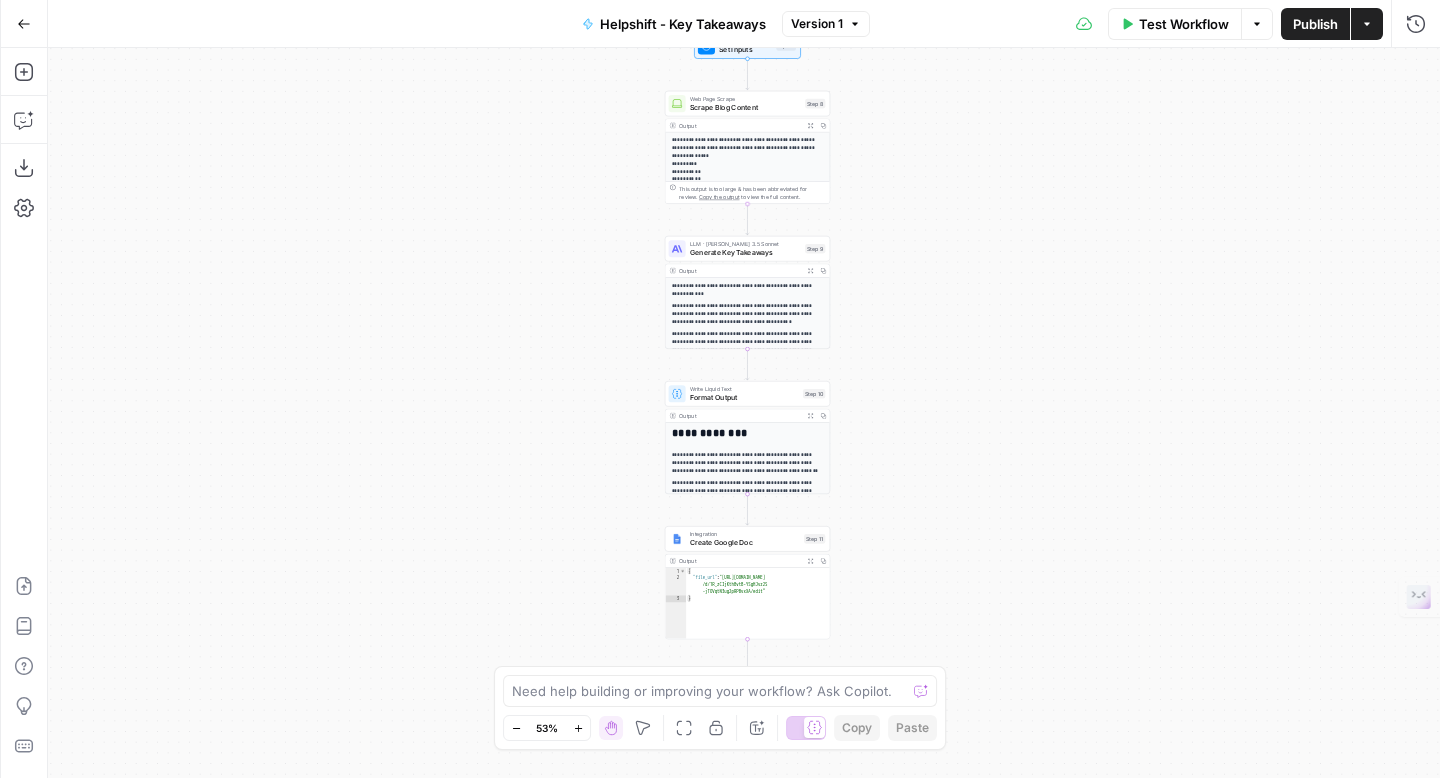 type on "*" 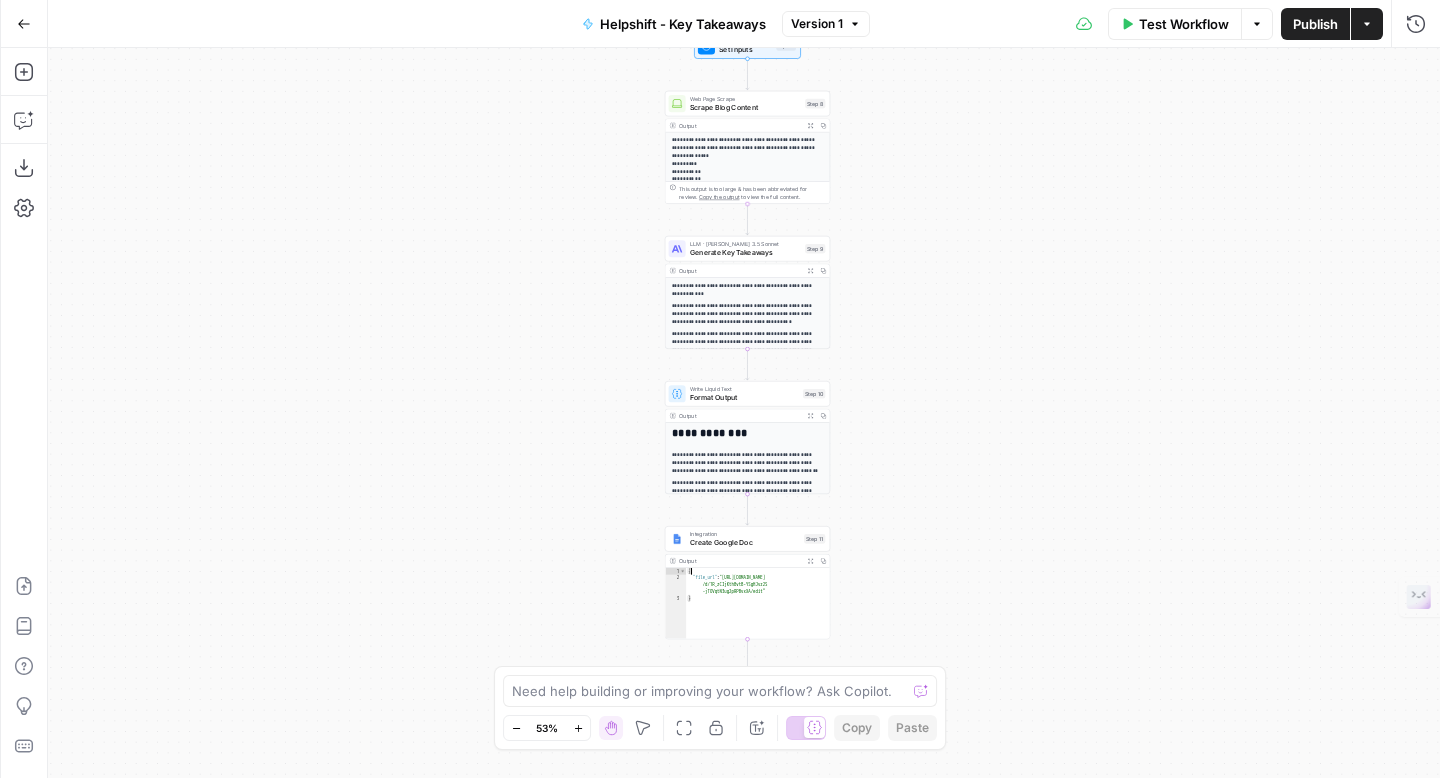 click on "{    "file_url" :  "[URL][DOMAIN_NAME]        /d/1R_zCIjKthBvtB-YSgHJvz2S        -jTOVqtN3ug2pRPBvxXA/edit" }" at bounding box center [758, 611] 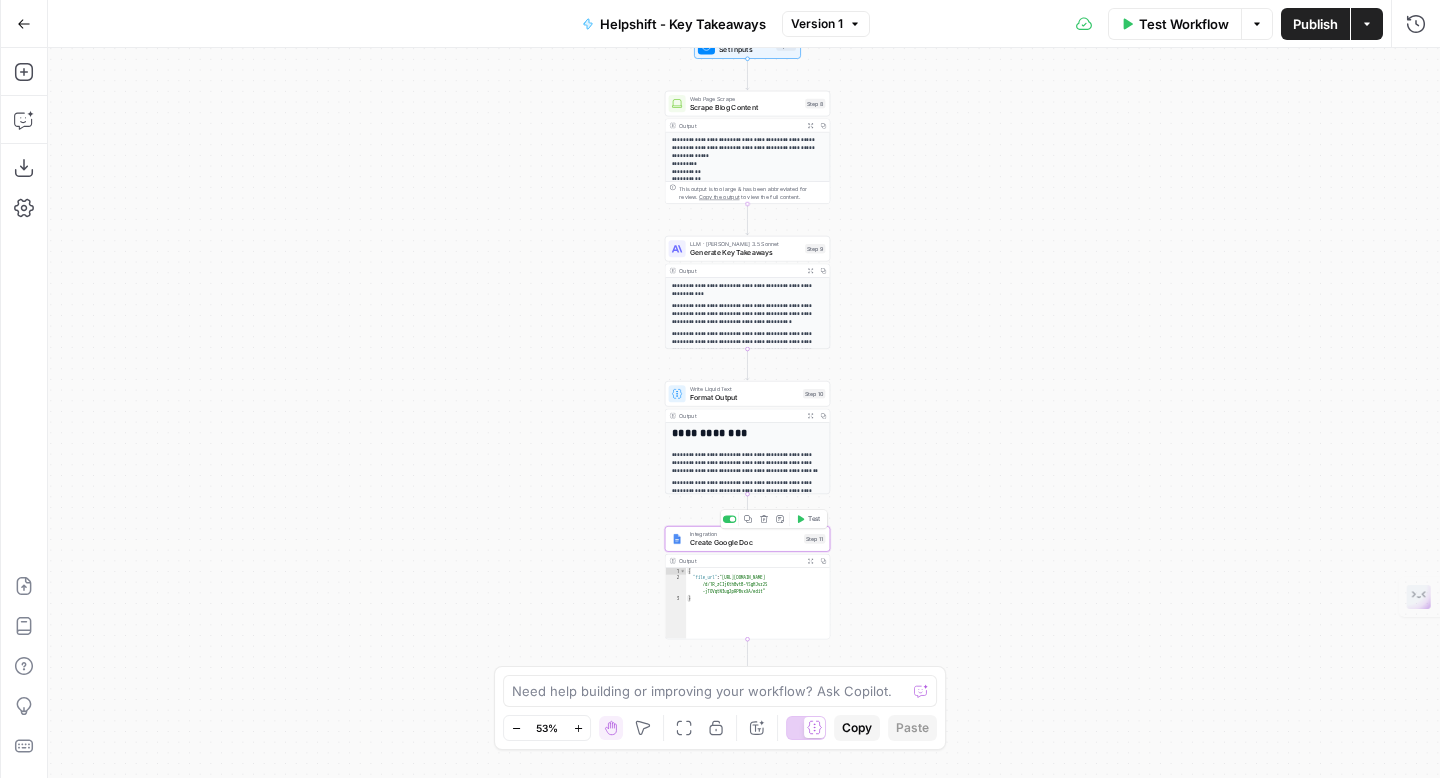 click on "Create Google Doc" at bounding box center [745, 542] 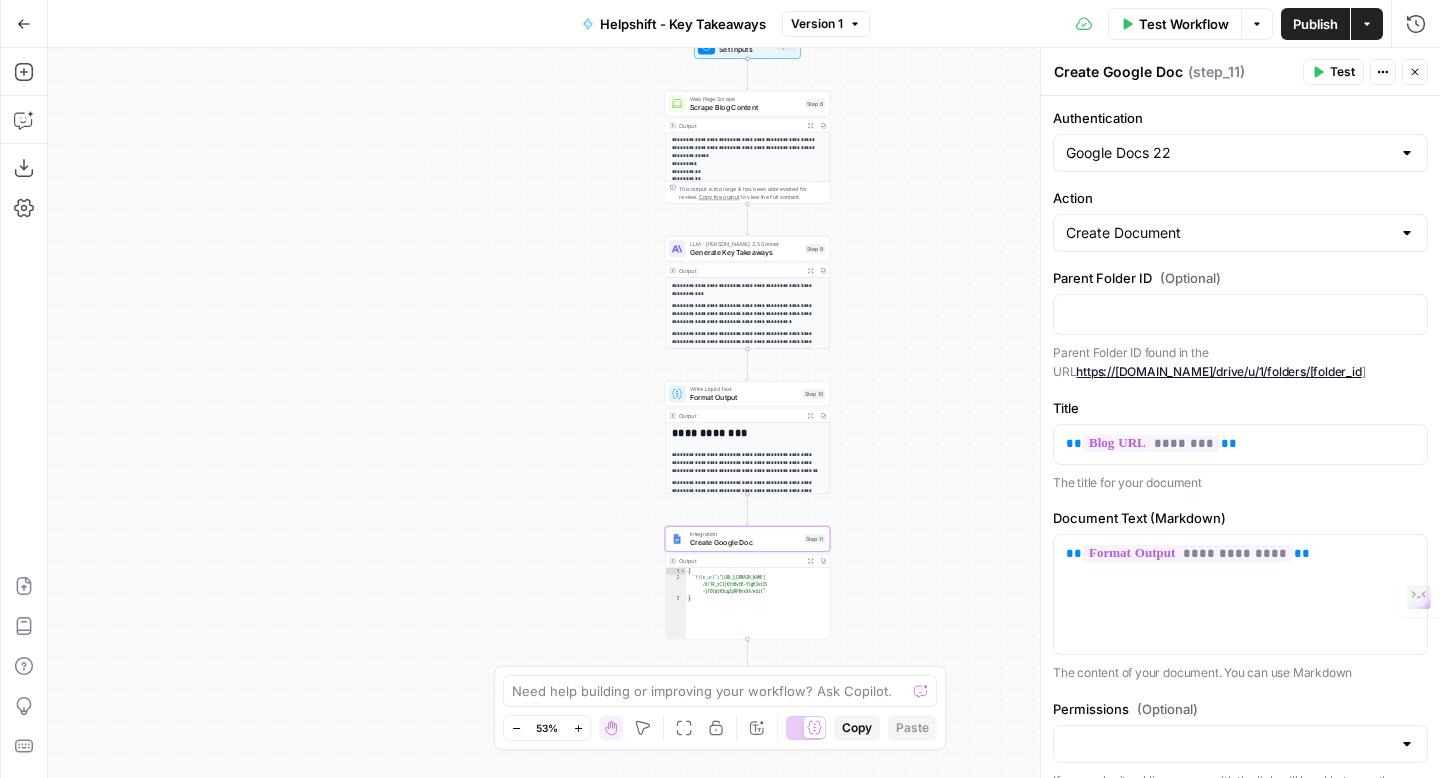 click on "https://[DOMAIN_NAME]/drive/u/1/folders/[folder_id" at bounding box center (1218, 371) 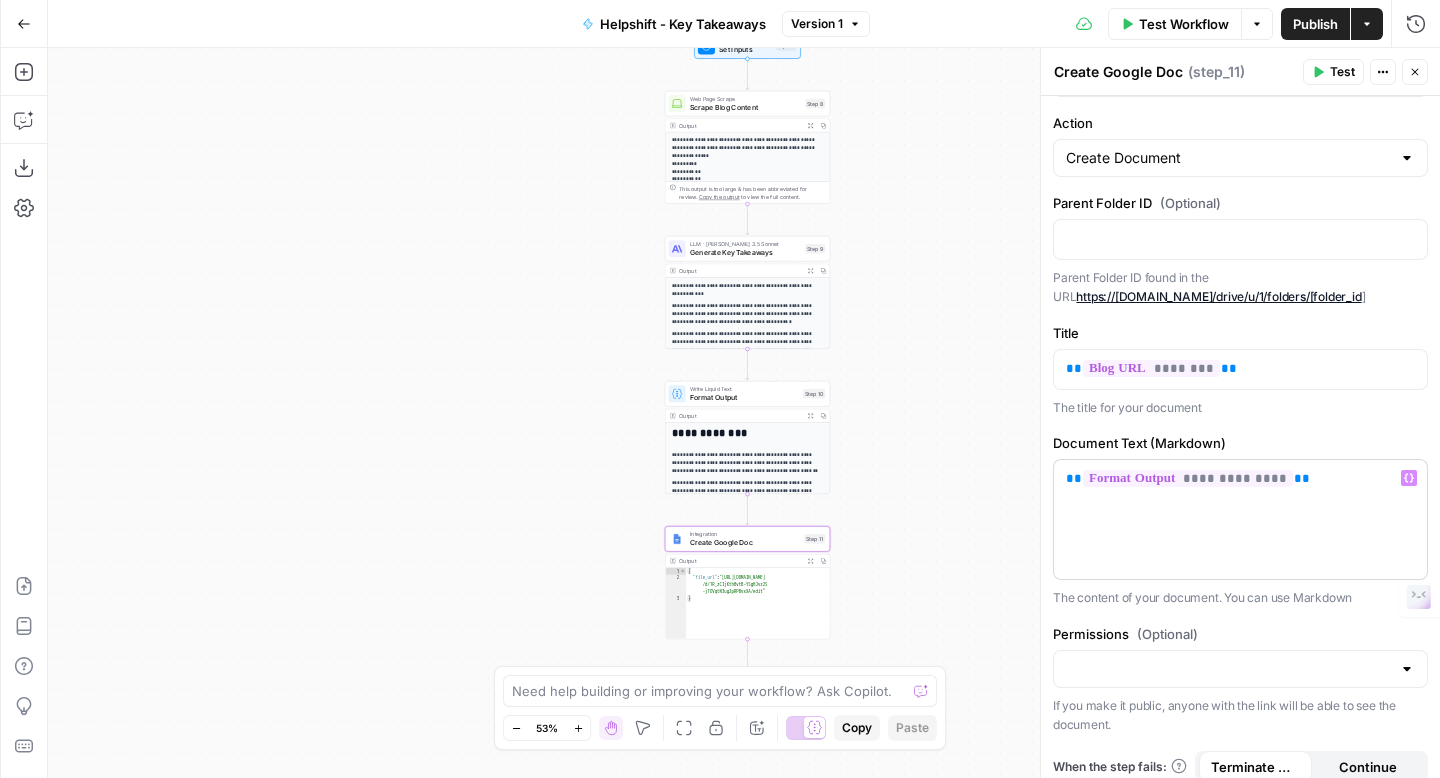 scroll, scrollTop: 91, scrollLeft: 0, axis: vertical 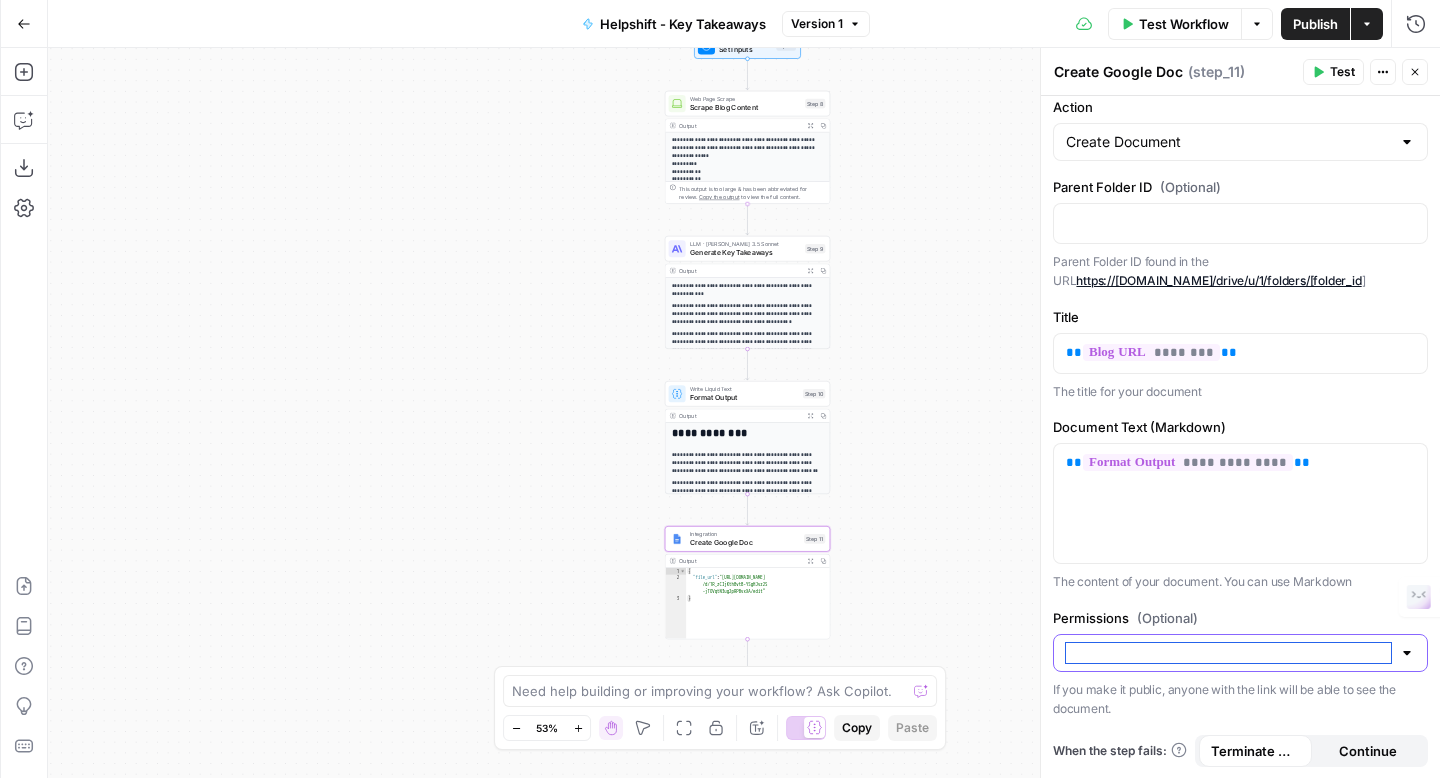 click on "Permissions   (Optional)" at bounding box center (1228, 653) 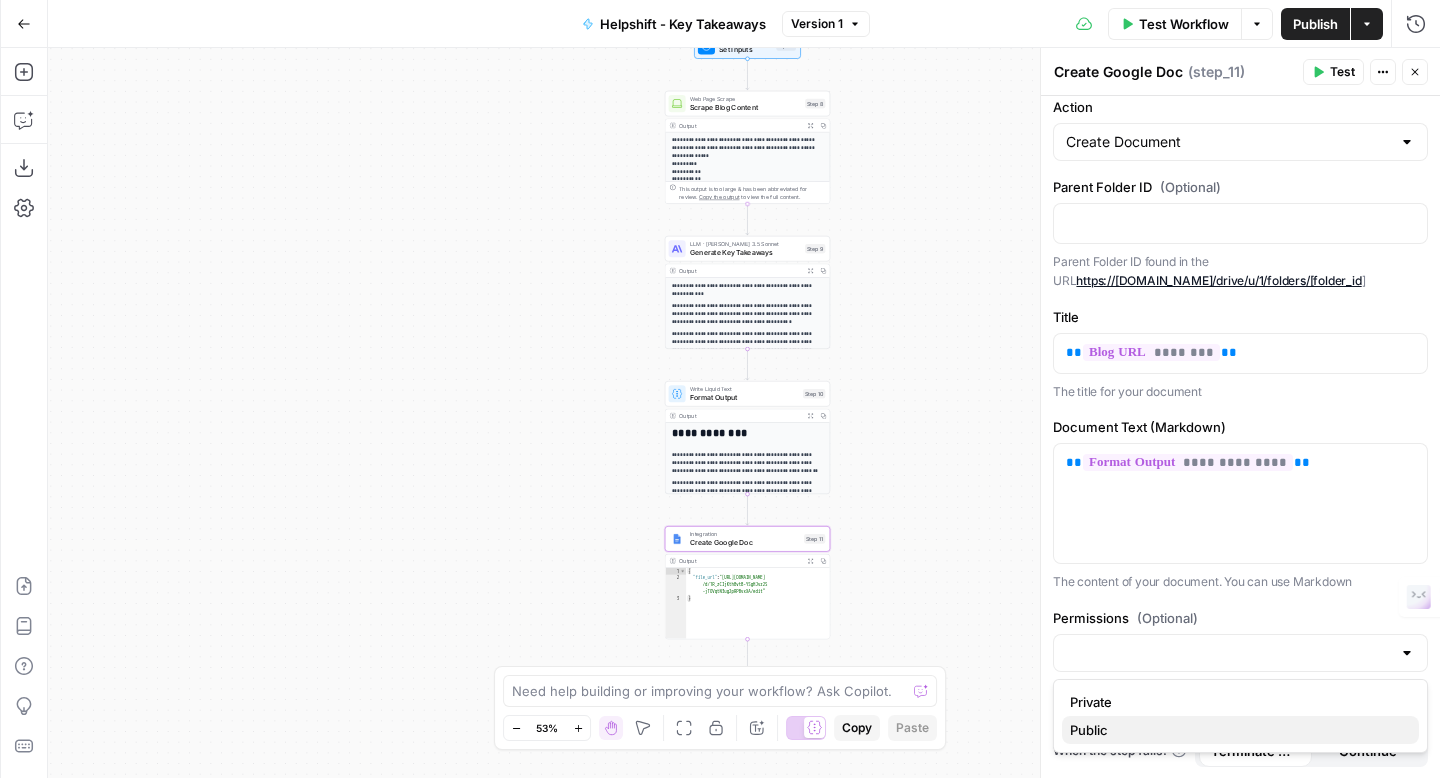 click on "Public" at bounding box center (1240, 730) 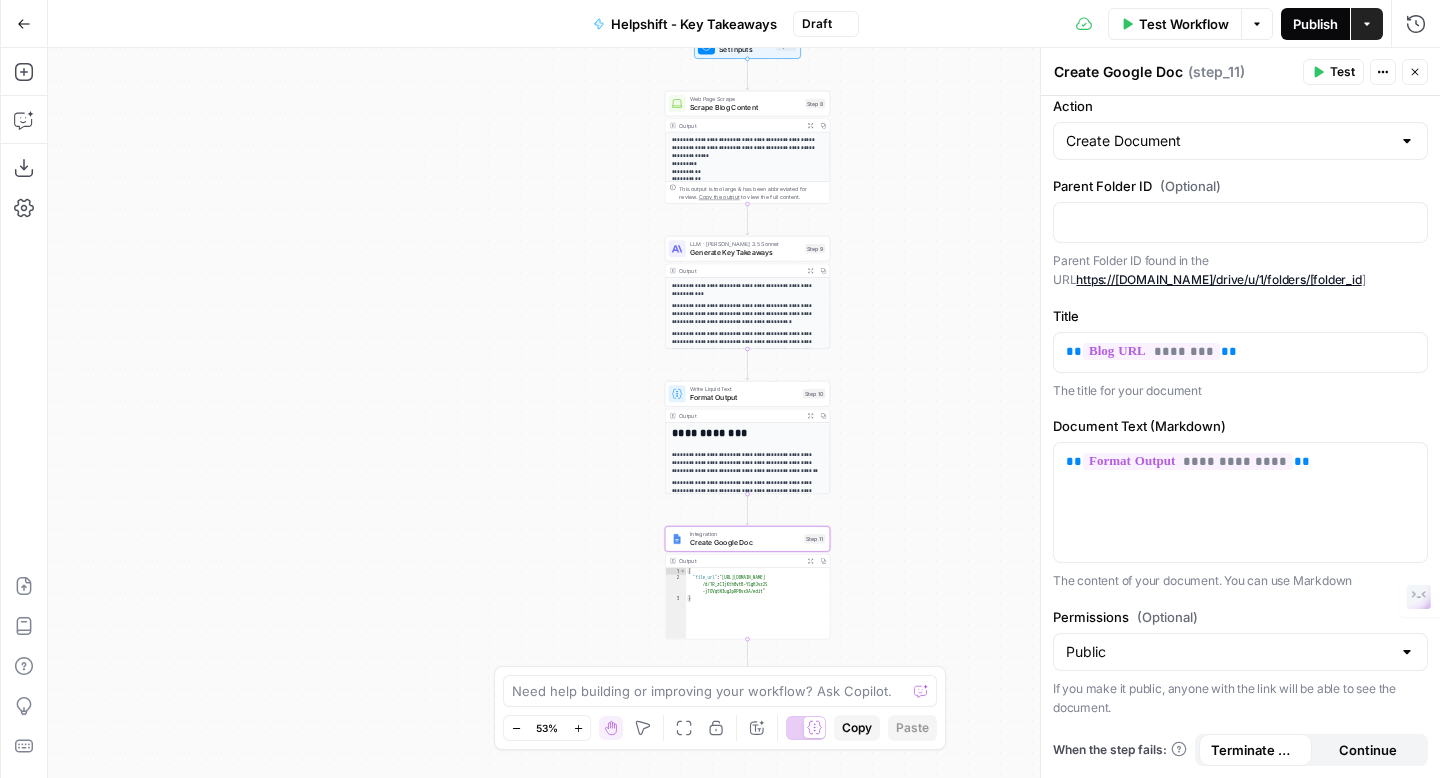 scroll, scrollTop: 91, scrollLeft: 0, axis: vertical 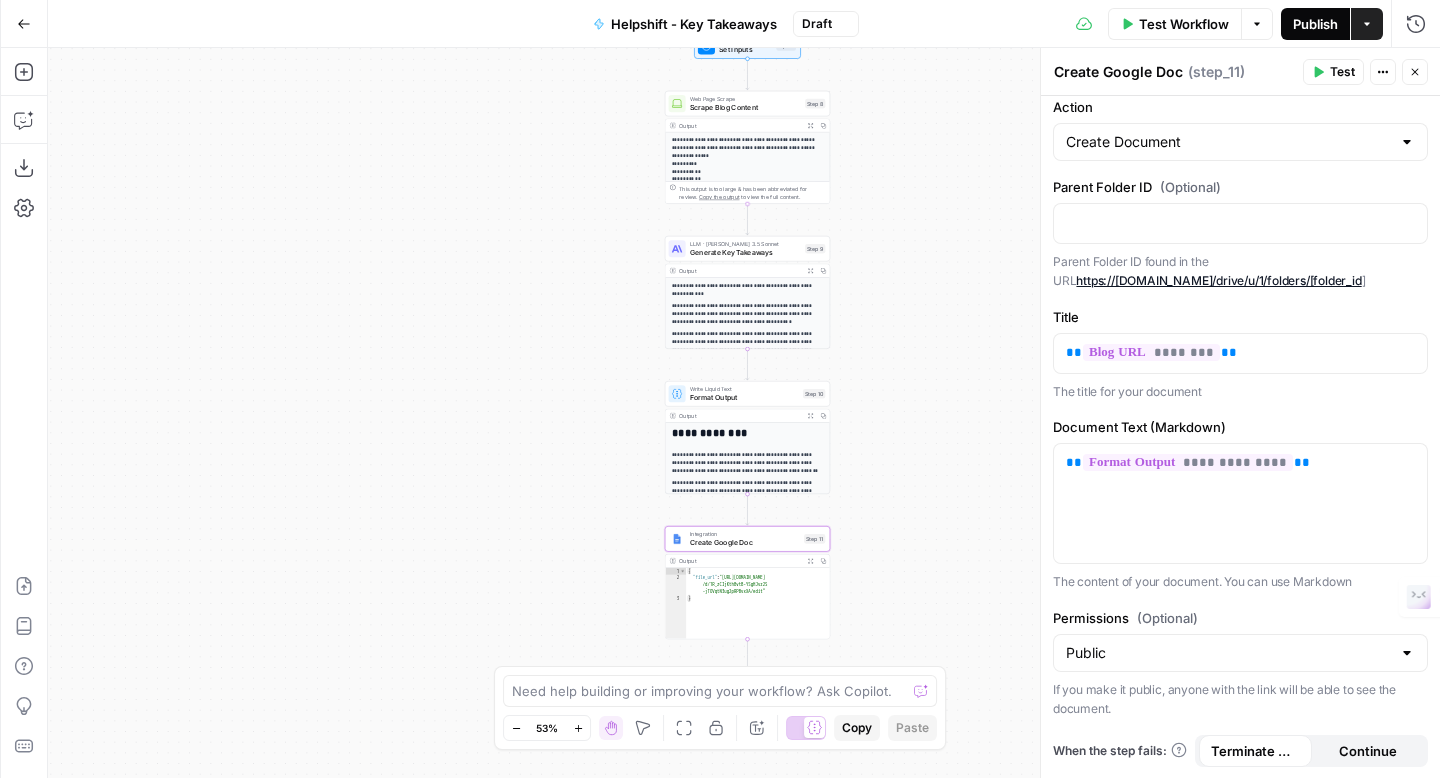 click on "Publish" at bounding box center [1315, 24] 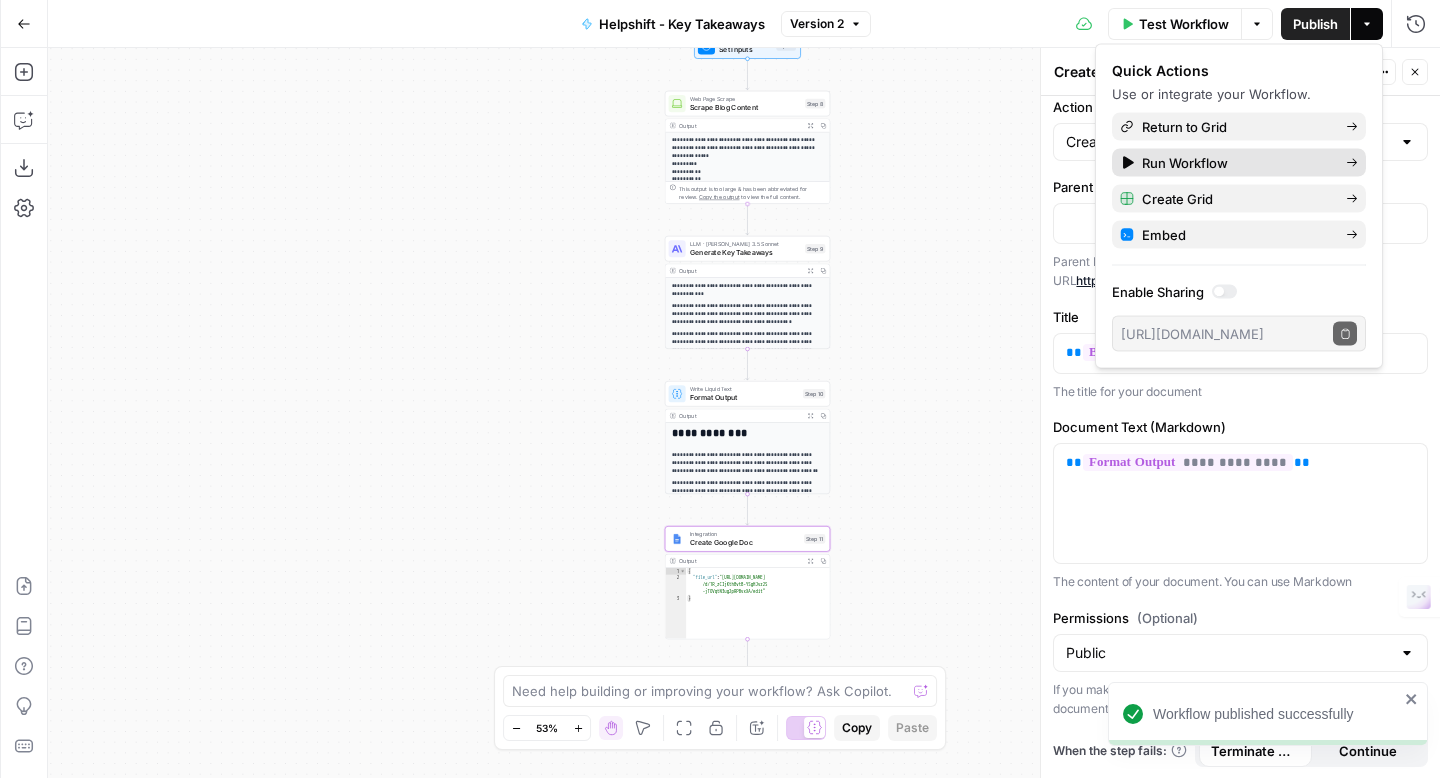 click on "Run Workflow" at bounding box center [1185, 163] 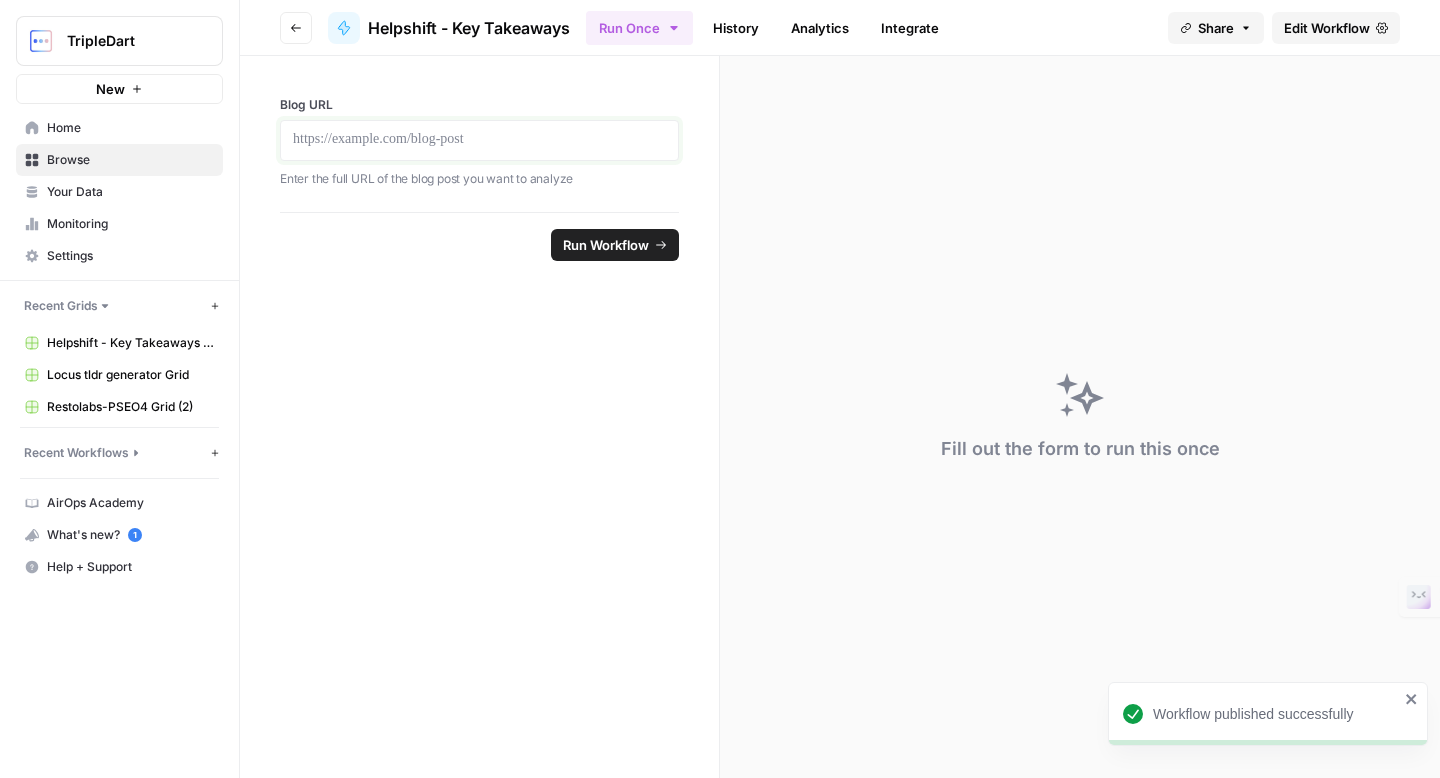 click at bounding box center [479, 140] 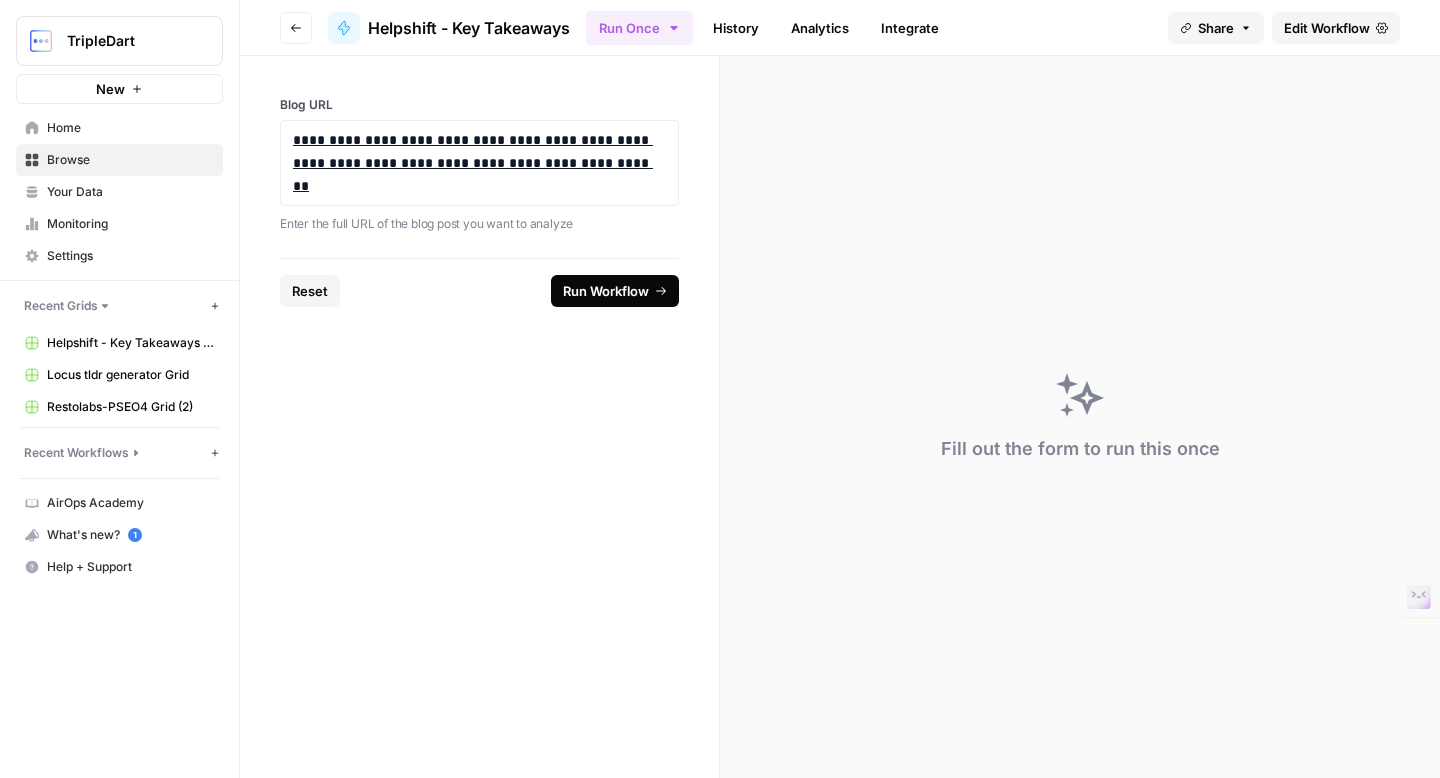 click on "Run Workflow" at bounding box center [606, 291] 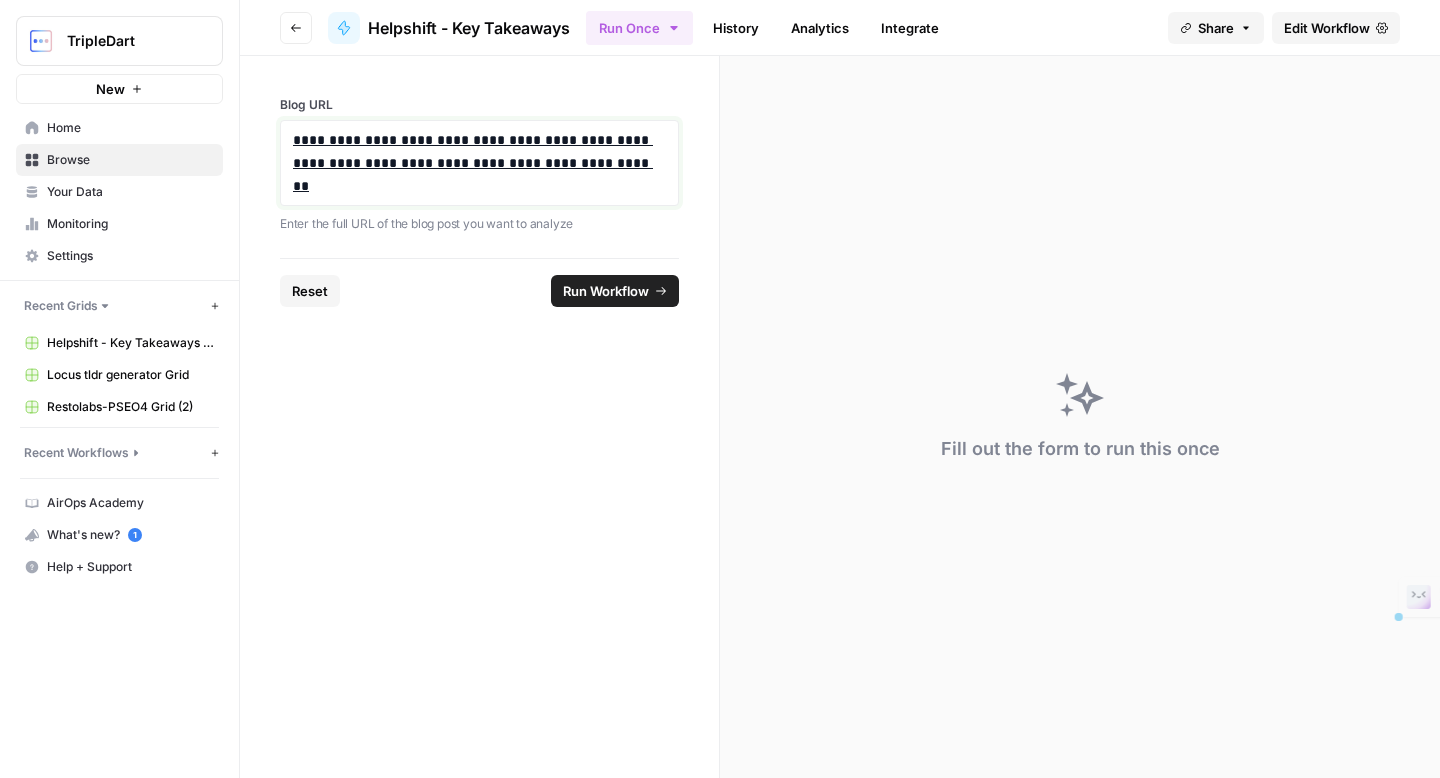 drag, startPoint x: 375, startPoint y: 187, endPoint x: 273, endPoint y: 131, distance: 116.3615 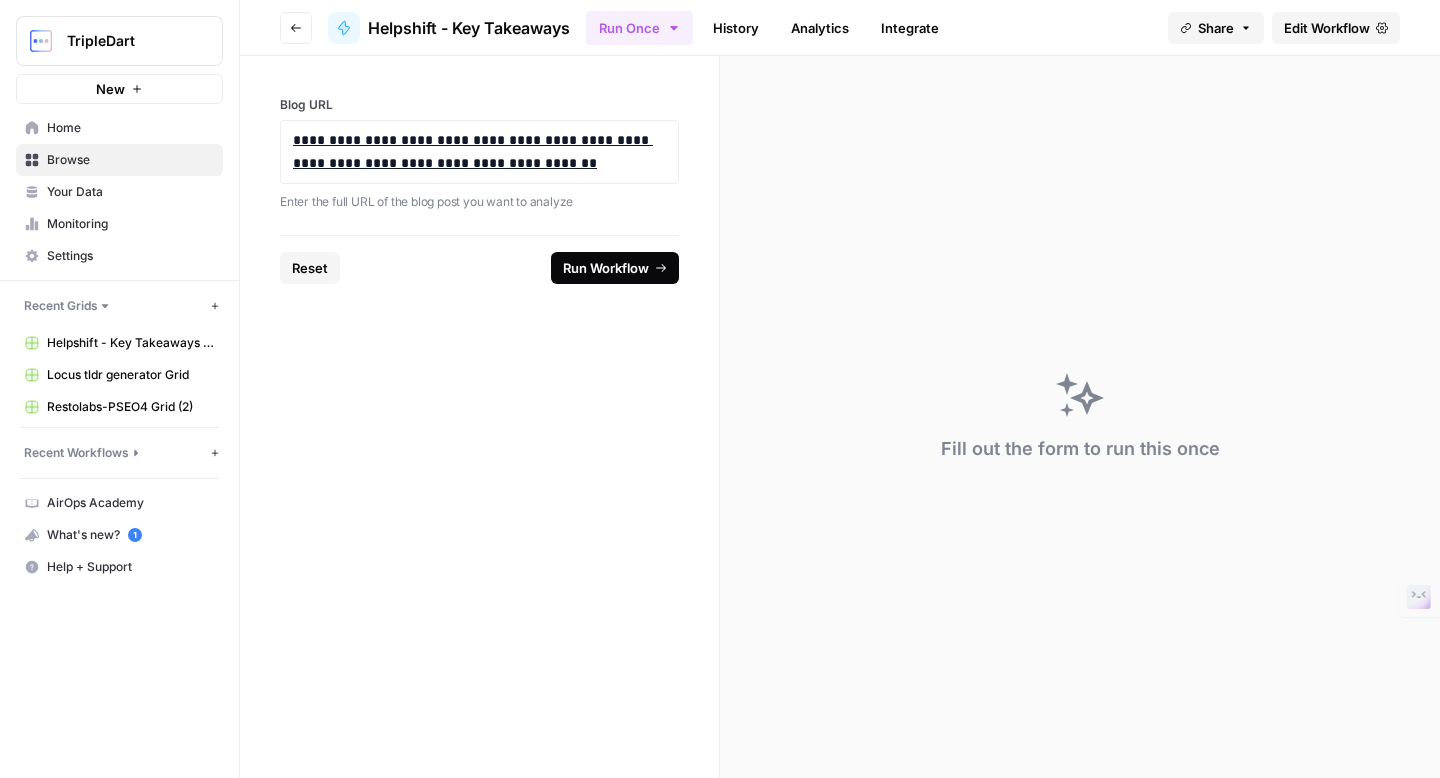 click on "Run Workflow" at bounding box center [606, 268] 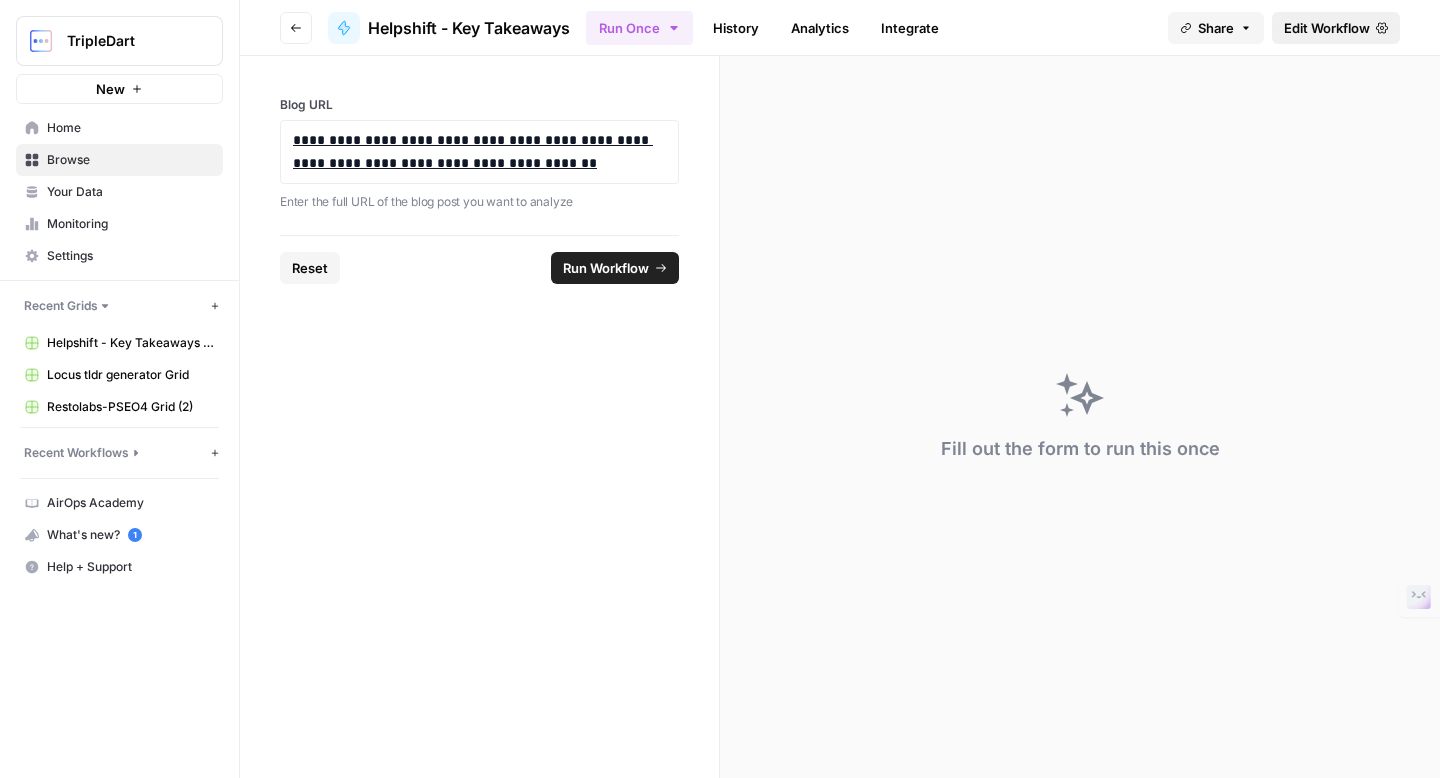 click on "Edit Workflow" at bounding box center (1327, 28) 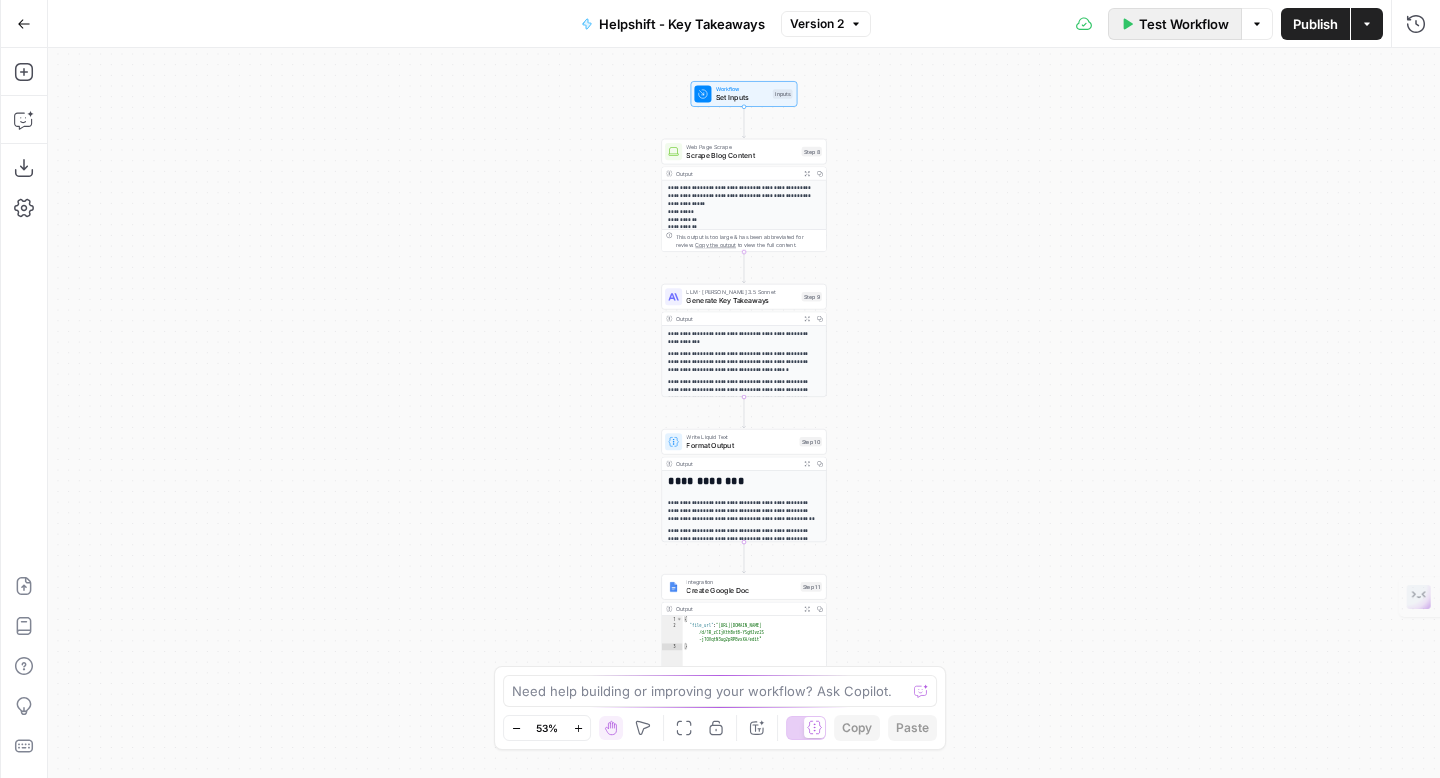click on "Test Workflow" at bounding box center (1184, 24) 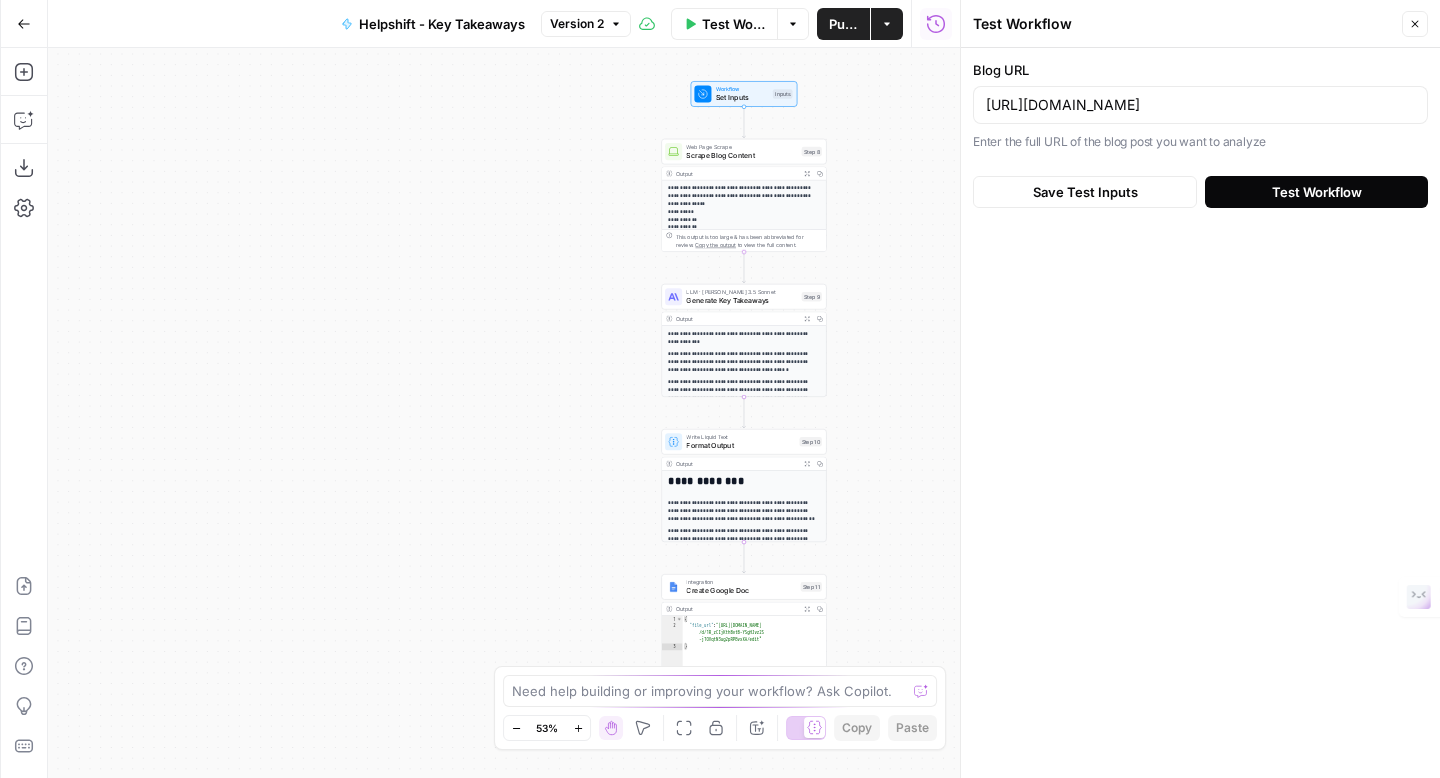 click on "Test Workflow" at bounding box center [1316, 192] 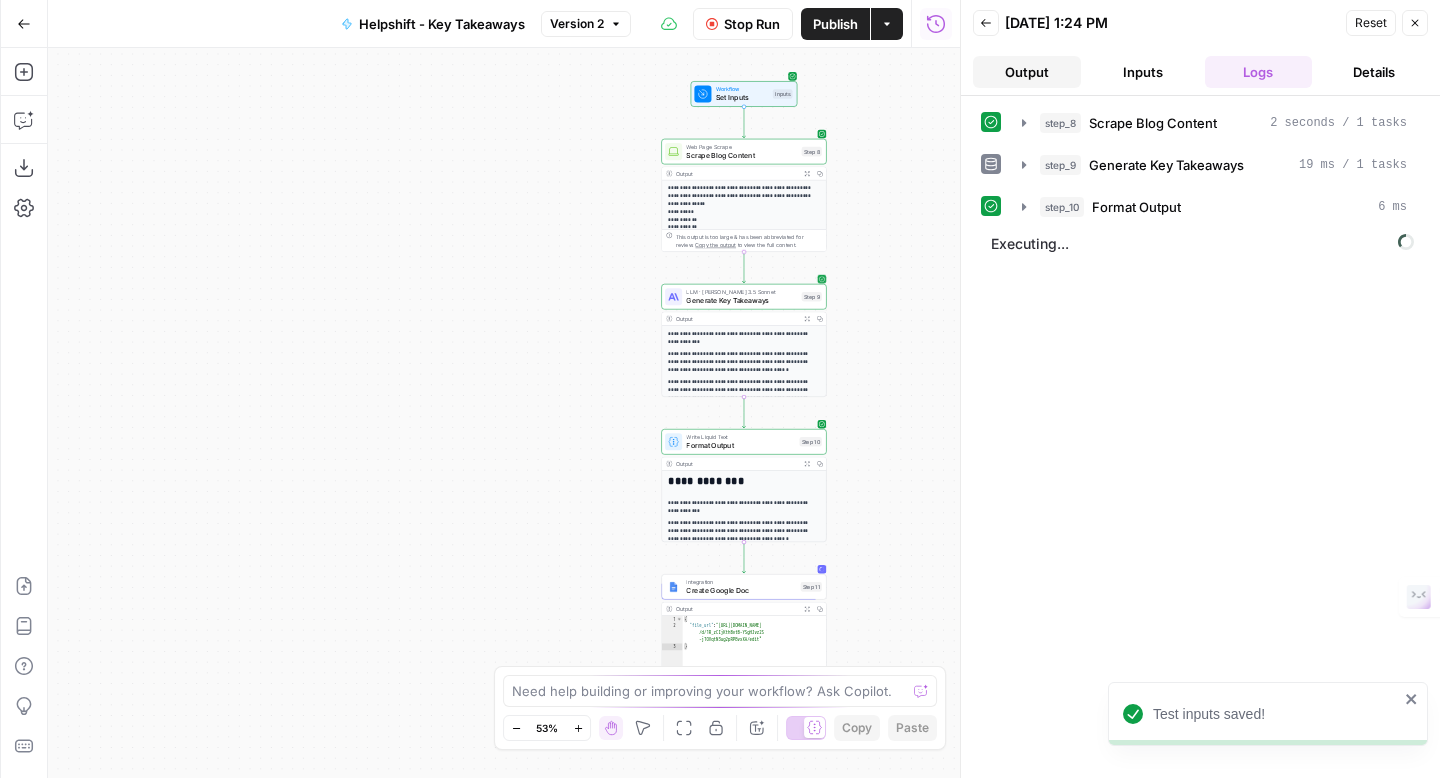 click on "Output" at bounding box center (1027, 72) 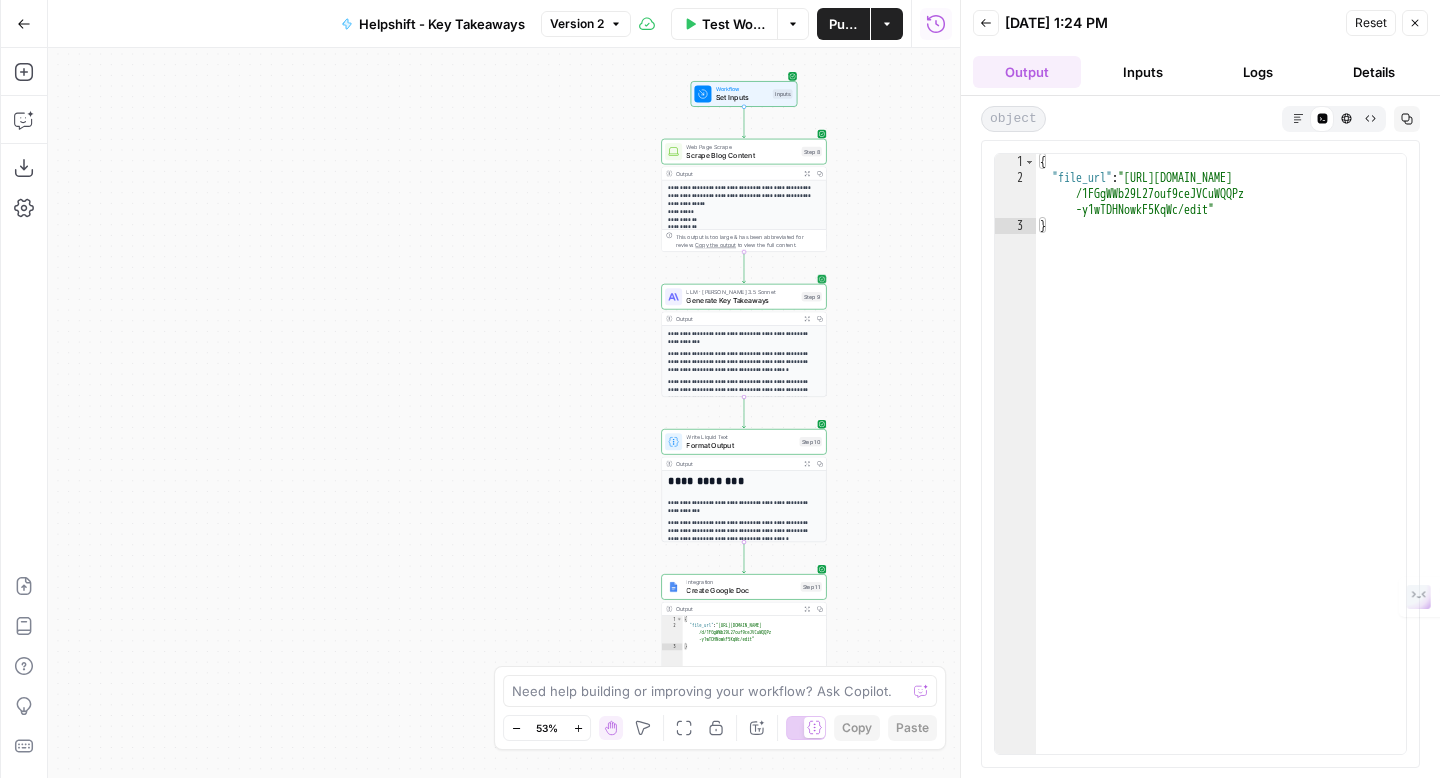 type on "**********" 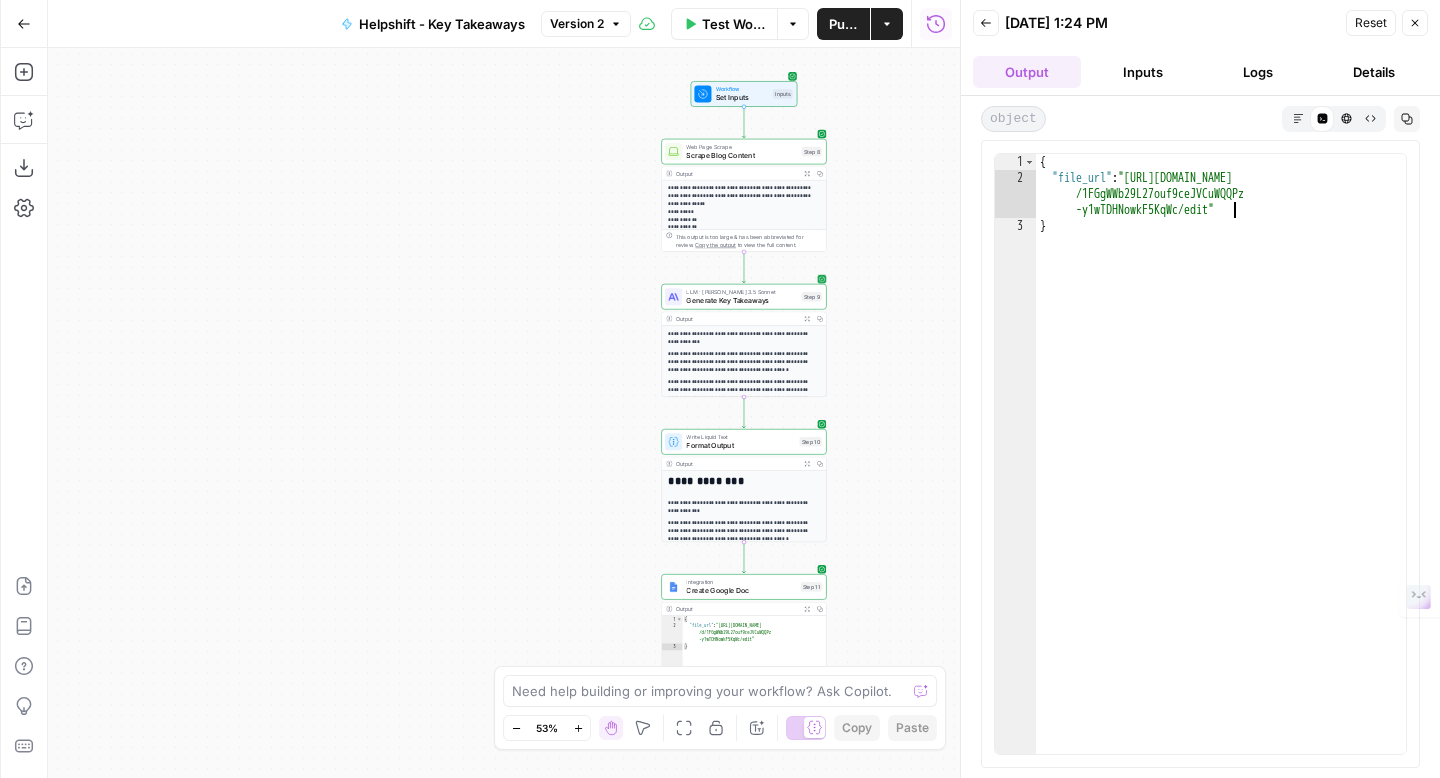 click on "{    "file_url" :  "[URL][DOMAIN_NAME]        /1FGgWWb29L27ouf9ceJVCuWQQPz        -y1wTDHNowkF5KqWc/edit" }" at bounding box center [1221, 470] 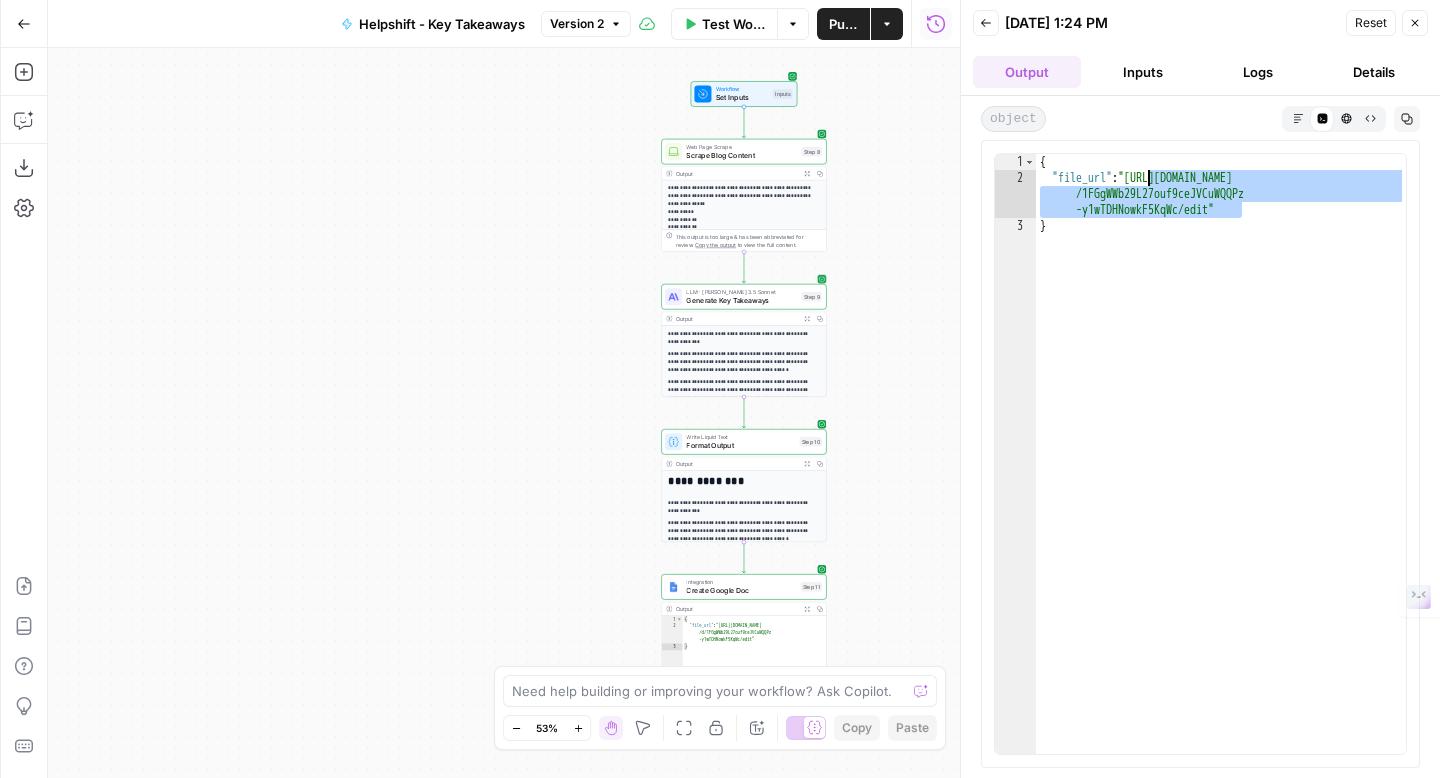 drag, startPoint x: 1241, startPoint y: 211, endPoint x: 1149, endPoint y: 175, distance: 98.79271 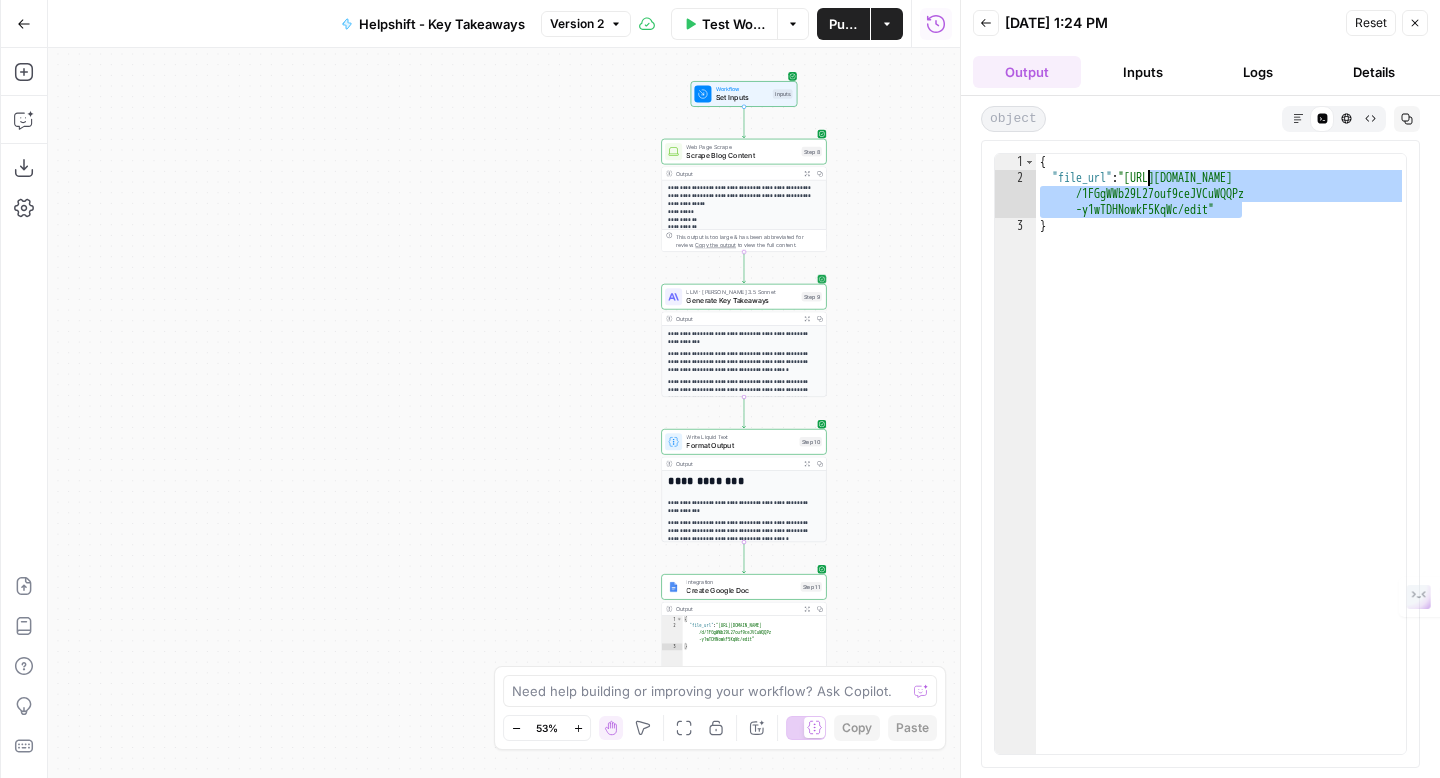 click on "{    "file_url" :  "[URL][DOMAIN_NAME]        /1FGgWWb29L27ouf9ceJVCuWQQPz        -y1wTDHNowkF5KqWc/edit" }" at bounding box center (1221, 470) 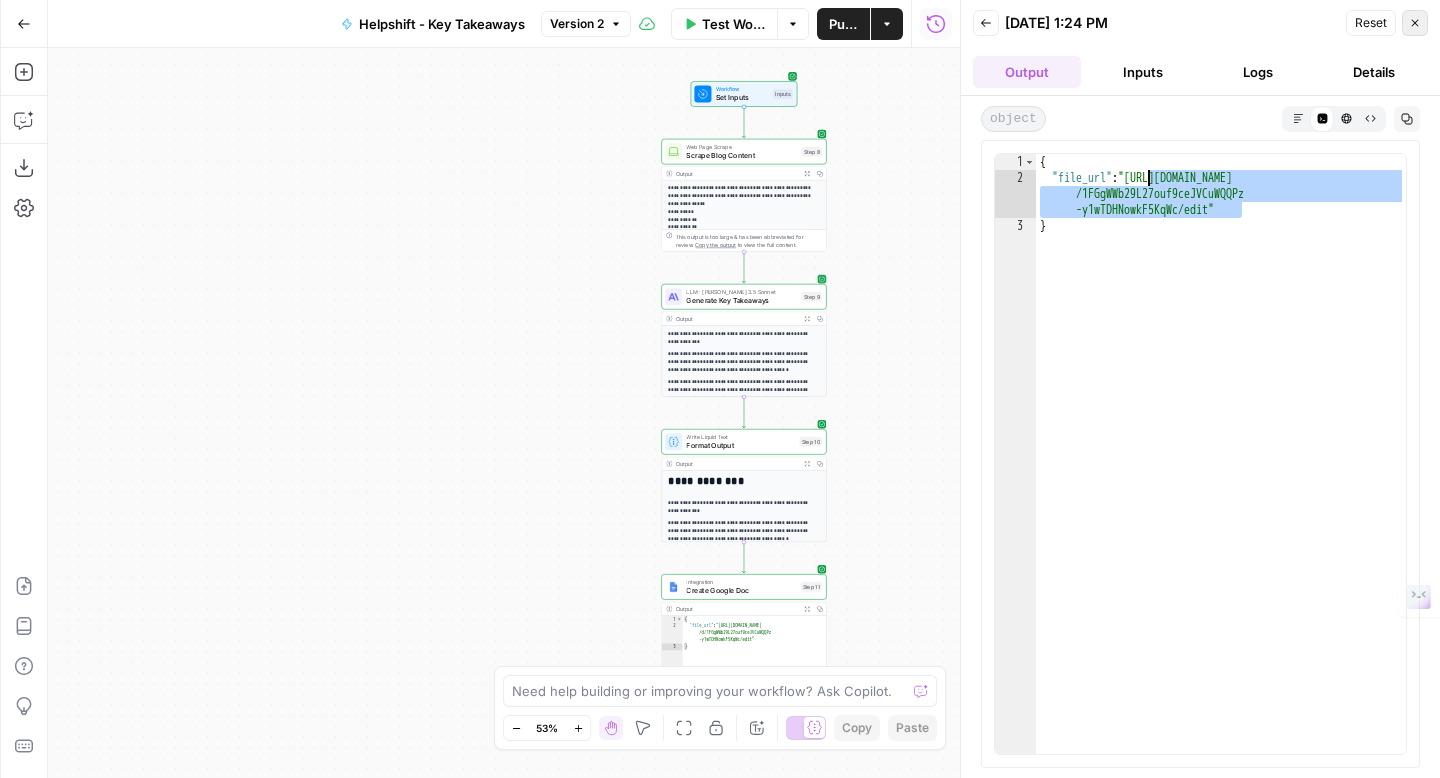 click 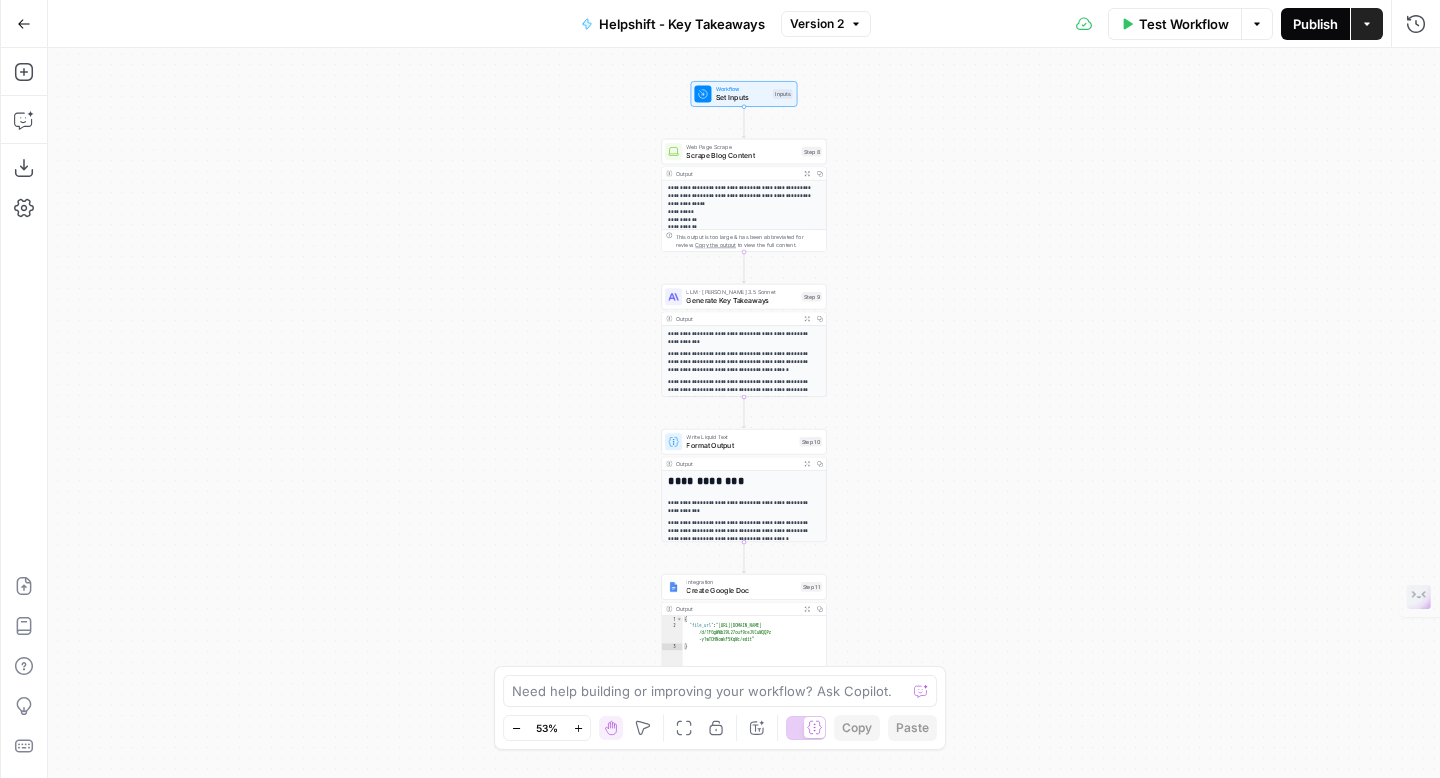 click on "Publish" at bounding box center [1315, 24] 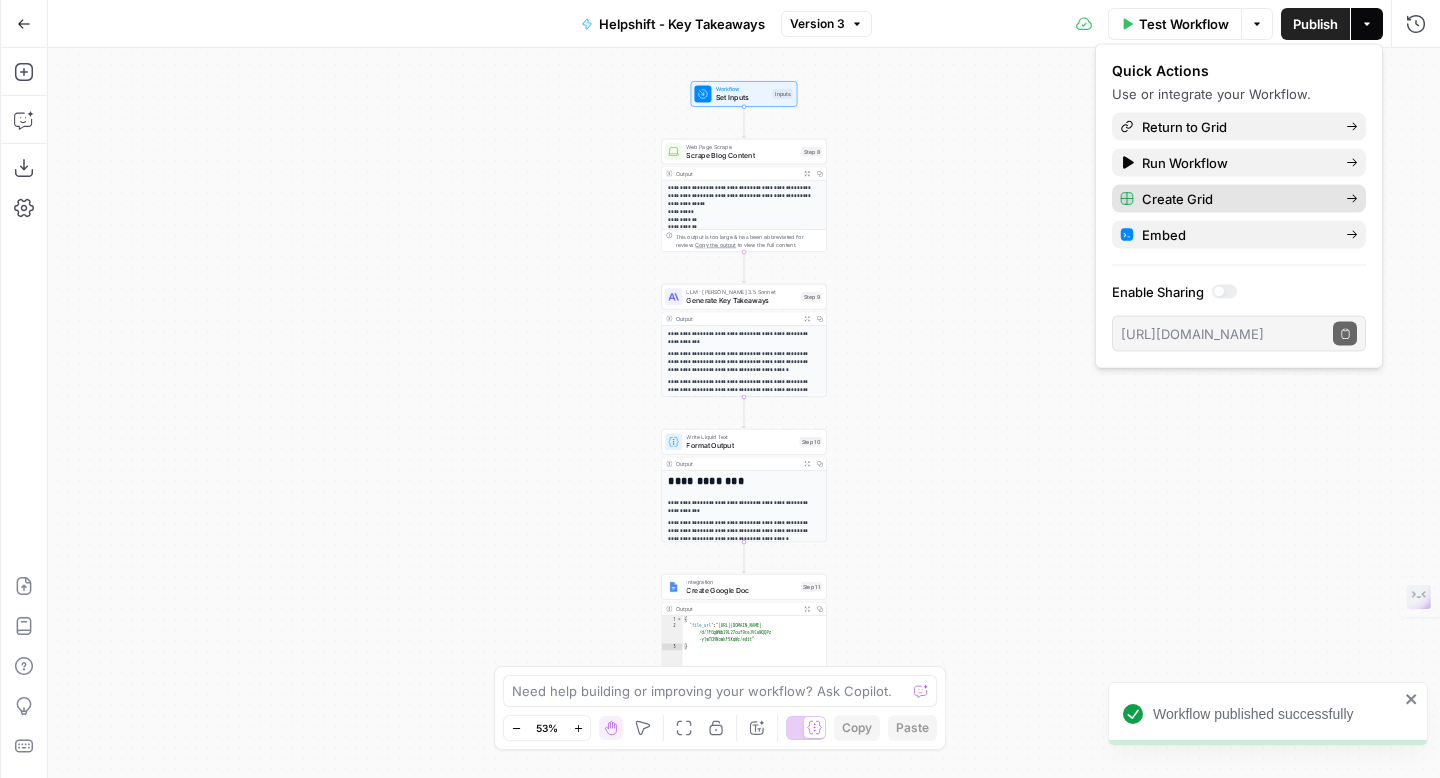 click on "Create Grid" at bounding box center [1239, 199] 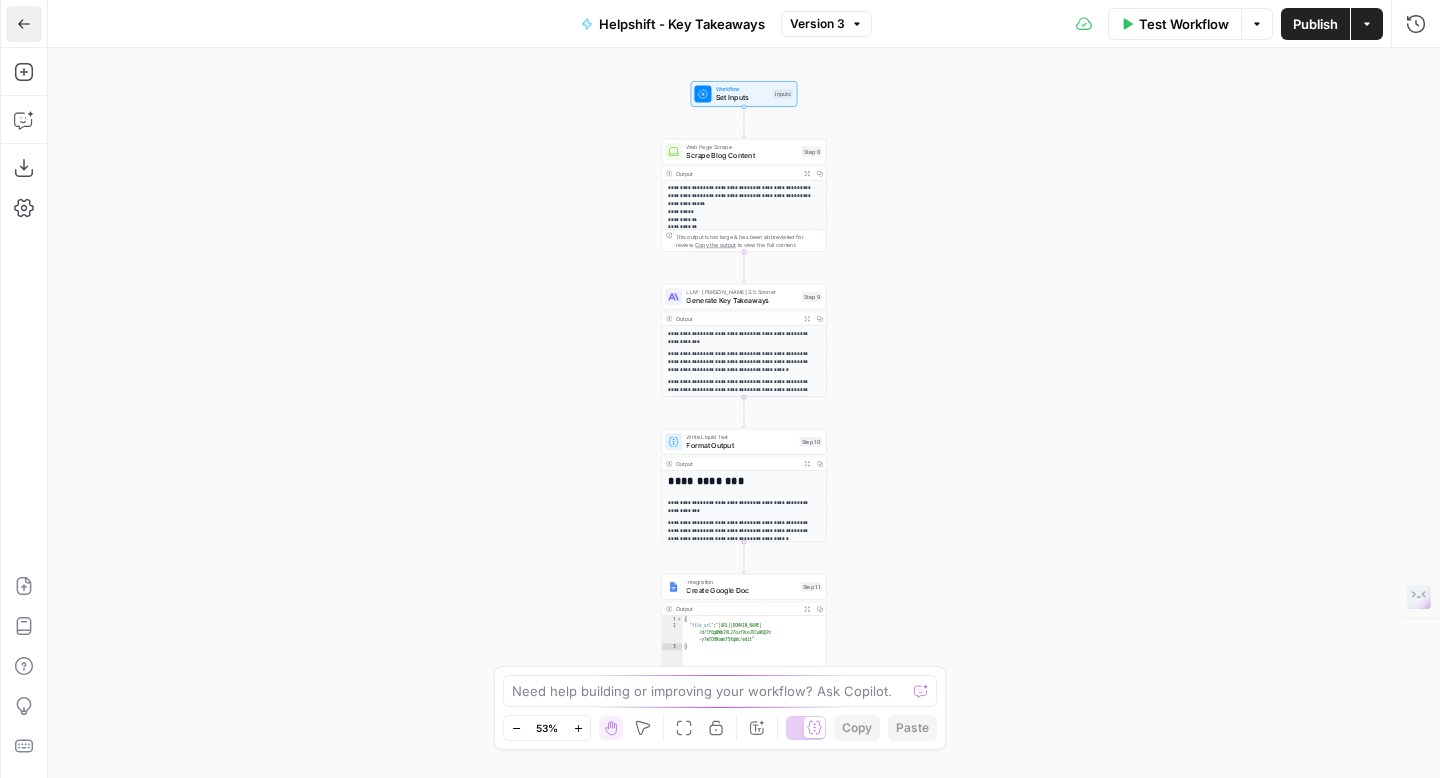 click 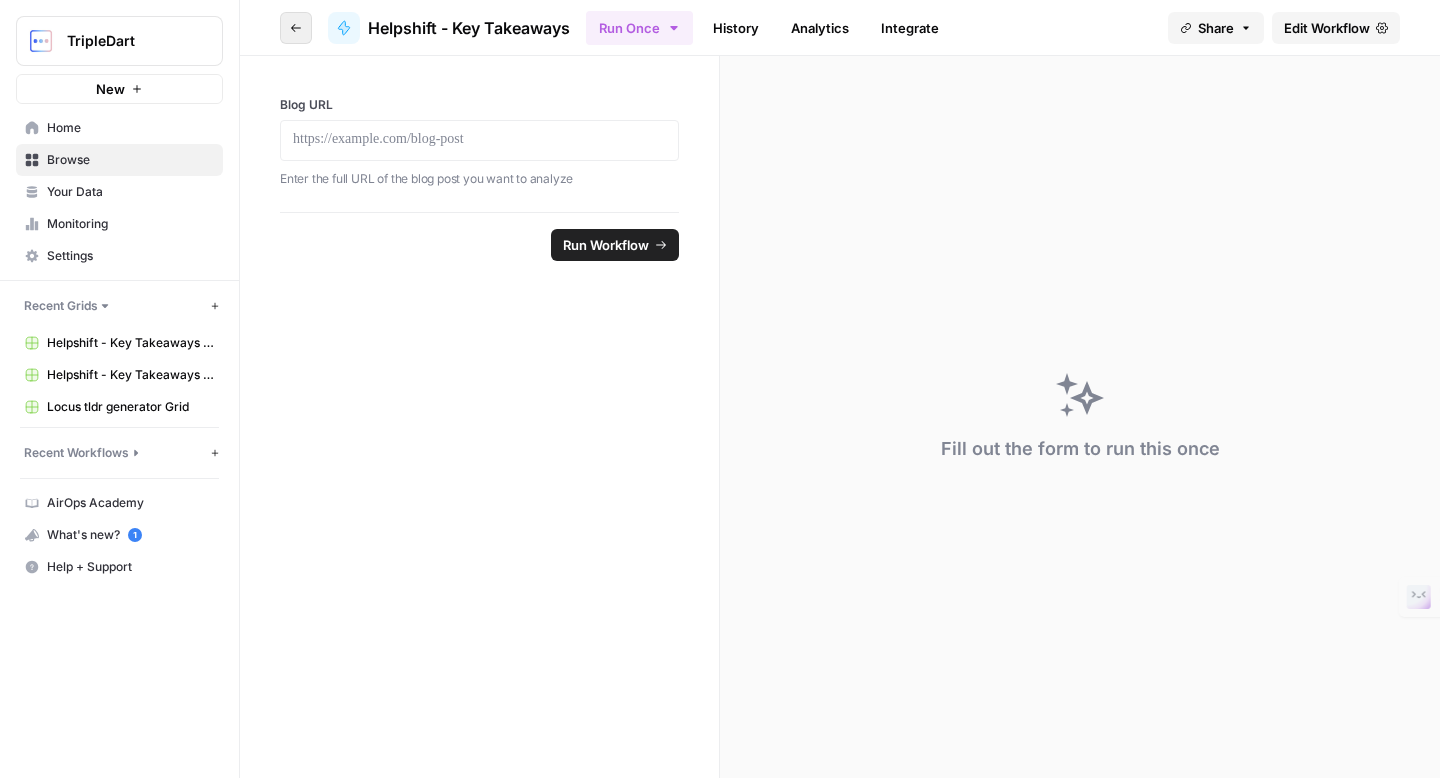 click 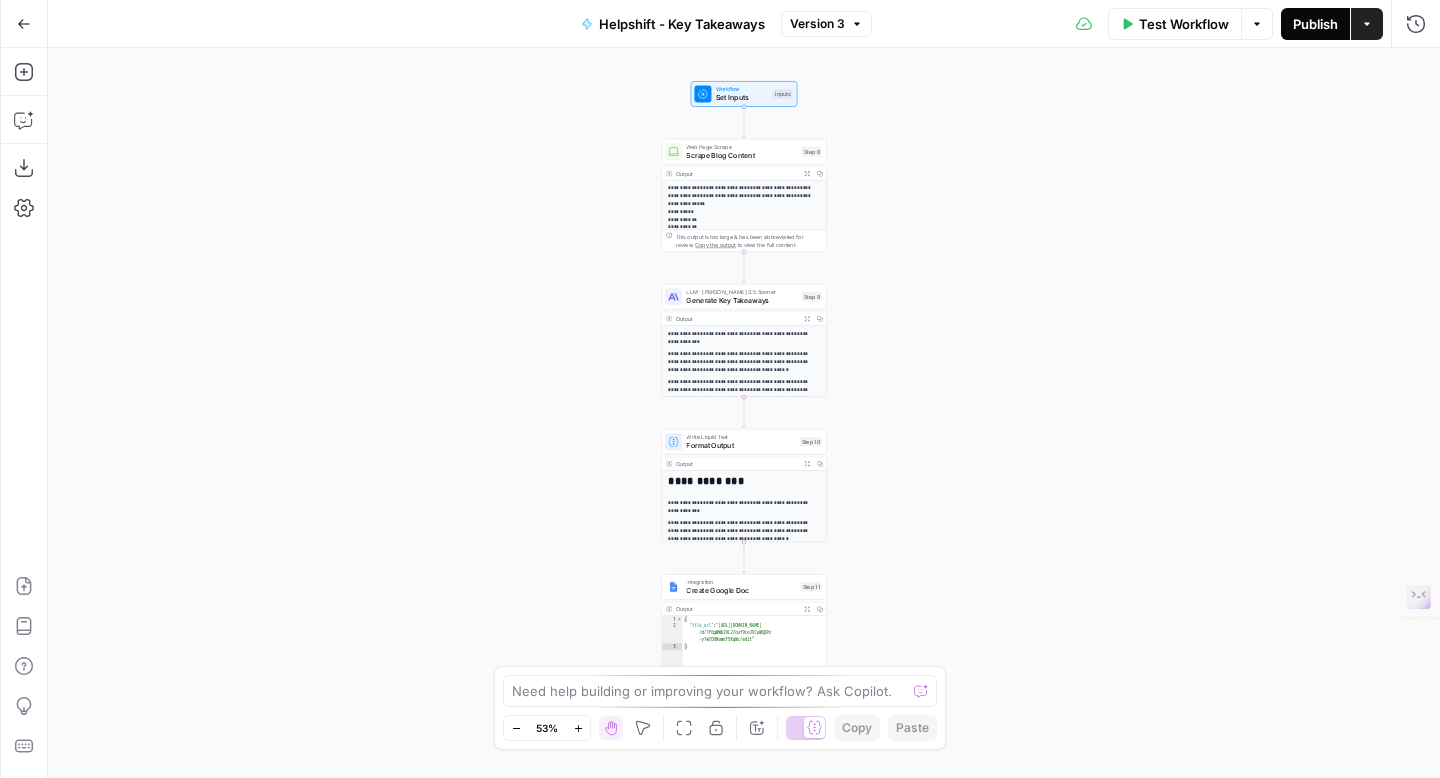click on "Publish" at bounding box center [1315, 24] 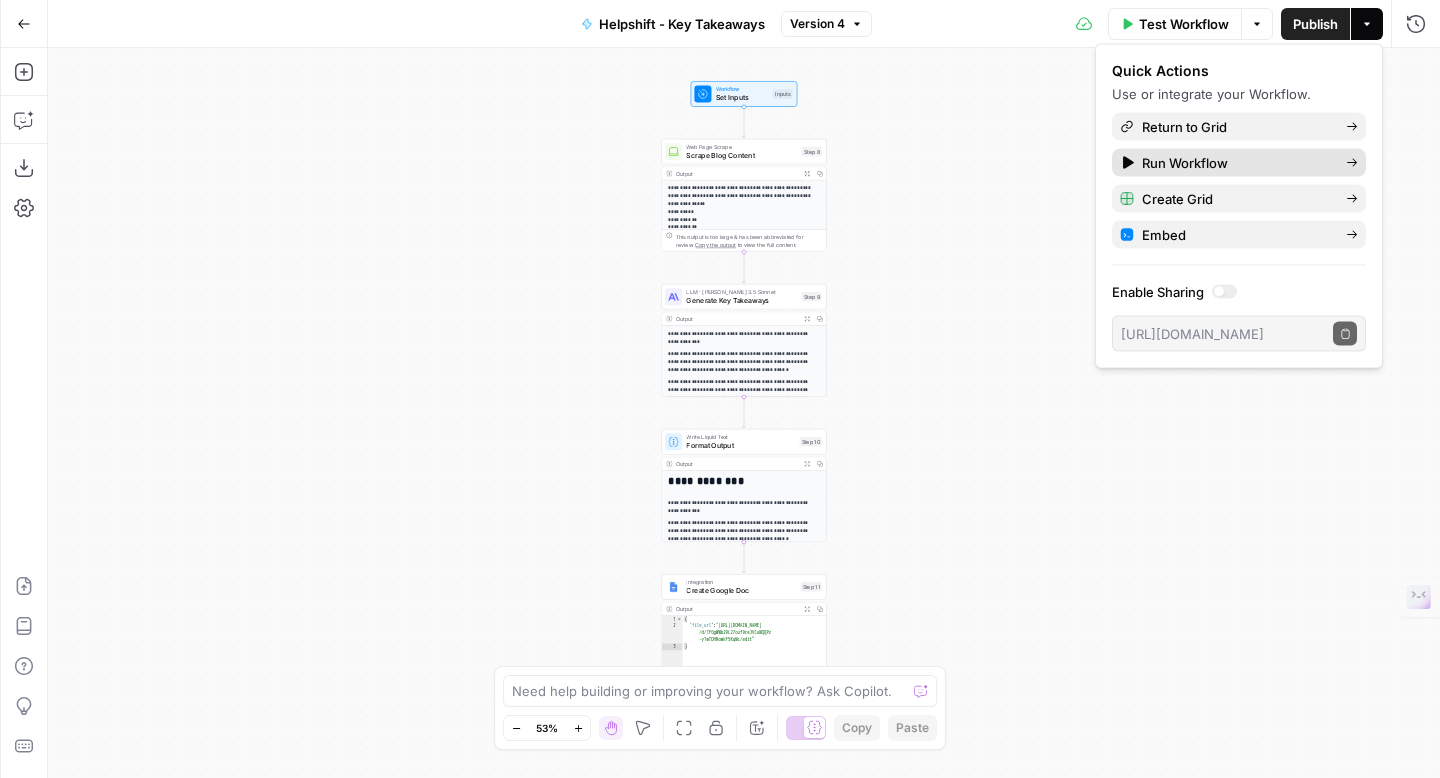 click on "Run Workflow" at bounding box center (1185, 163) 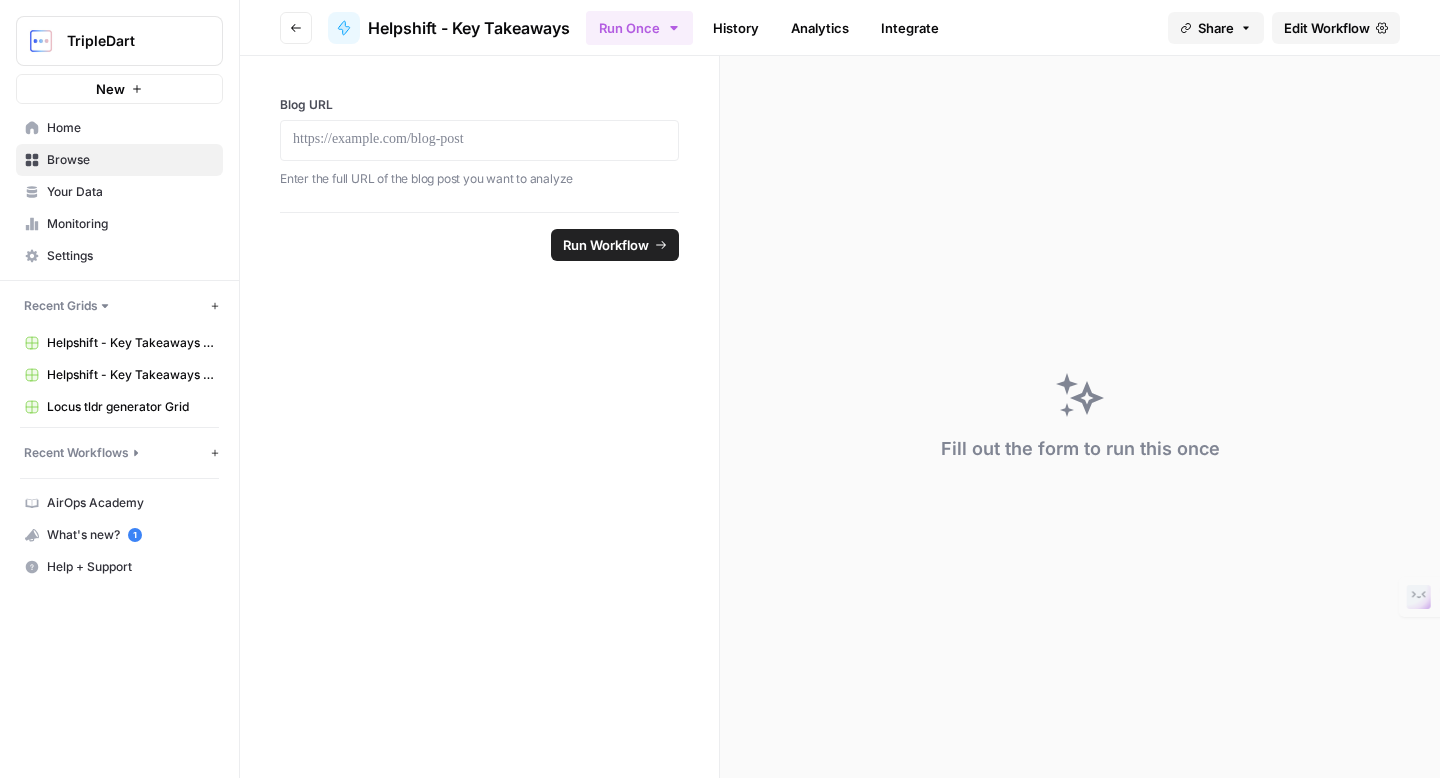 click at bounding box center [479, 140] 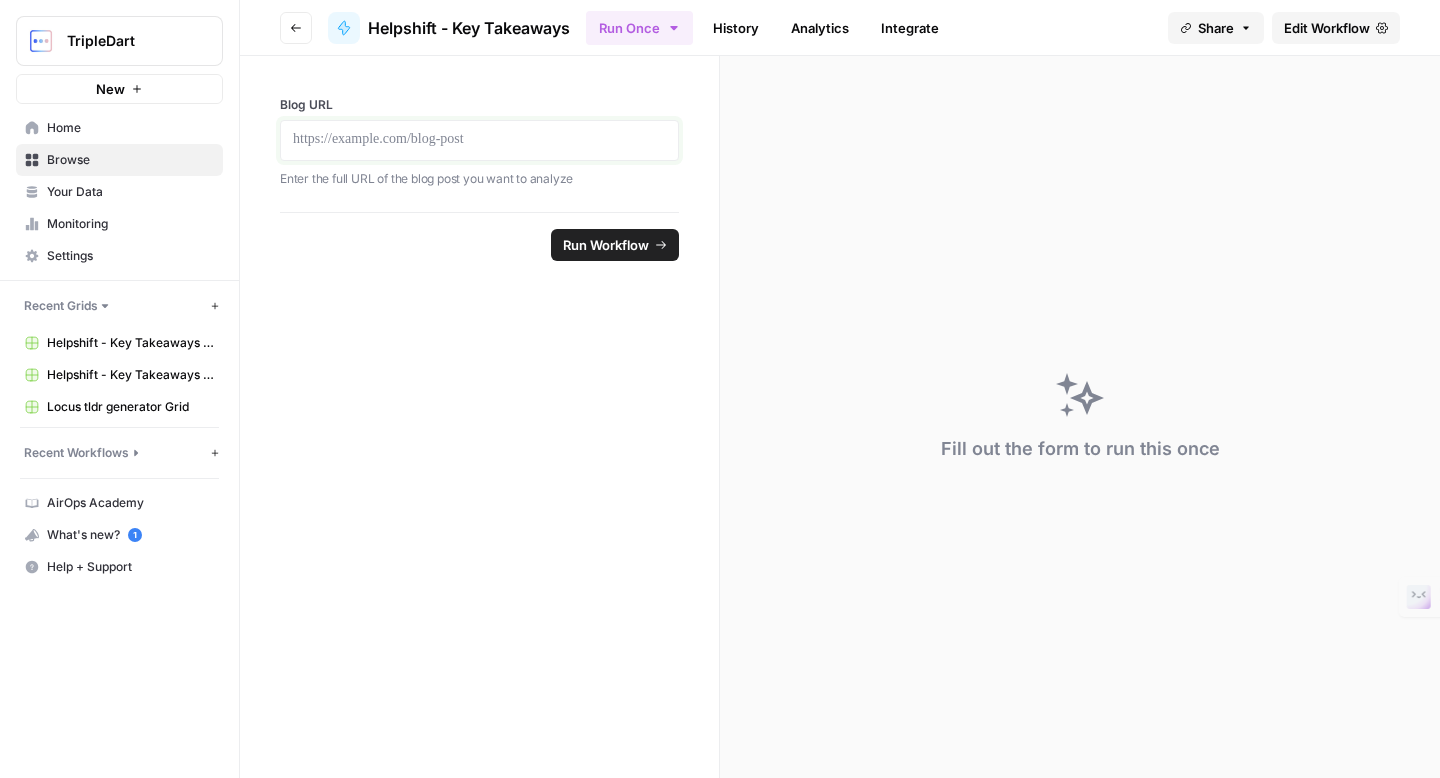 click at bounding box center (479, 140) 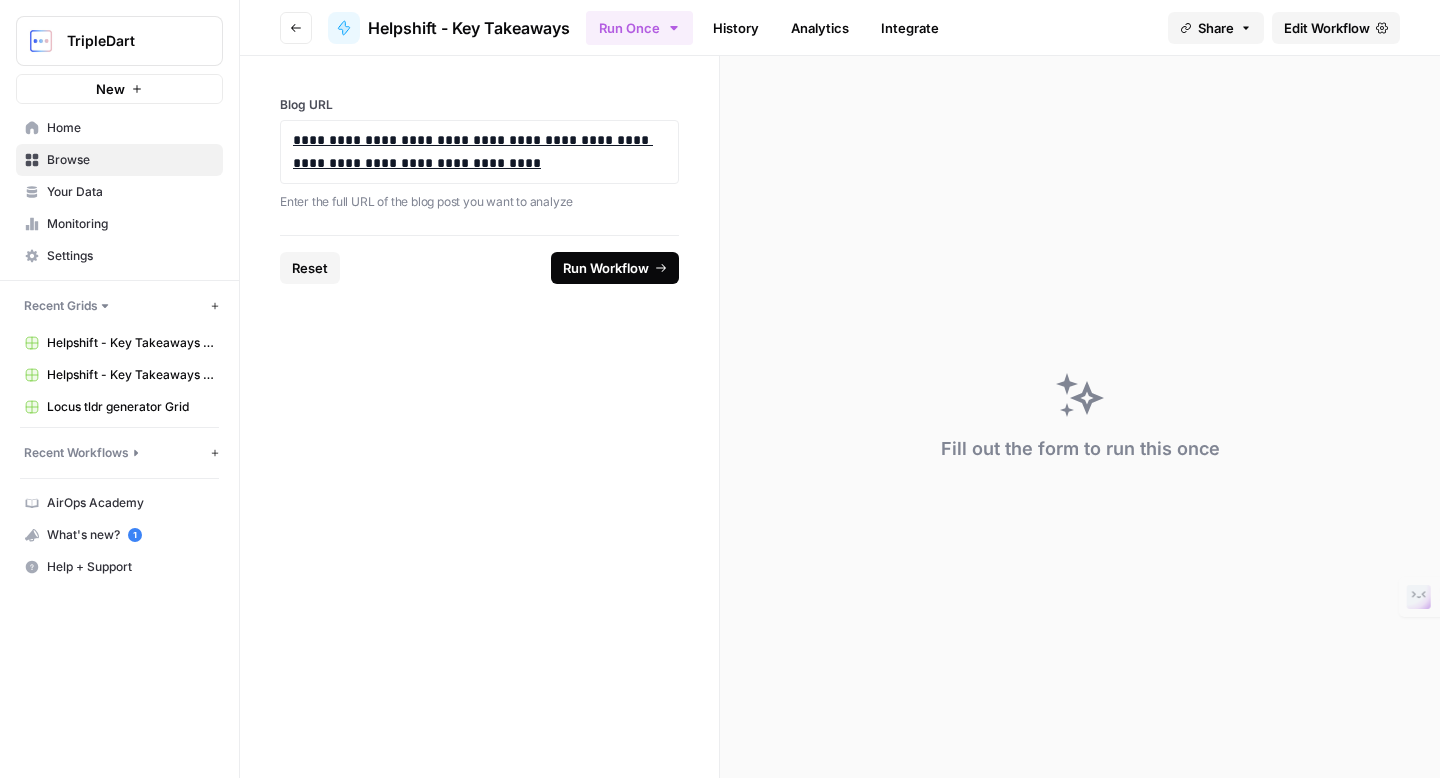 click on "Run Workflow" at bounding box center (615, 268) 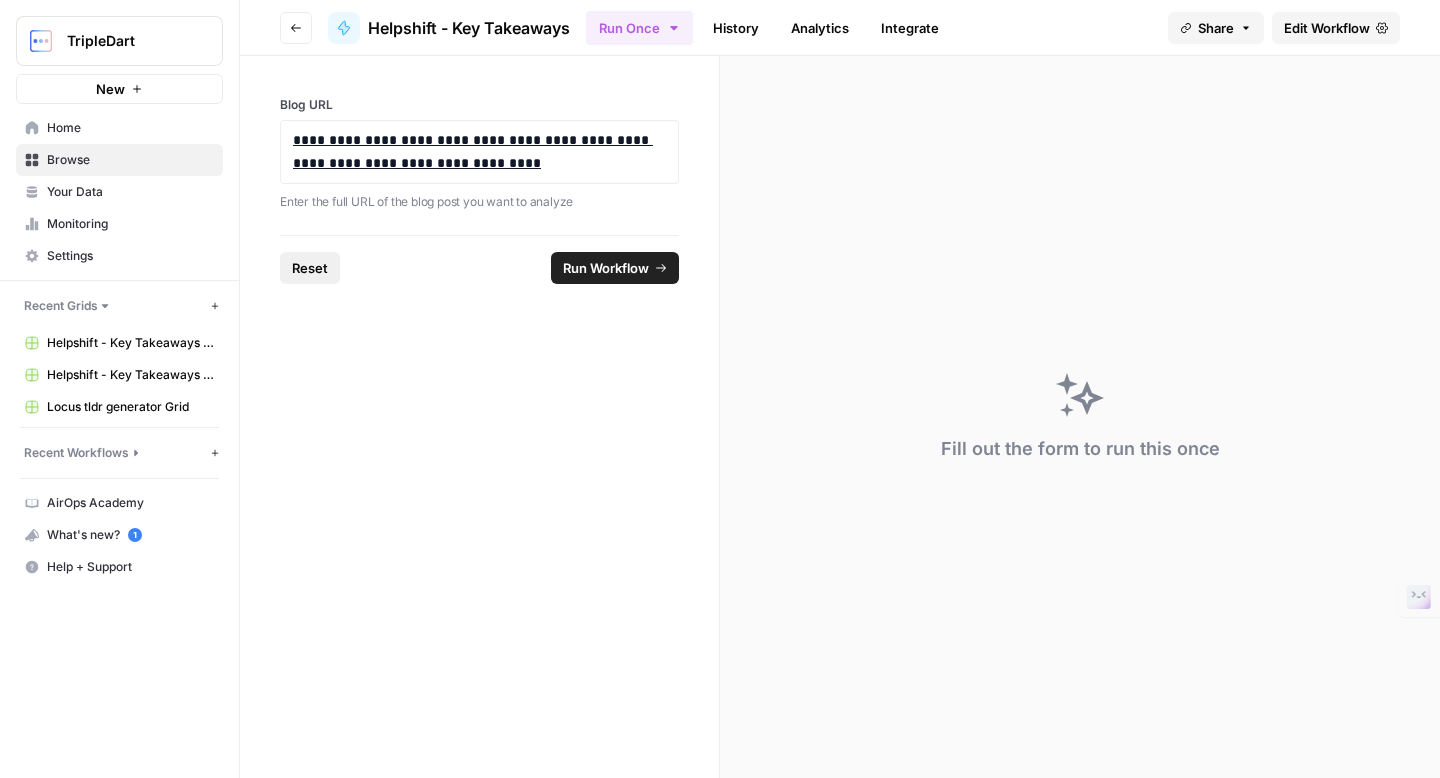 click on "Reset" at bounding box center (310, 268) 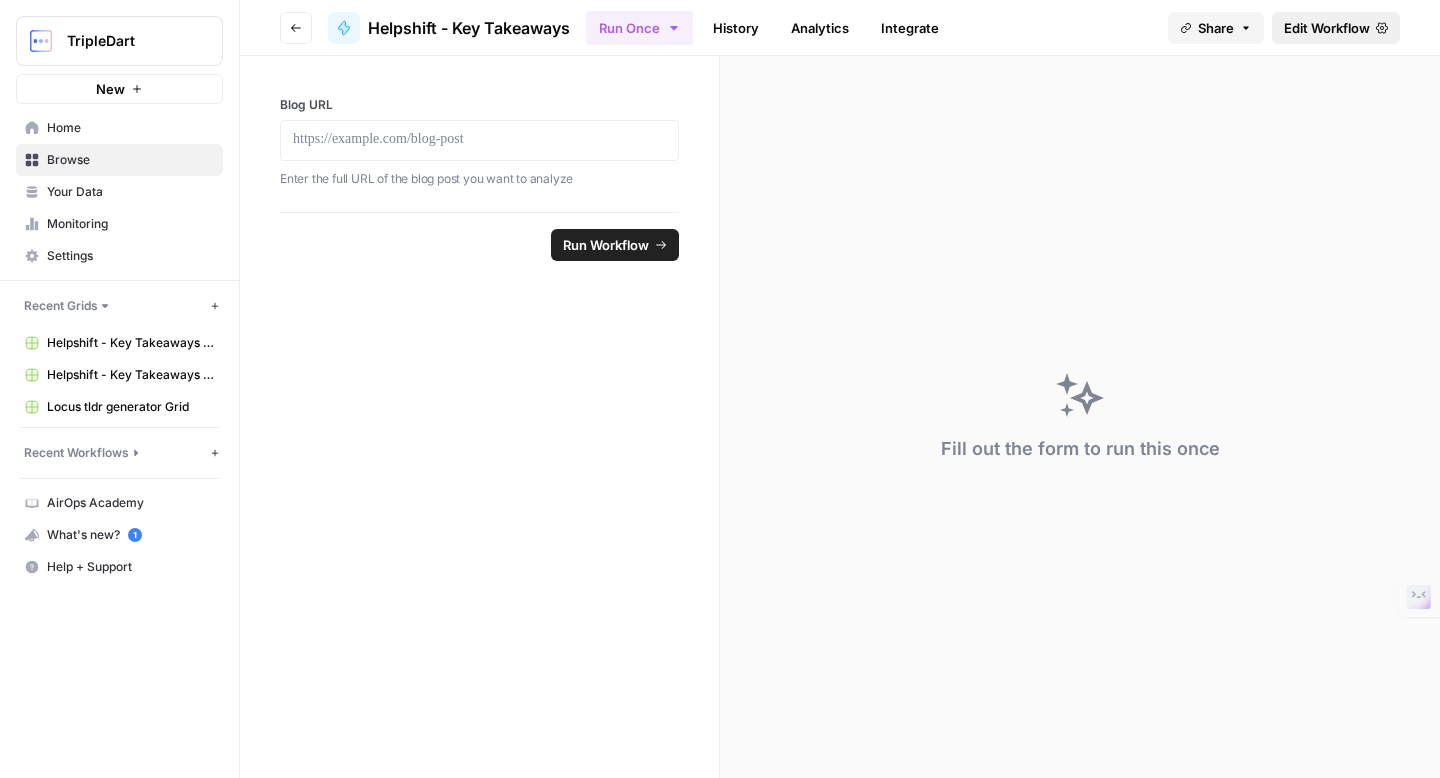 click on "Edit Workflow" at bounding box center (1327, 28) 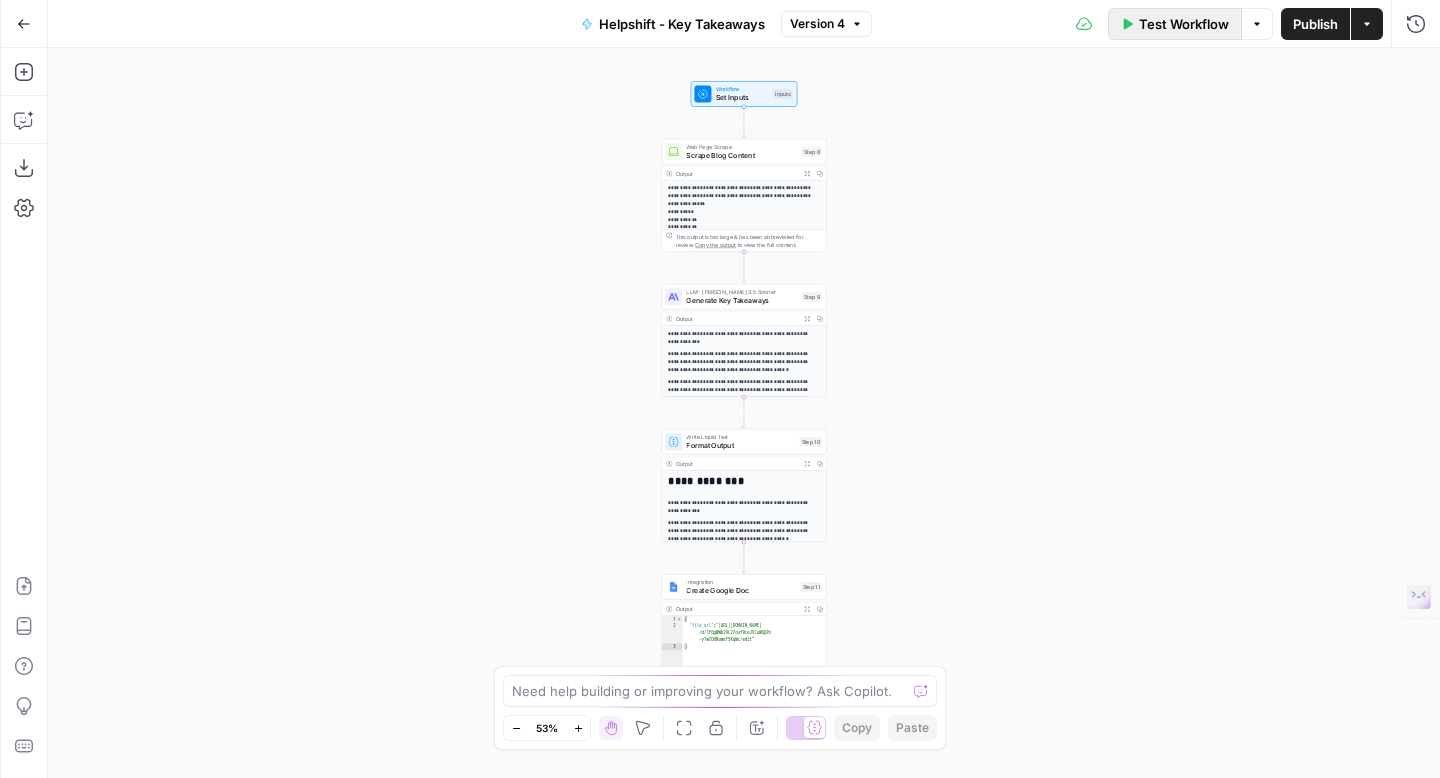 click on "Test Workflow" at bounding box center (1184, 24) 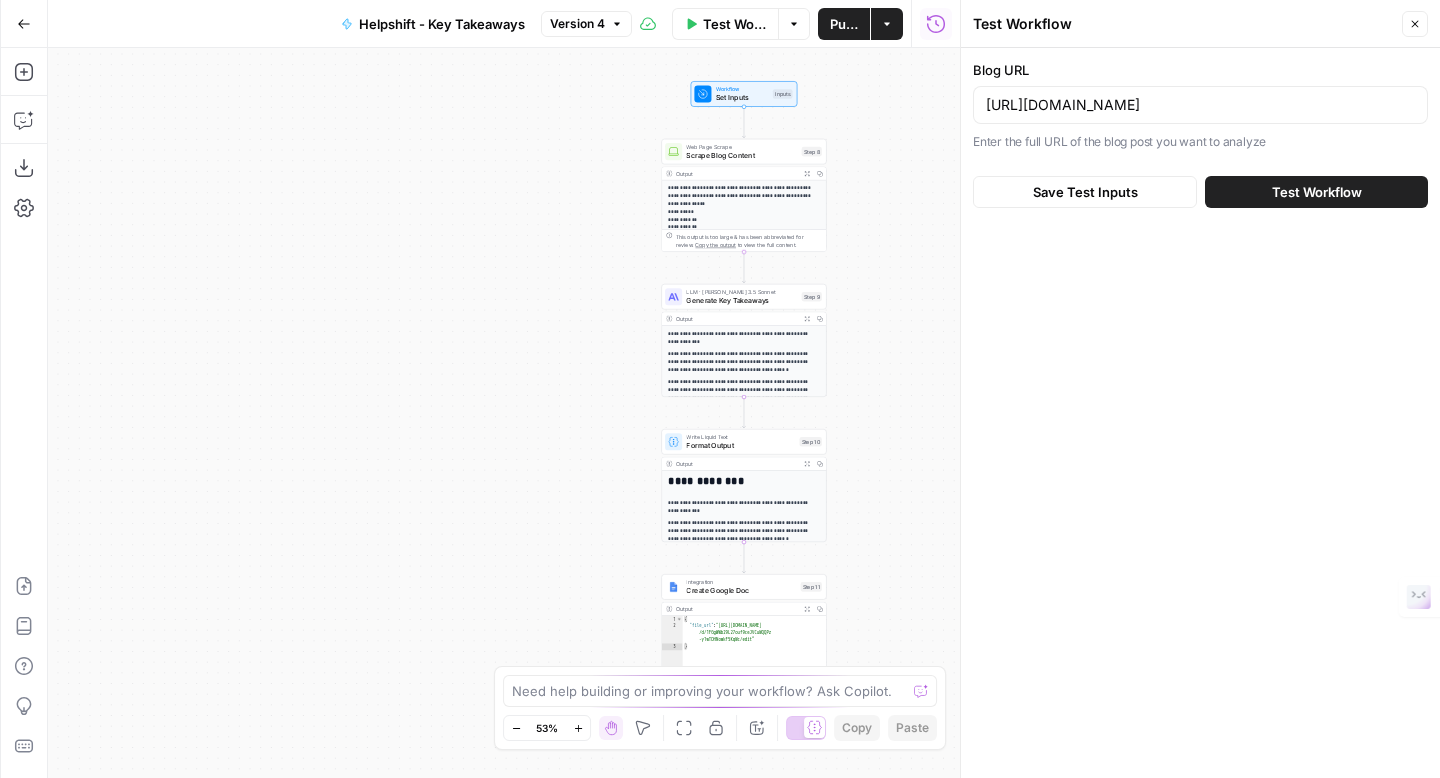 drag, startPoint x: 983, startPoint y: 105, endPoint x: 1439, endPoint y: 101, distance: 456.01755 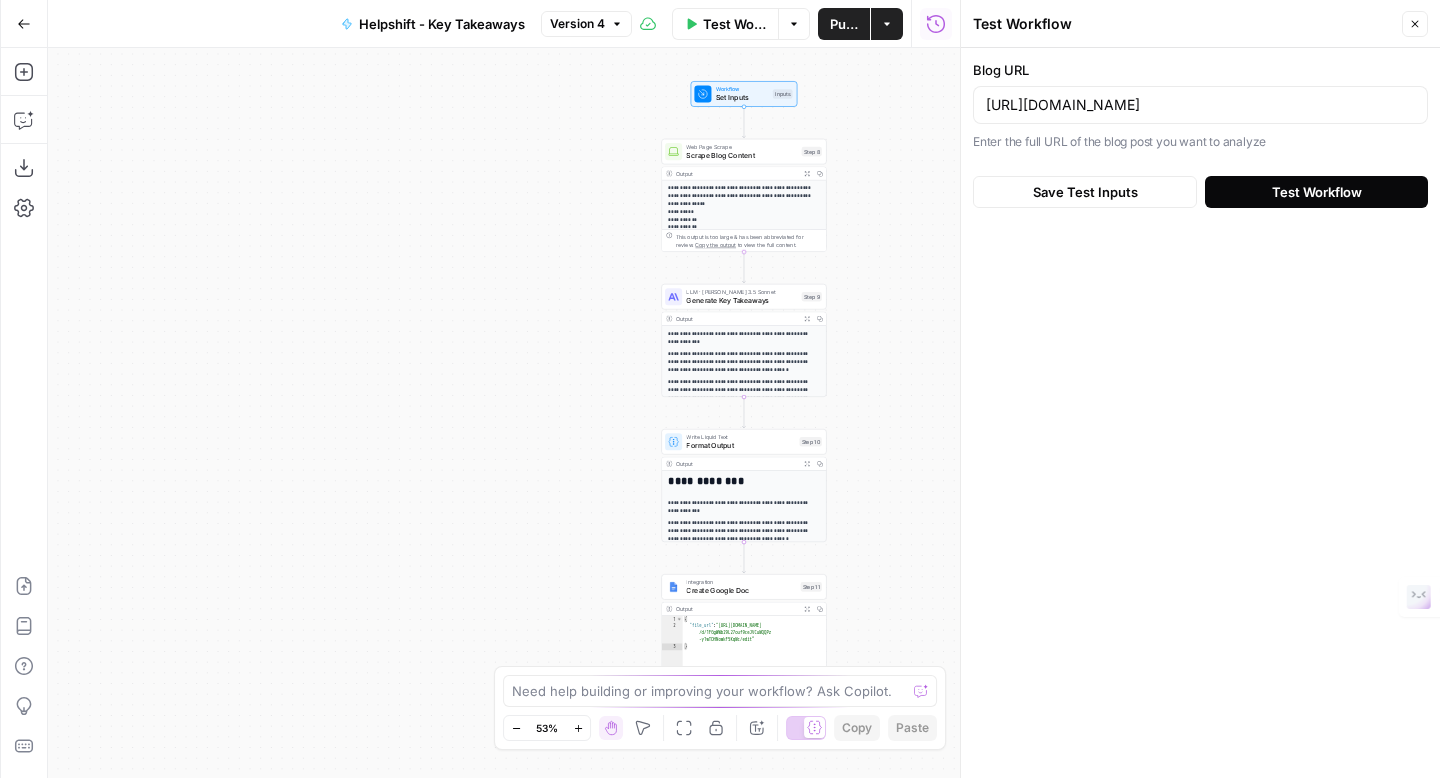 click on "Test Workflow" at bounding box center (1317, 192) 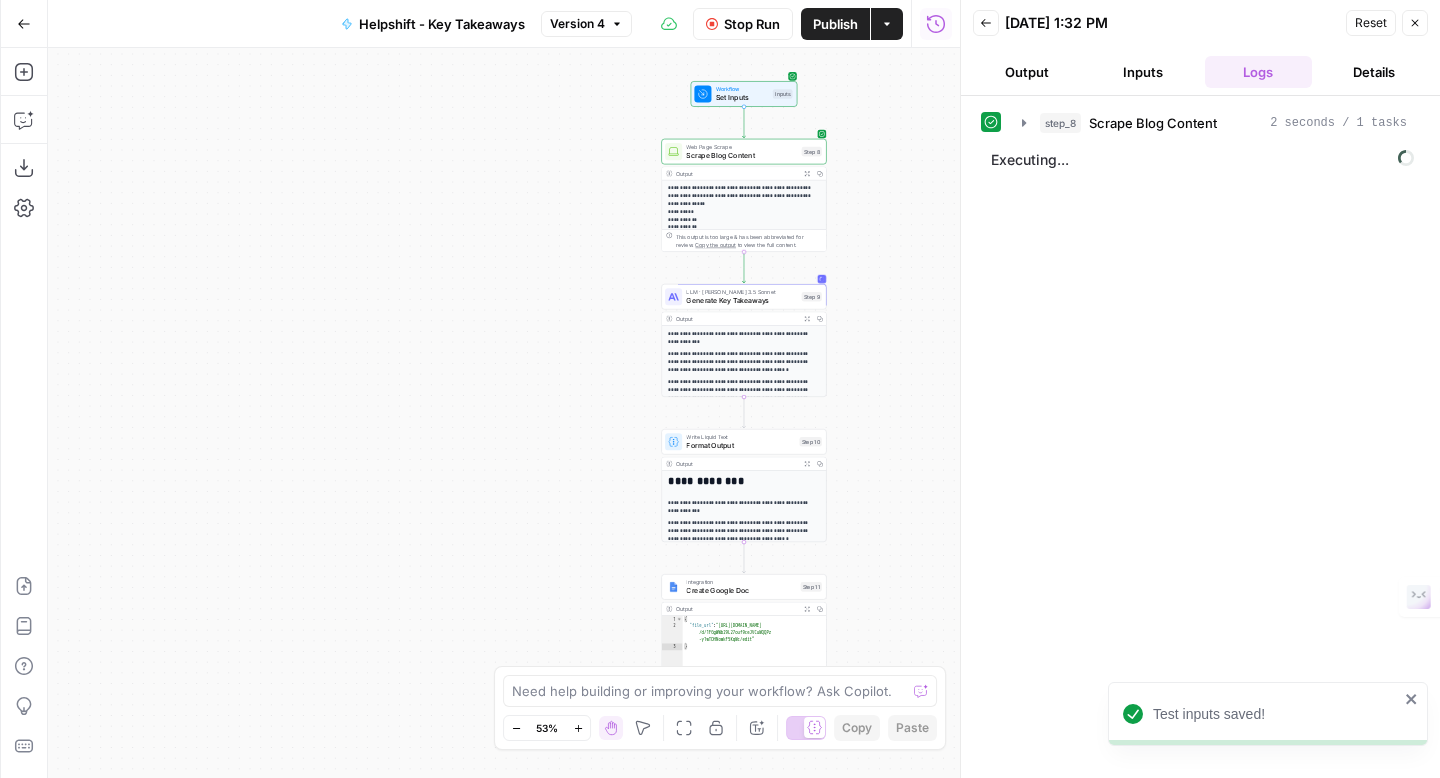 click 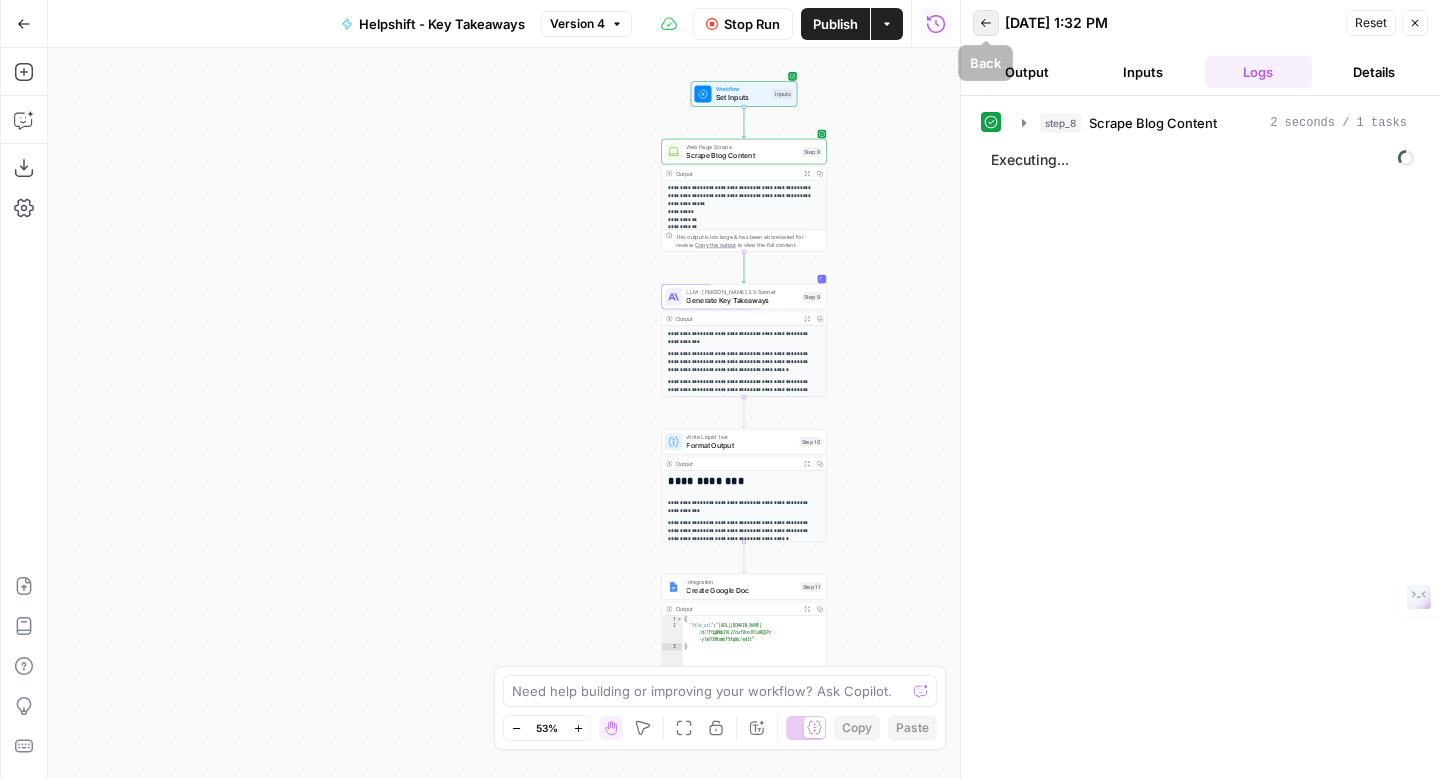 click 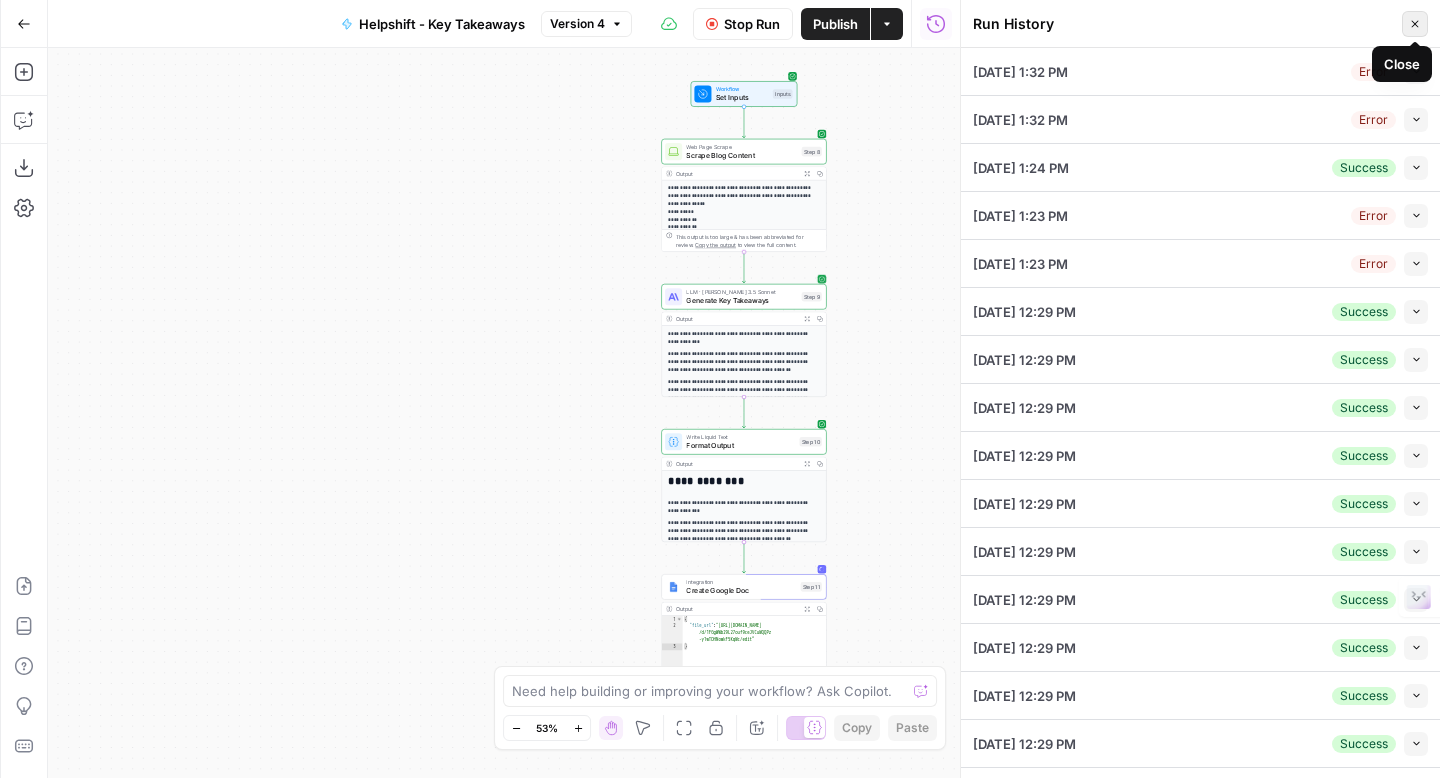 click 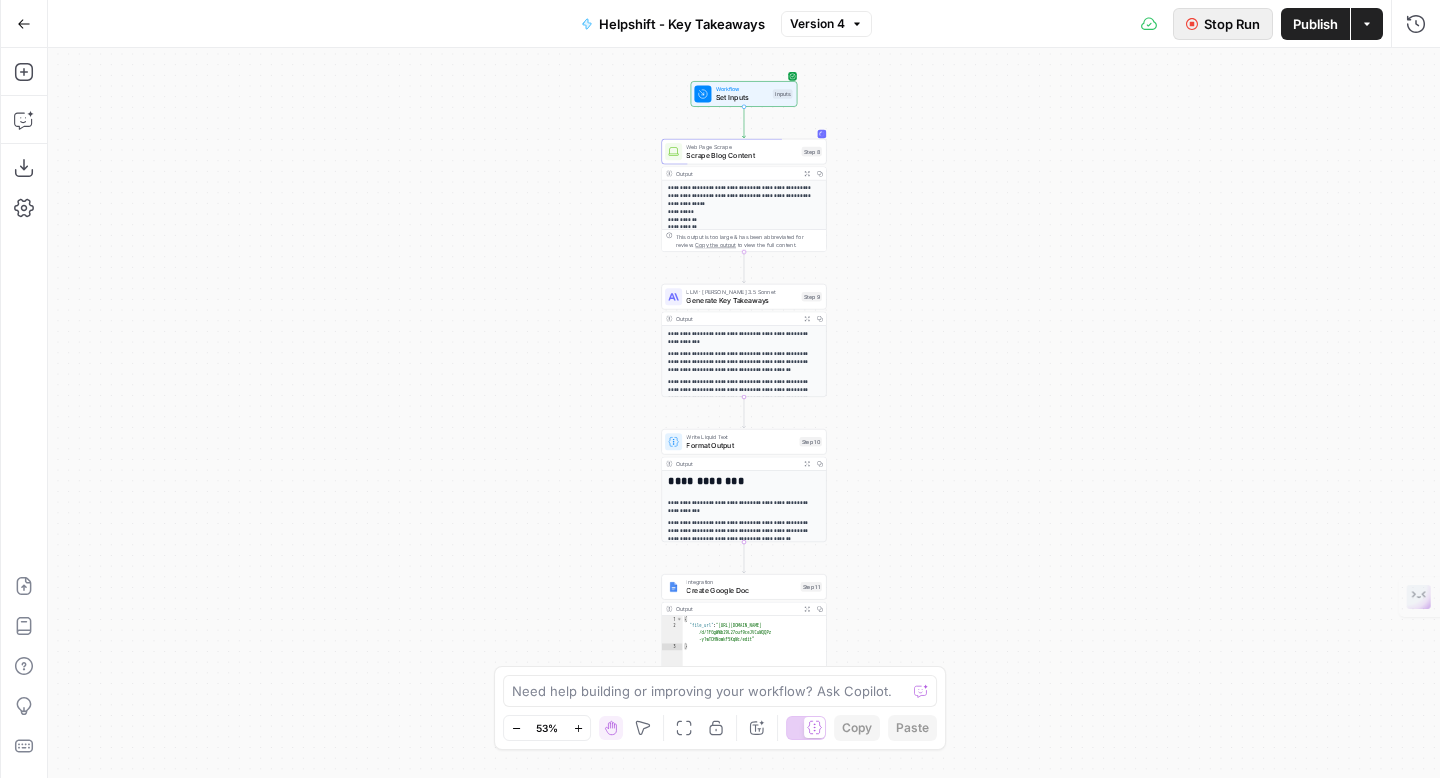 click on "Stop Run" at bounding box center (1232, 24) 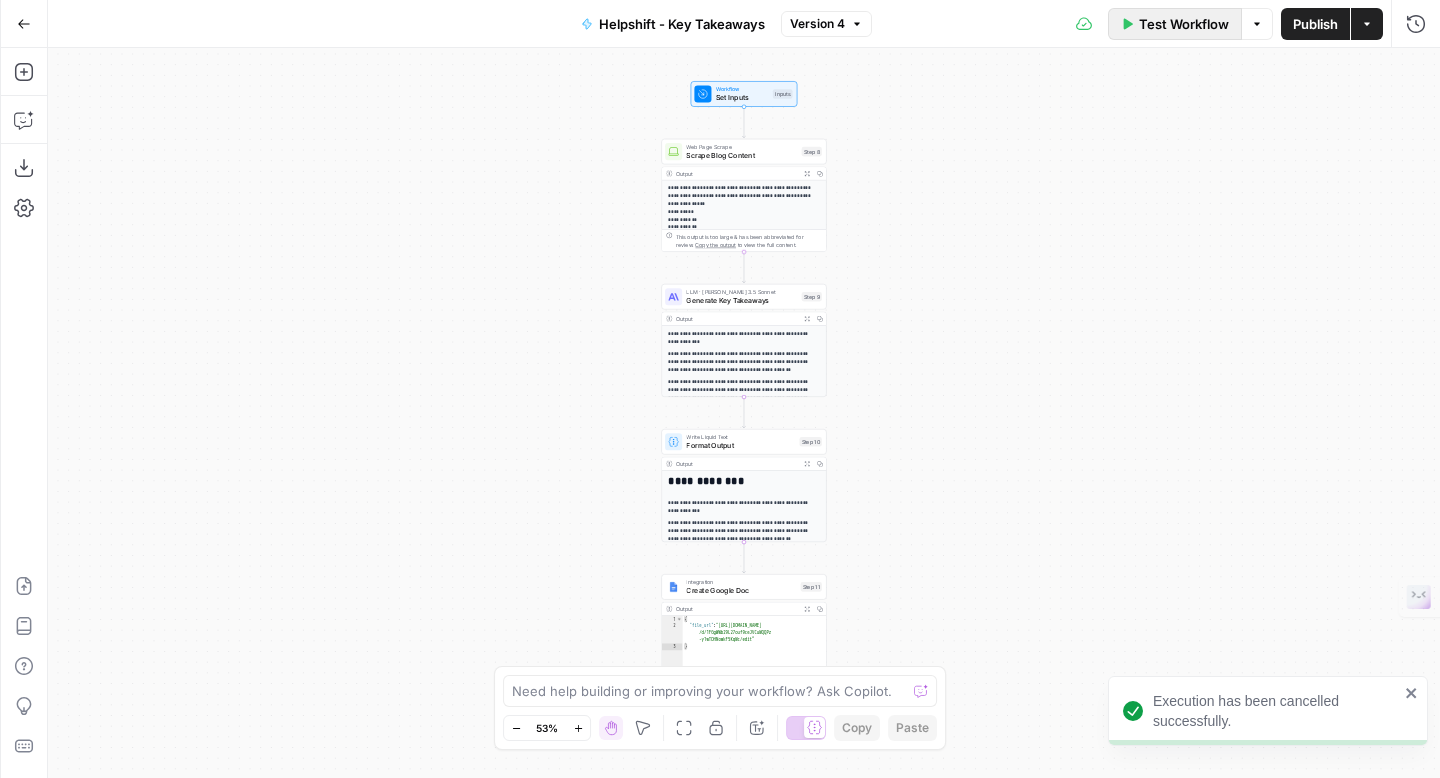 click on "Test Workflow" at bounding box center [1184, 24] 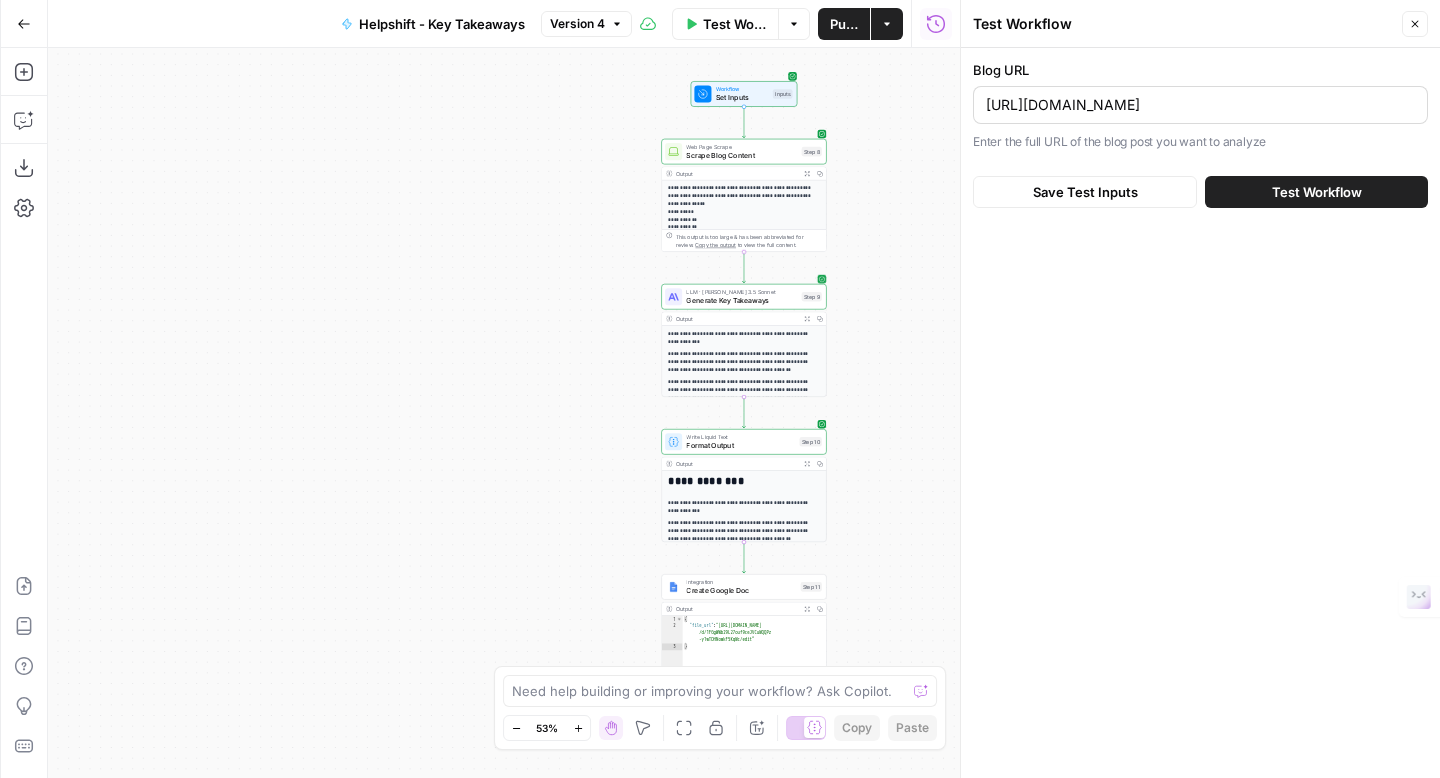 drag, startPoint x: 983, startPoint y: 104, endPoint x: 1369, endPoint y: 110, distance: 386.04663 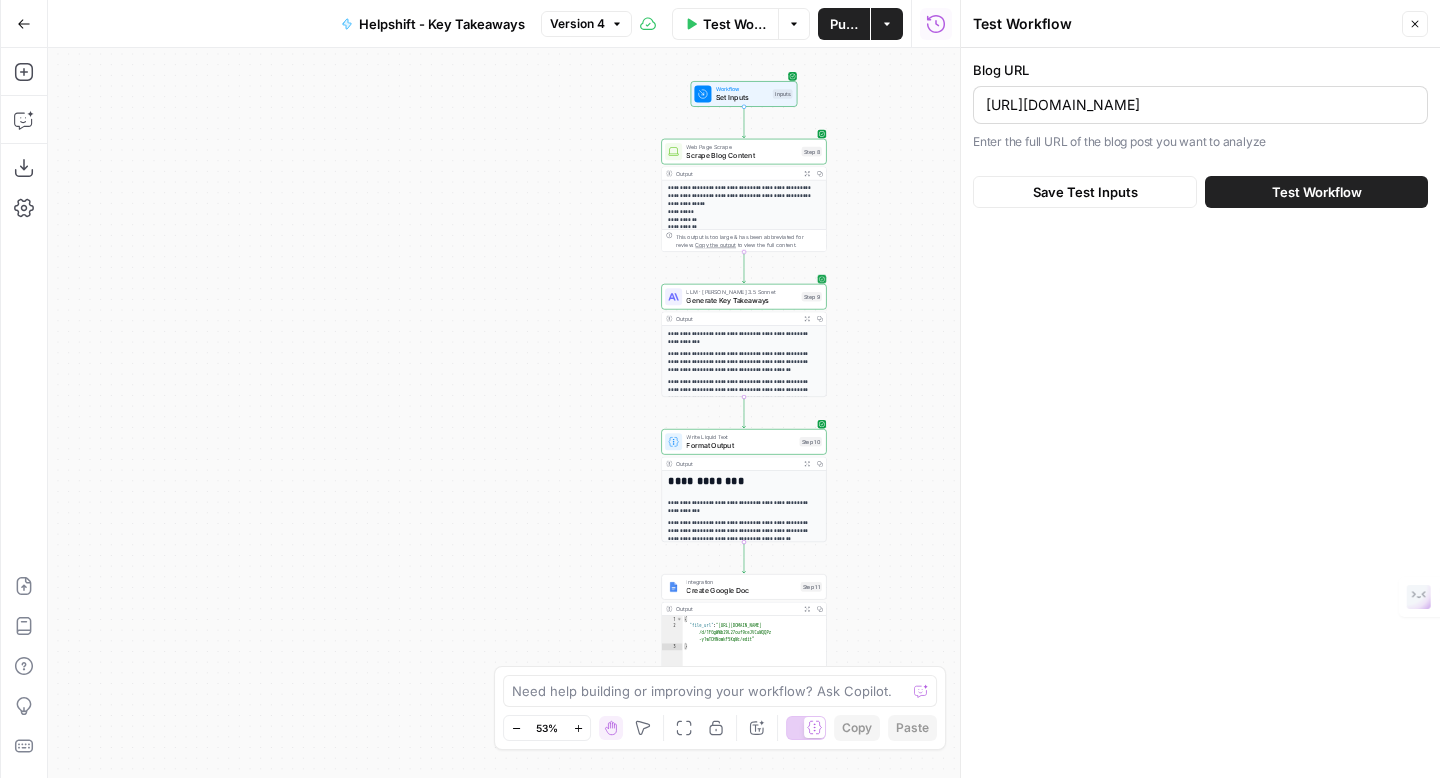 click on "[URL][DOMAIN_NAME]" at bounding box center [1200, 105] 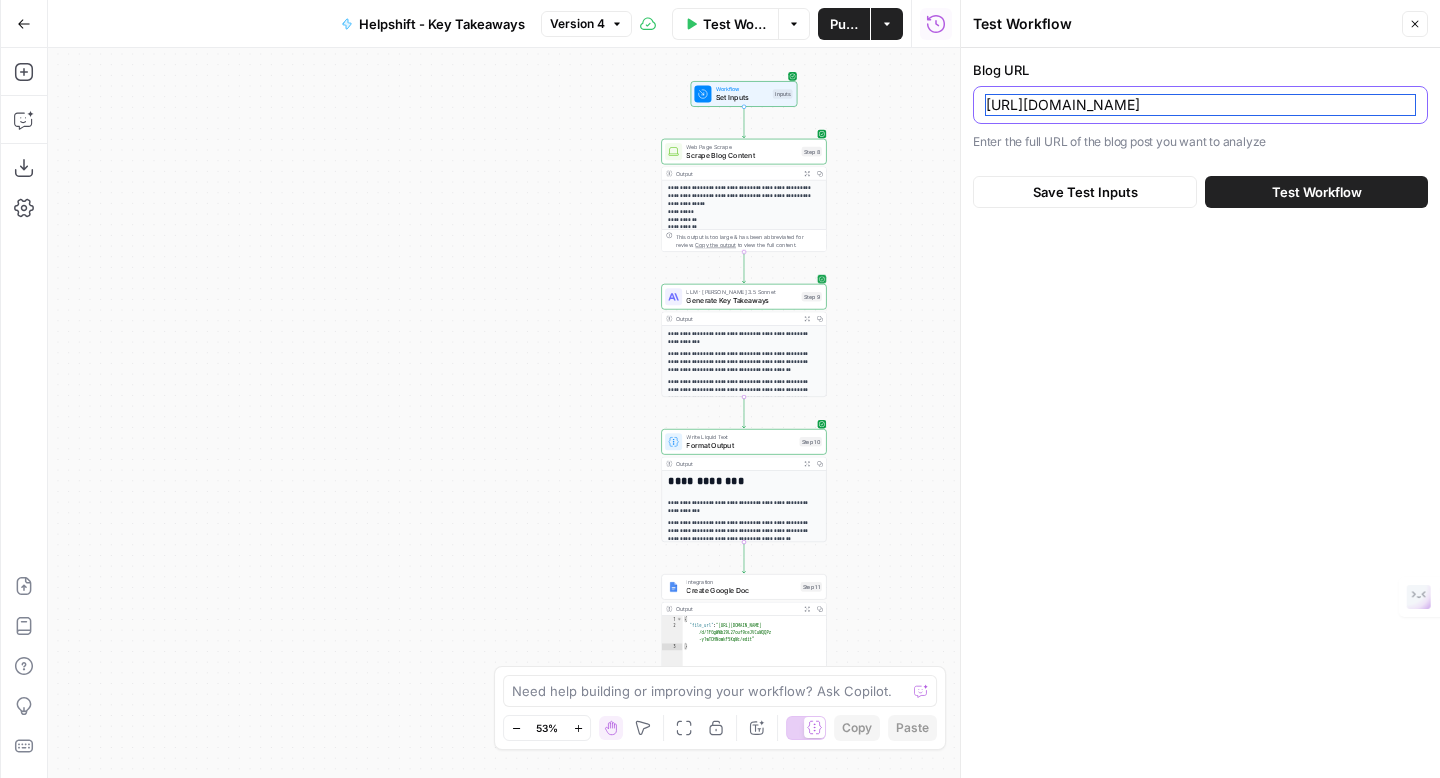 scroll, scrollTop: 0, scrollLeft: 223, axis: horizontal 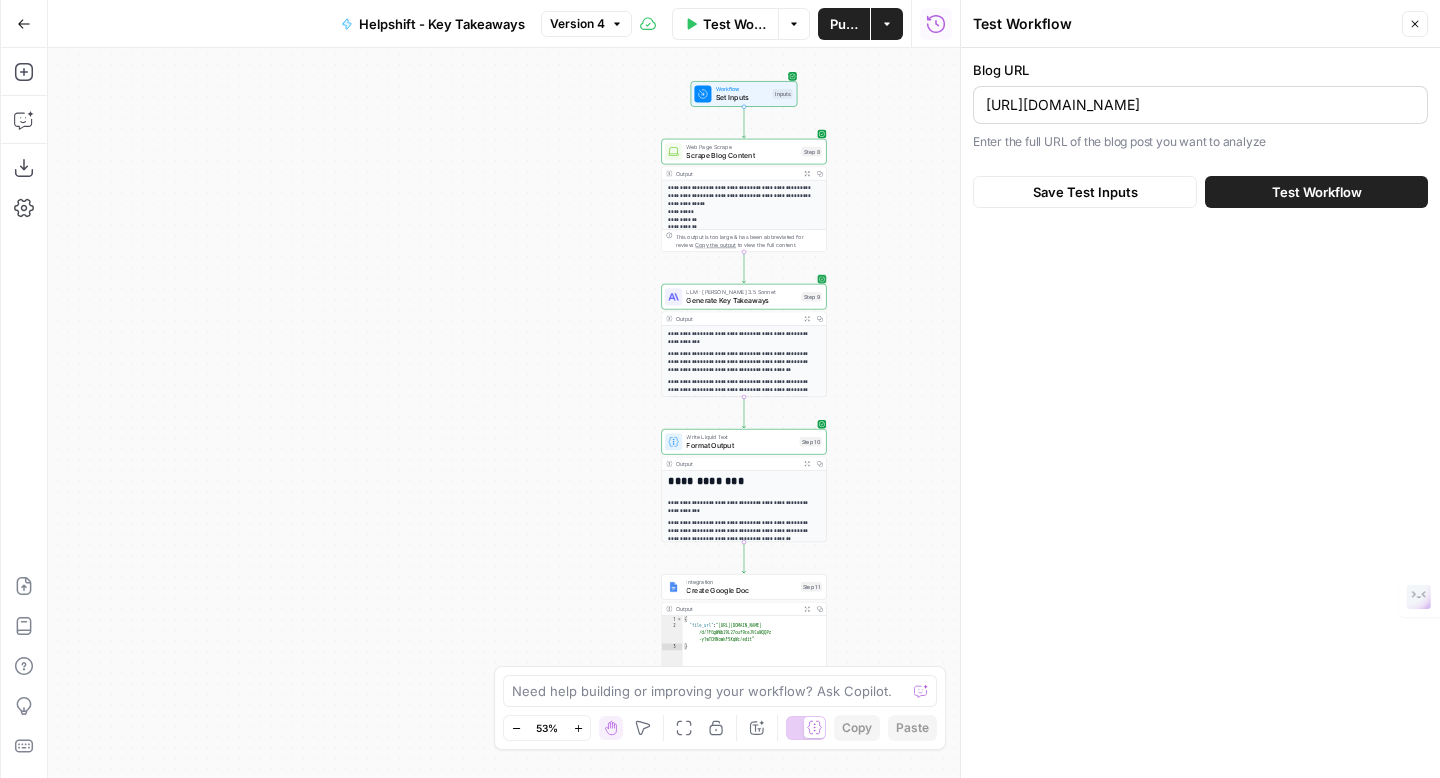 drag, startPoint x: 1425, startPoint y: 104, endPoint x: 995, endPoint y: 95, distance: 430.09418 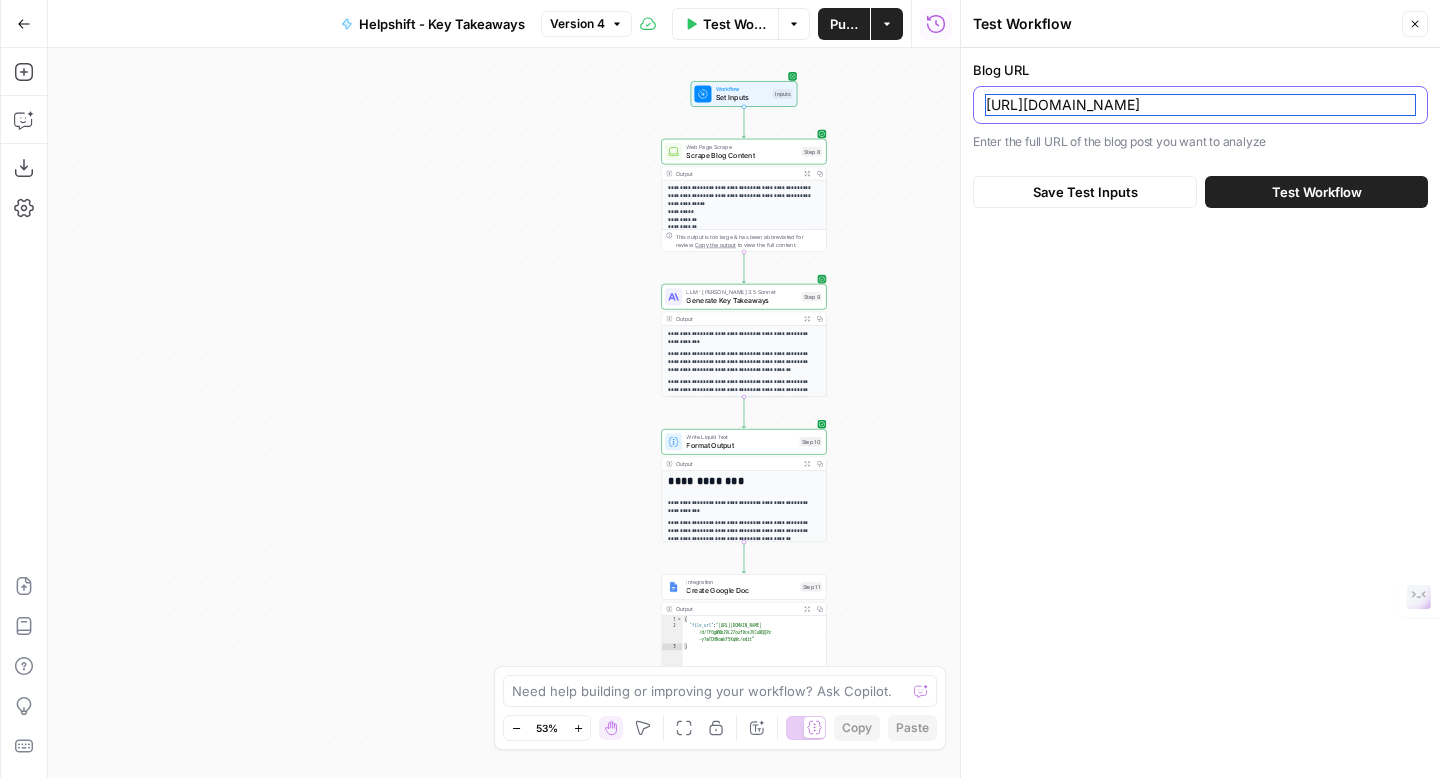 scroll, scrollTop: 0, scrollLeft: 223, axis: horizontal 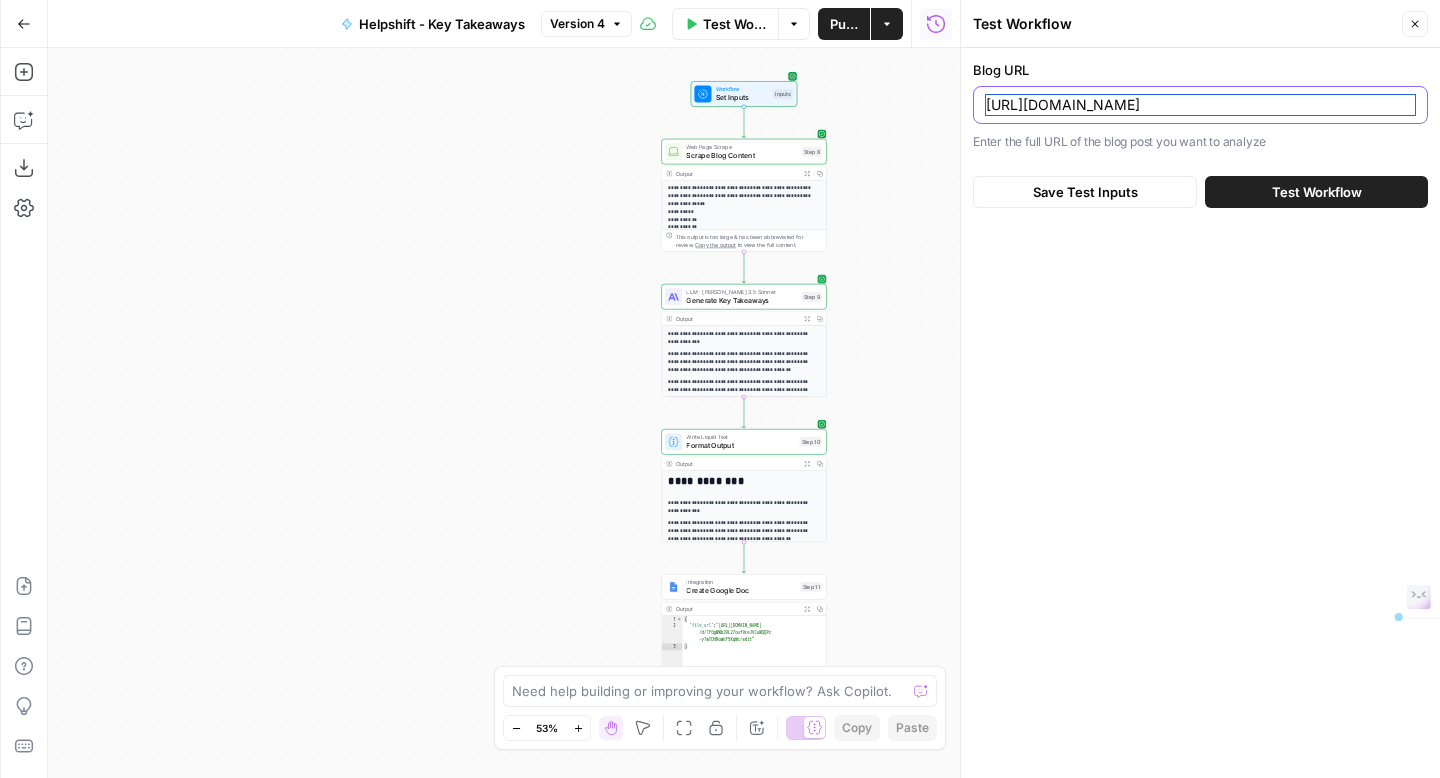 drag, startPoint x: 989, startPoint y: 102, endPoint x: 1433, endPoint y: 91, distance: 444.13623 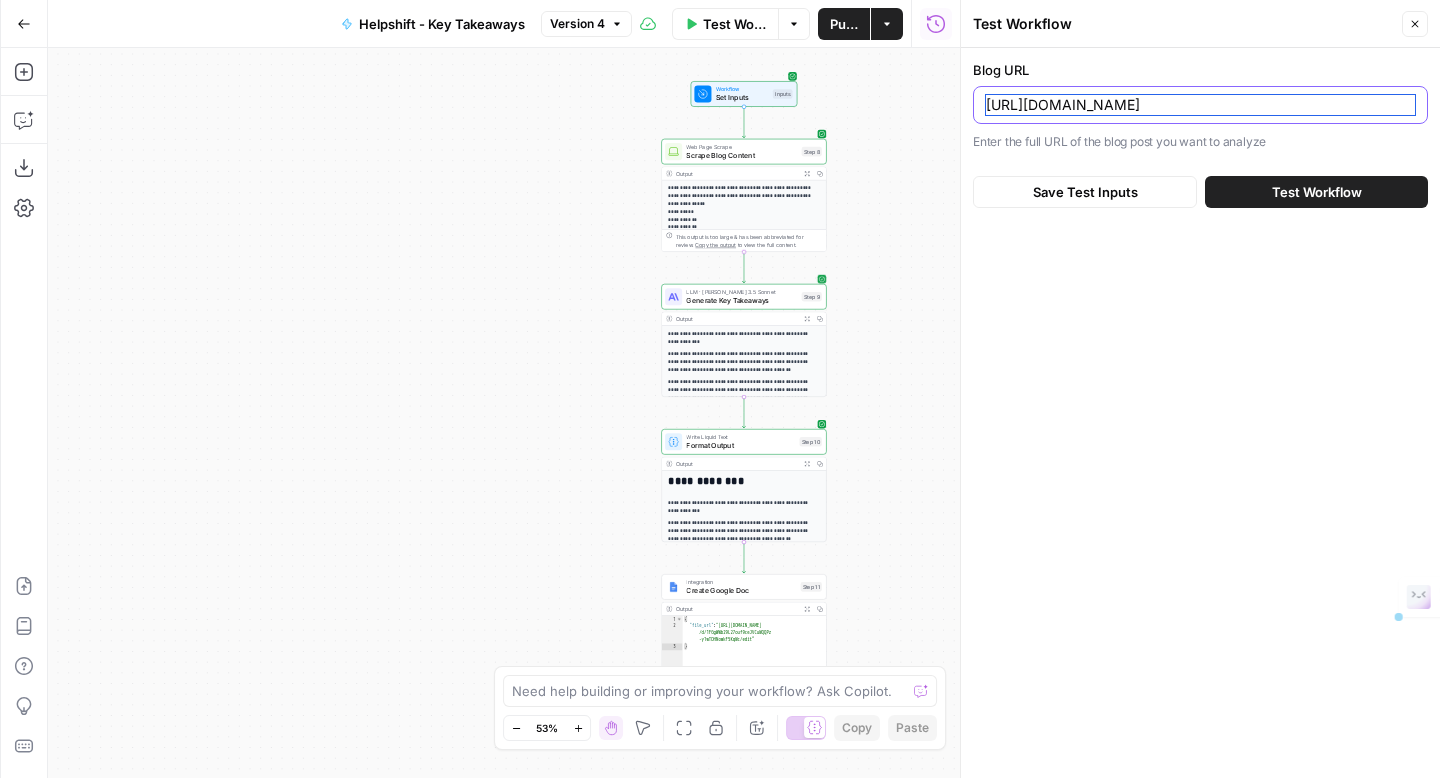 click on "Blog URL [URL][DOMAIN_NAME] Enter the full URL of the blog post you want to analyze Save Test Inputs Test Workflow" at bounding box center (1200, 134) 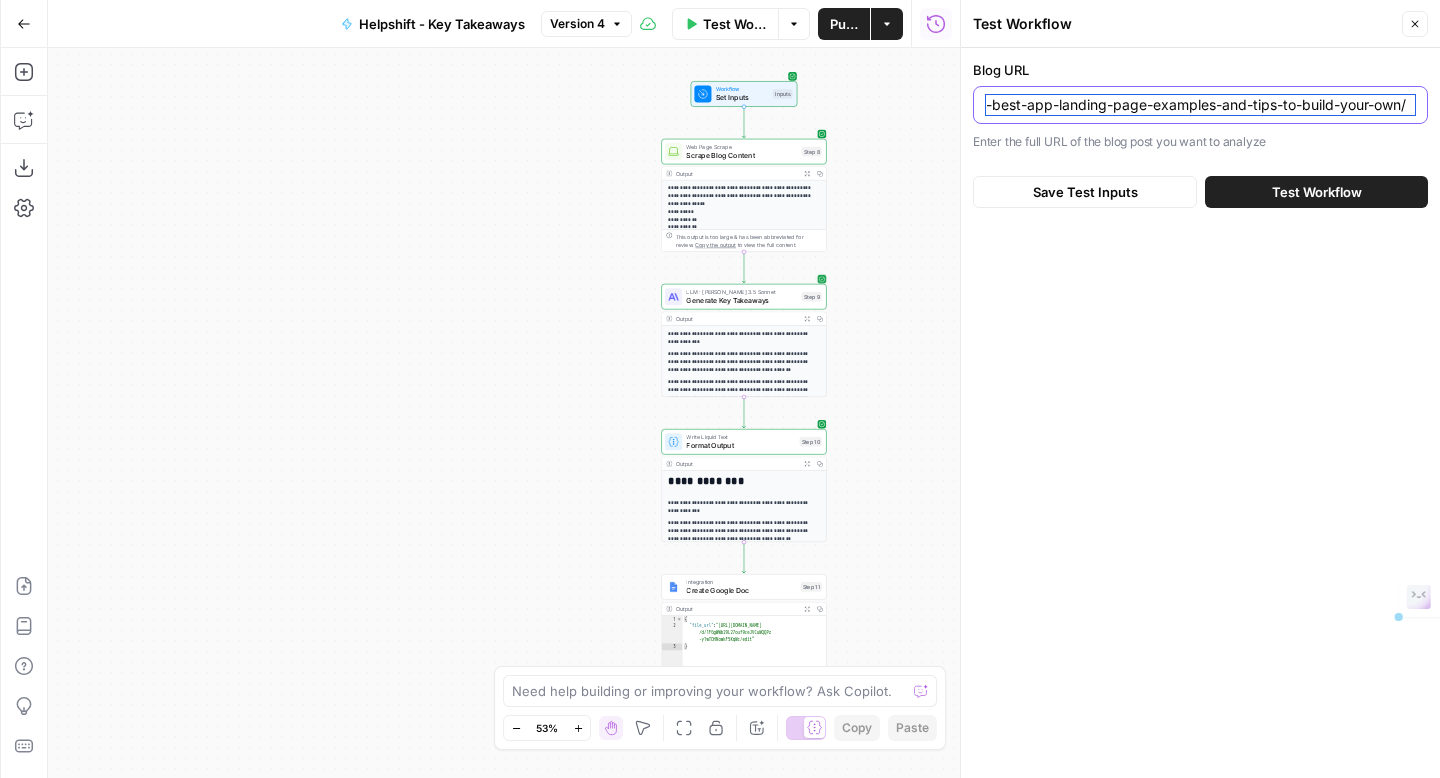 scroll, scrollTop: 0, scrollLeft: 0, axis: both 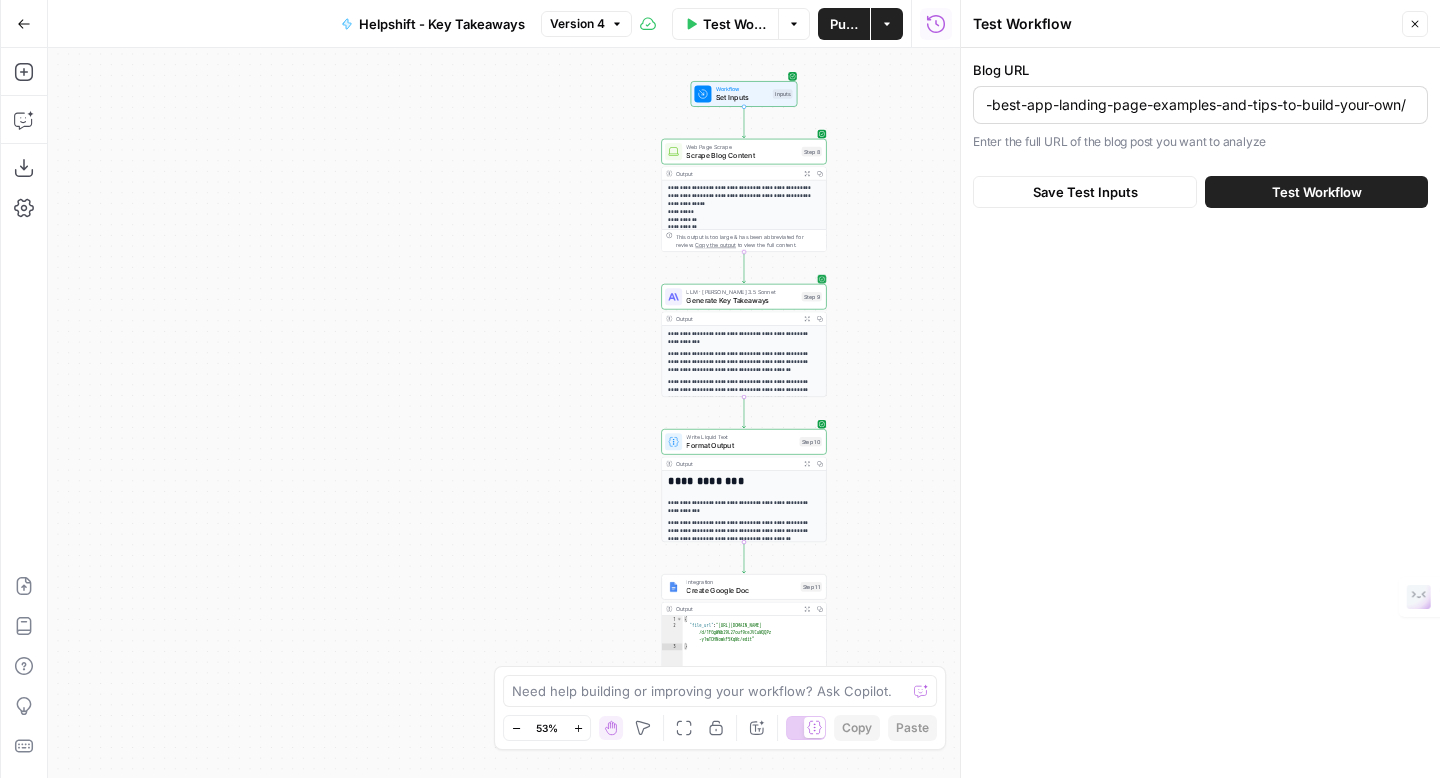 drag, startPoint x: 1417, startPoint y: 105, endPoint x: 1021, endPoint y: 105, distance: 396 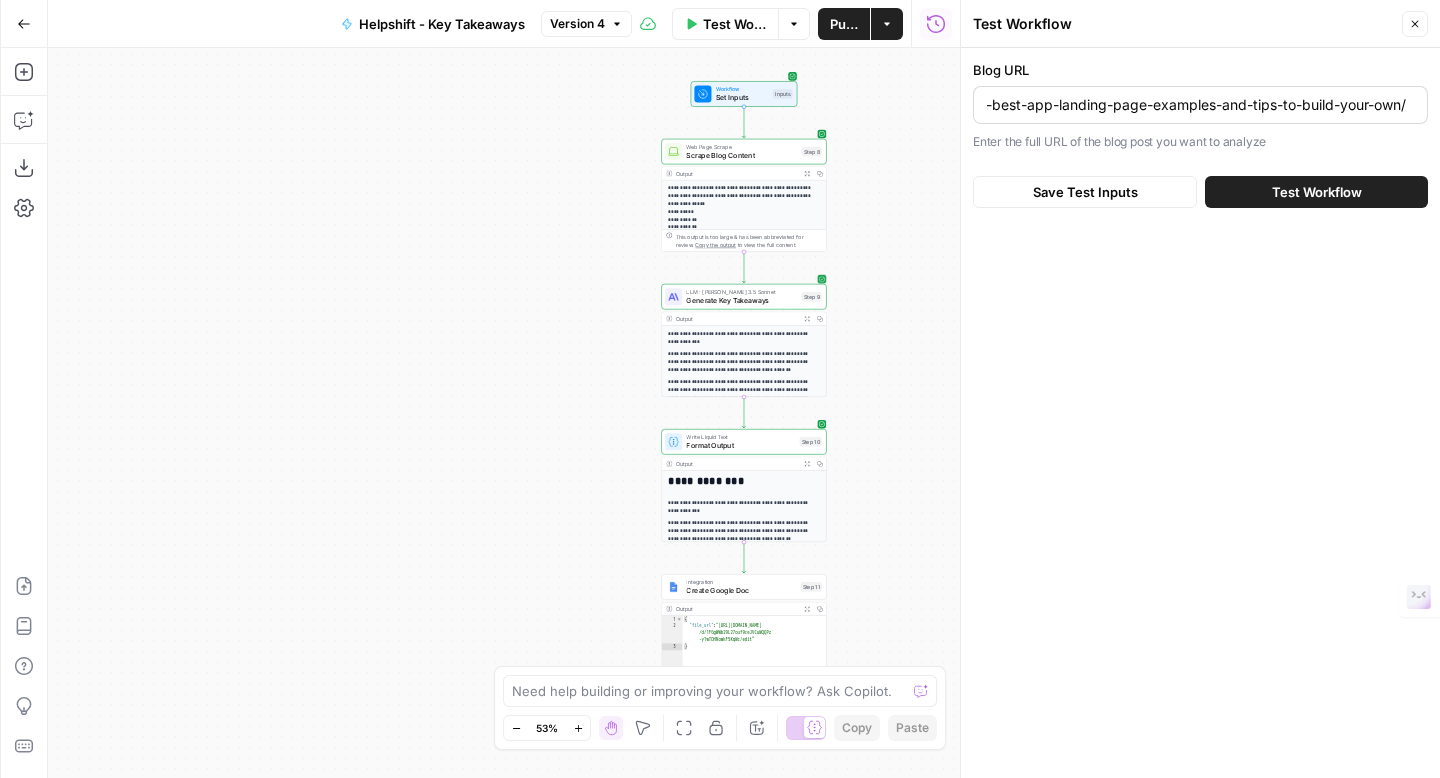 click on "-best-app-landing-page-examples-and-tips-to-build-your-own/" at bounding box center (1200, 105) 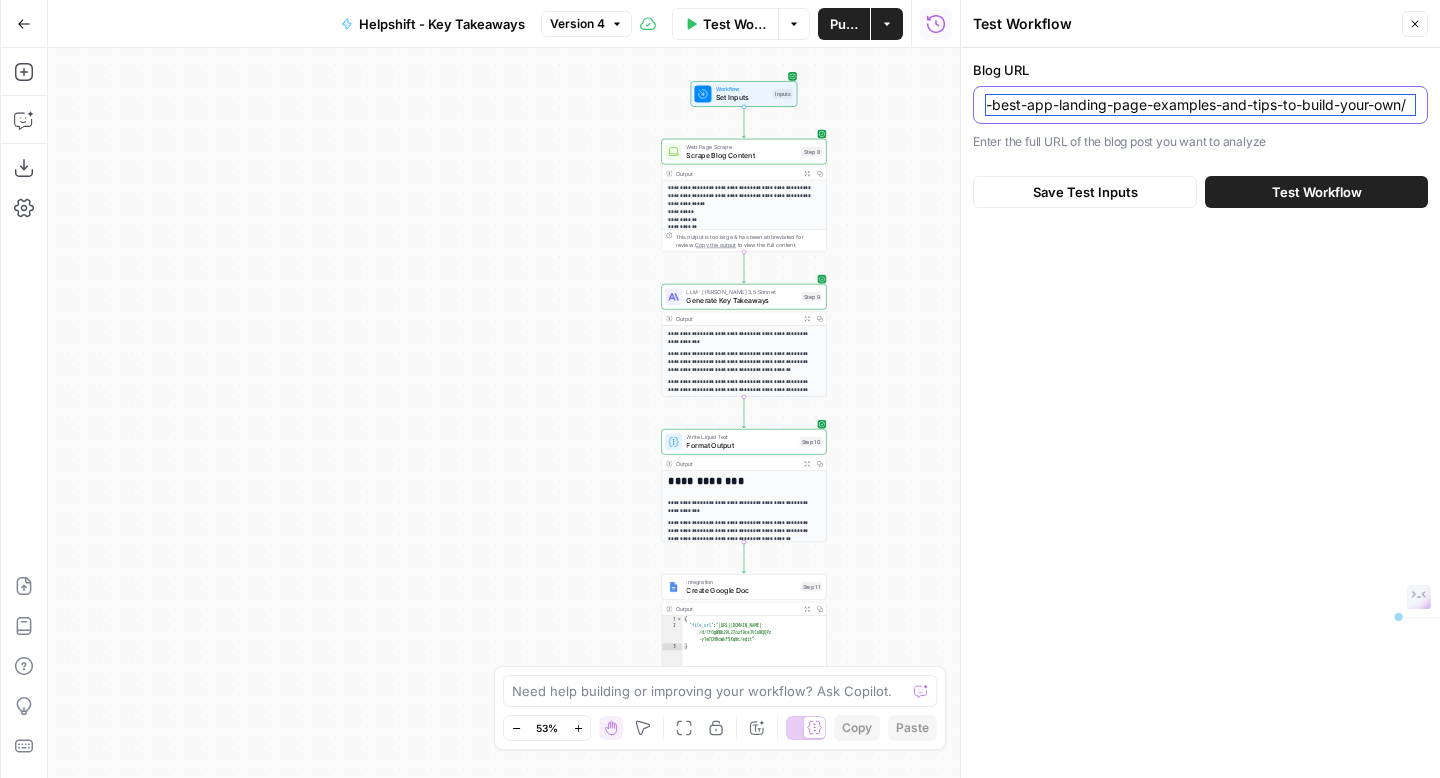 drag, startPoint x: 1021, startPoint y: 105, endPoint x: 1118, endPoint y: 105, distance: 97 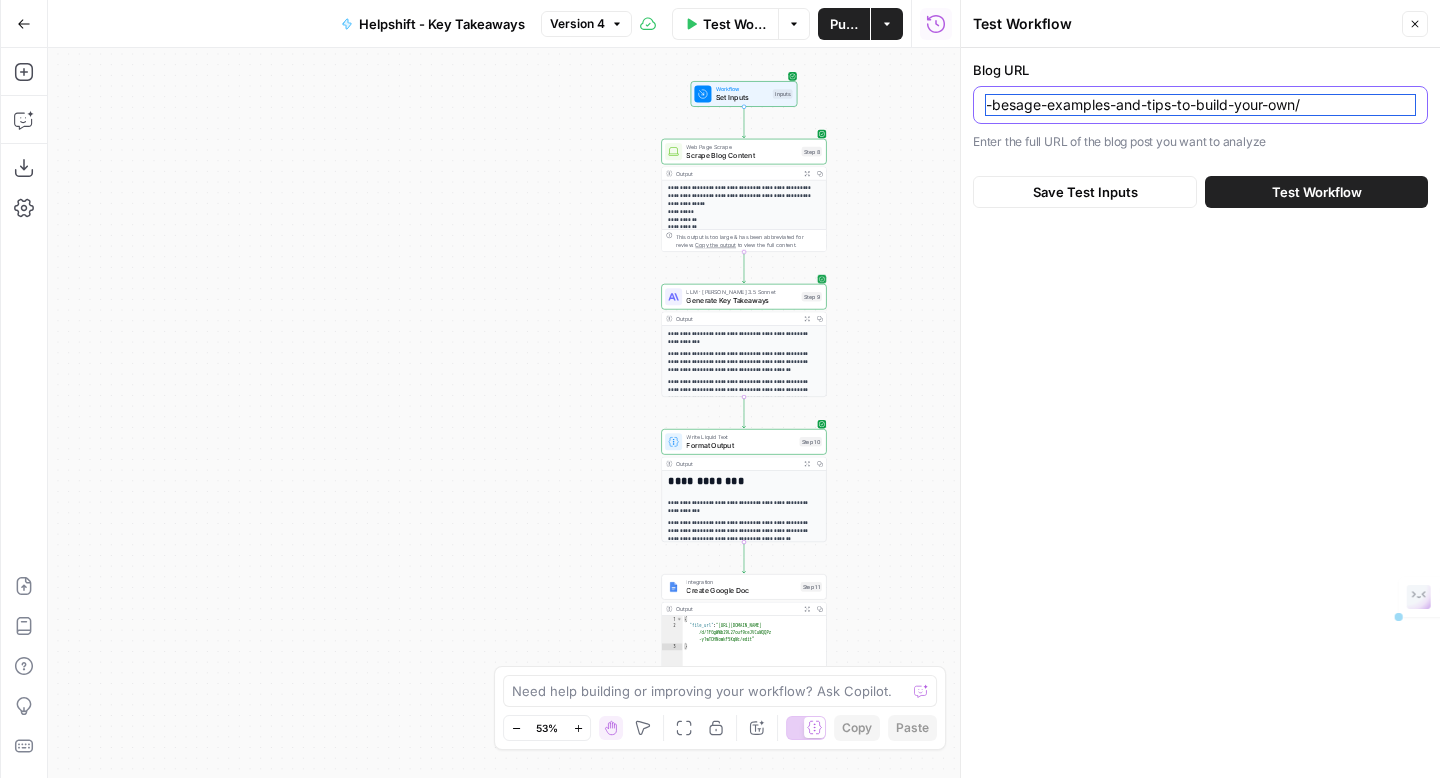 drag, startPoint x: 1356, startPoint y: 103, endPoint x: 1021, endPoint y: 102, distance: 335.0015 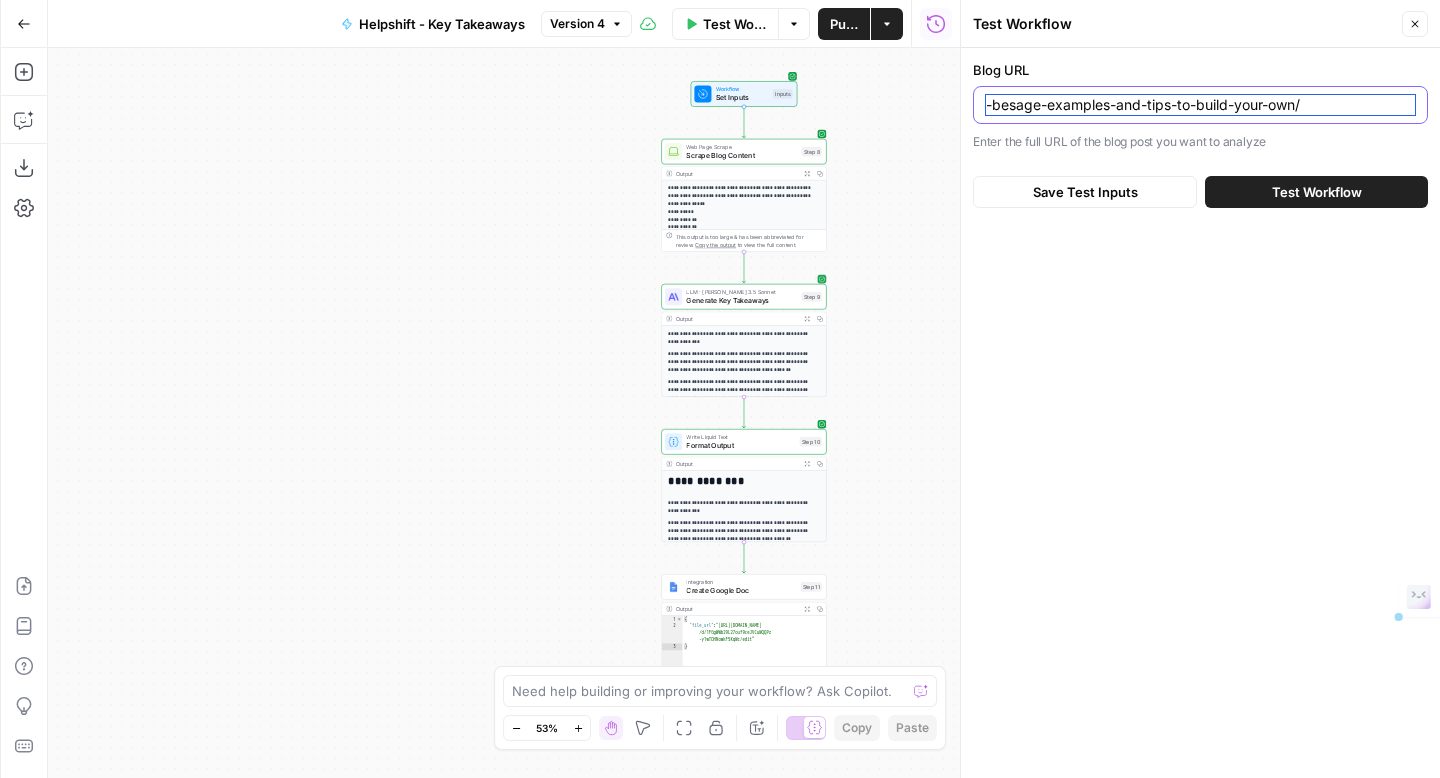 click on "-besage-examples-and-tips-to-build-your-own/" at bounding box center (1200, 105) 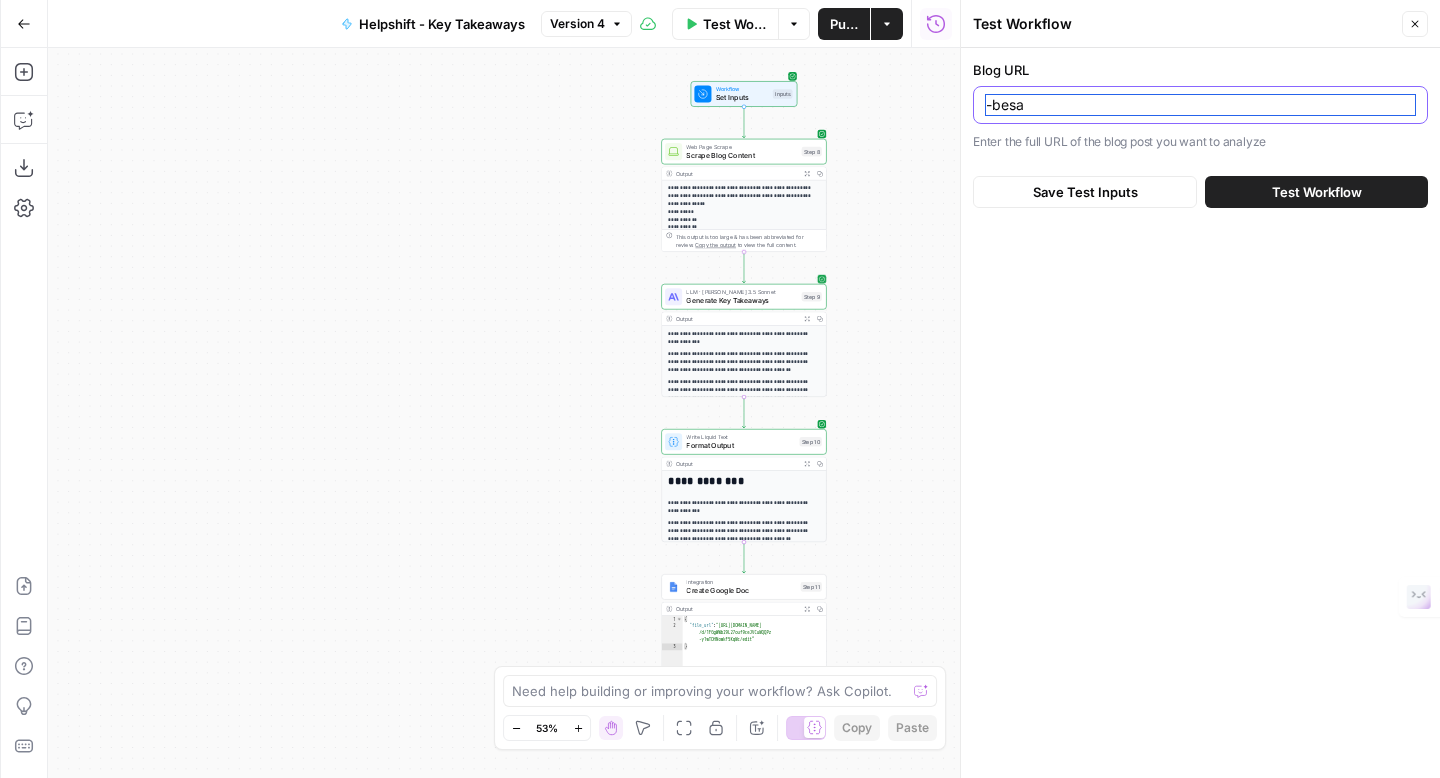 drag, startPoint x: 1044, startPoint y: 108, endPoint x: 939, endPoint y: 101, distance: 105.23308 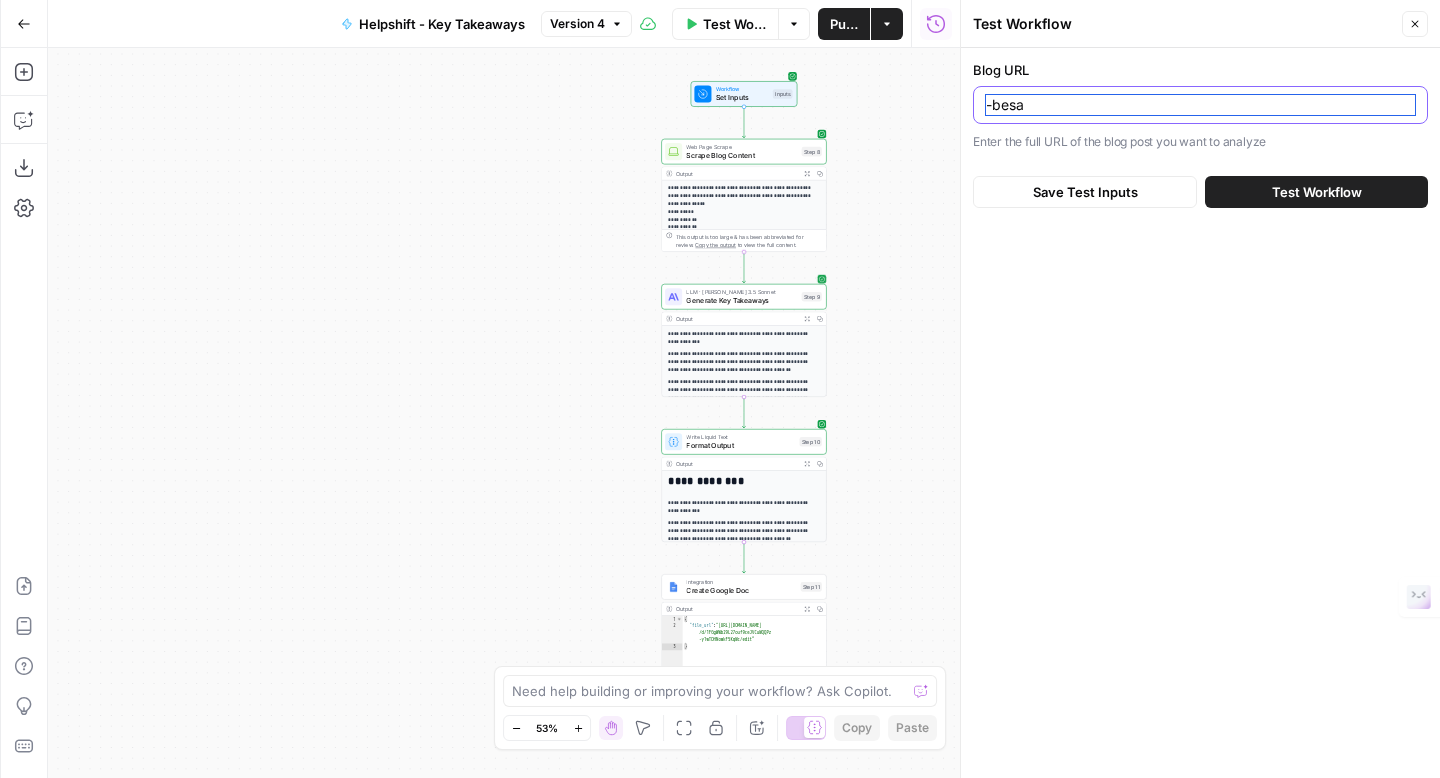 click on "**********" at bounding box center (720, 389) 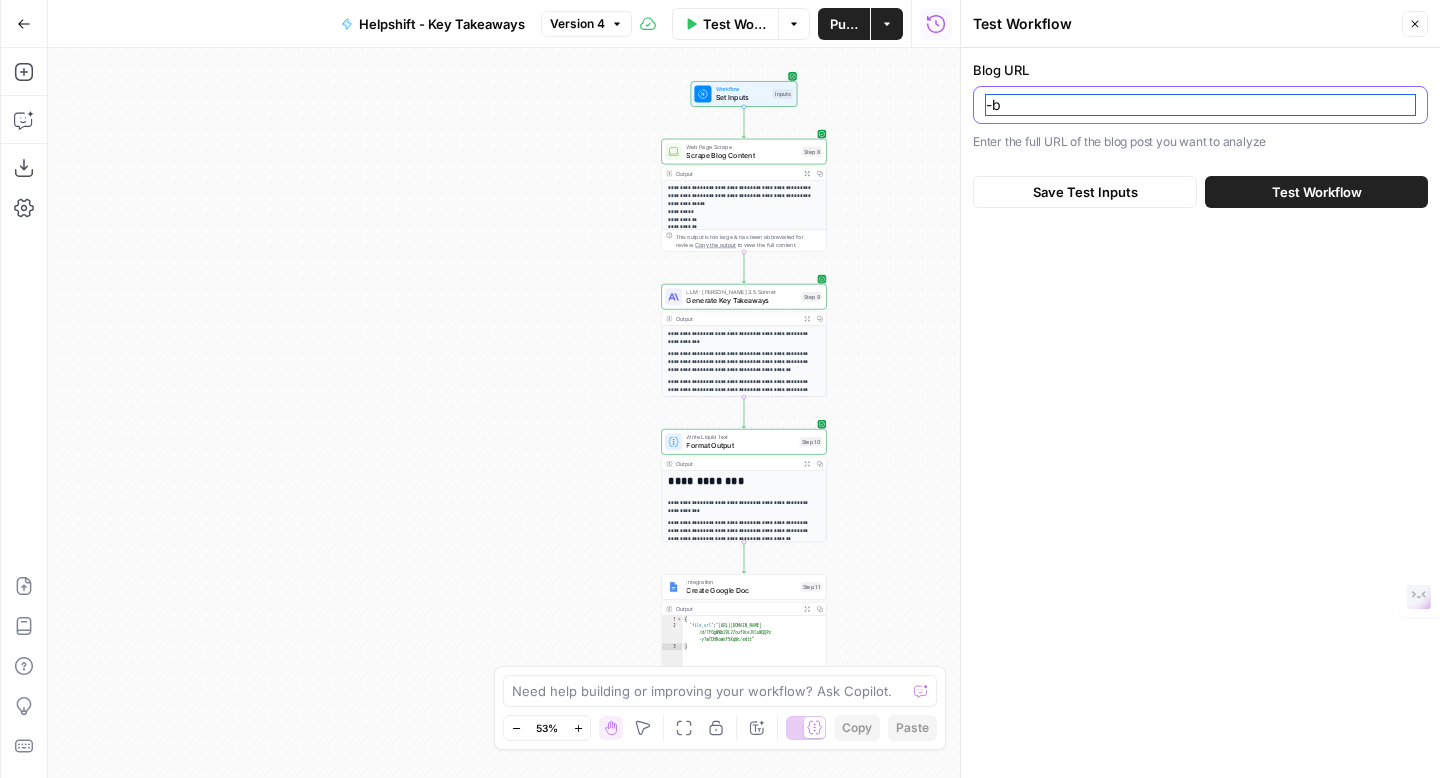 type on "-" 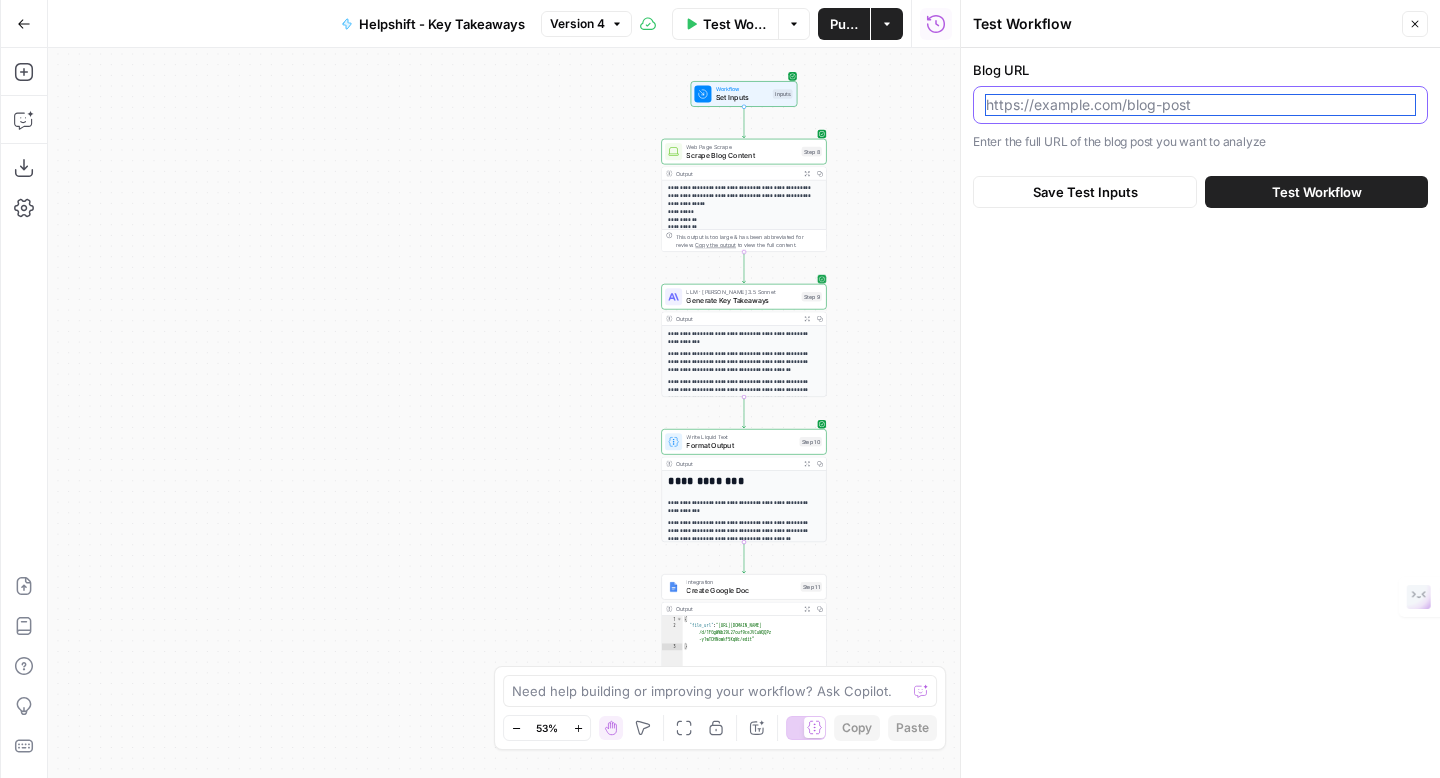 paste on "[URL][DOMAIN_NAME]" 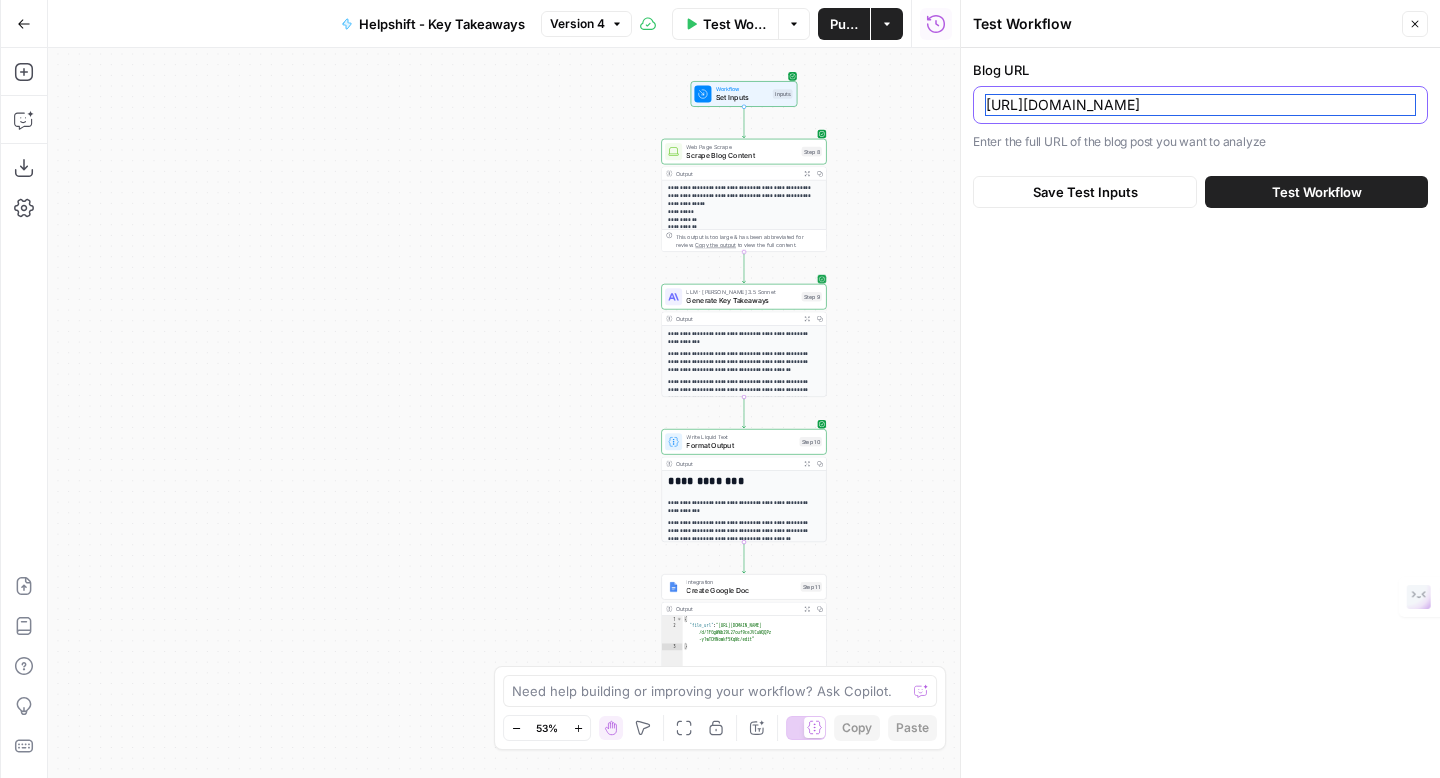 scroll, scrollTop: 0, scrollLeft: 164, axis: horizontal 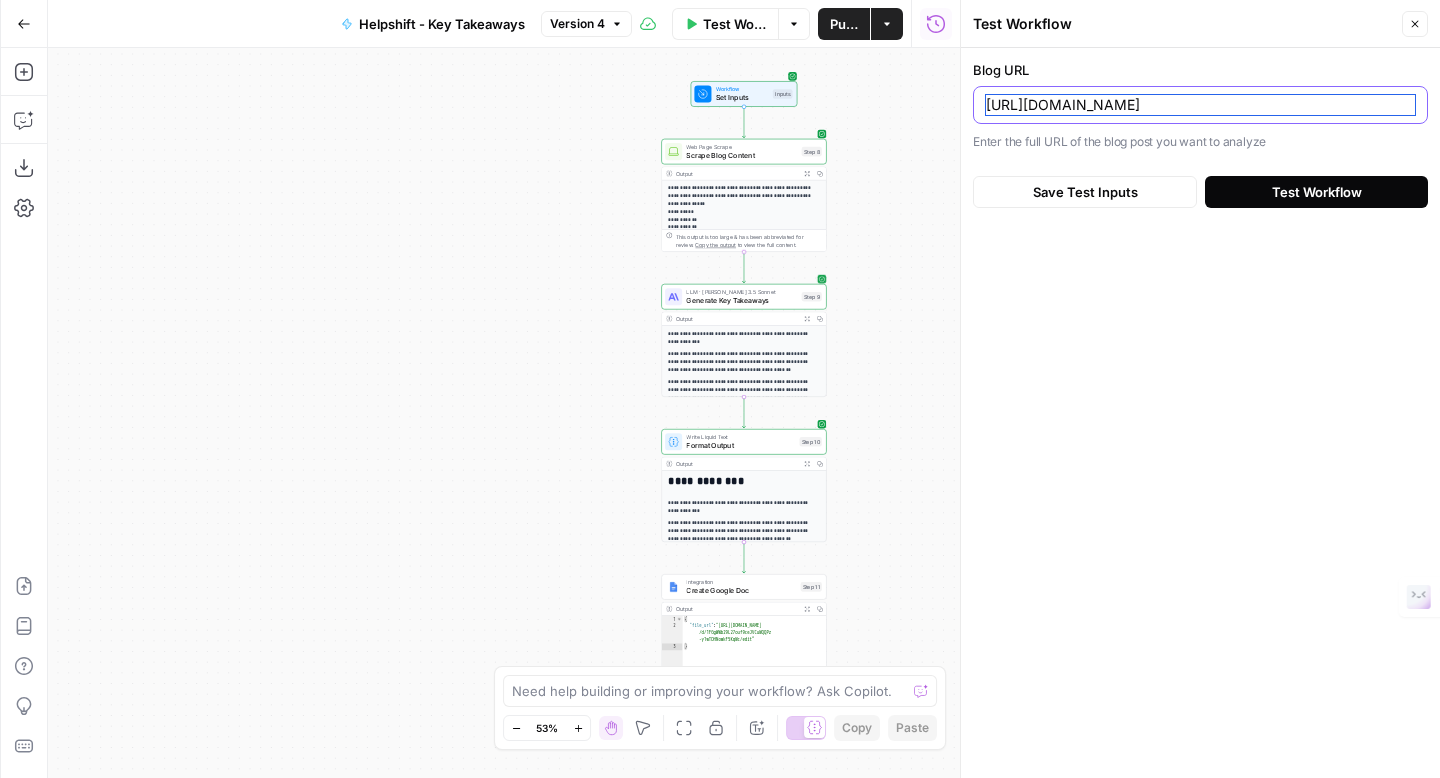 type on "[URL][DOMAIN_NAME]" 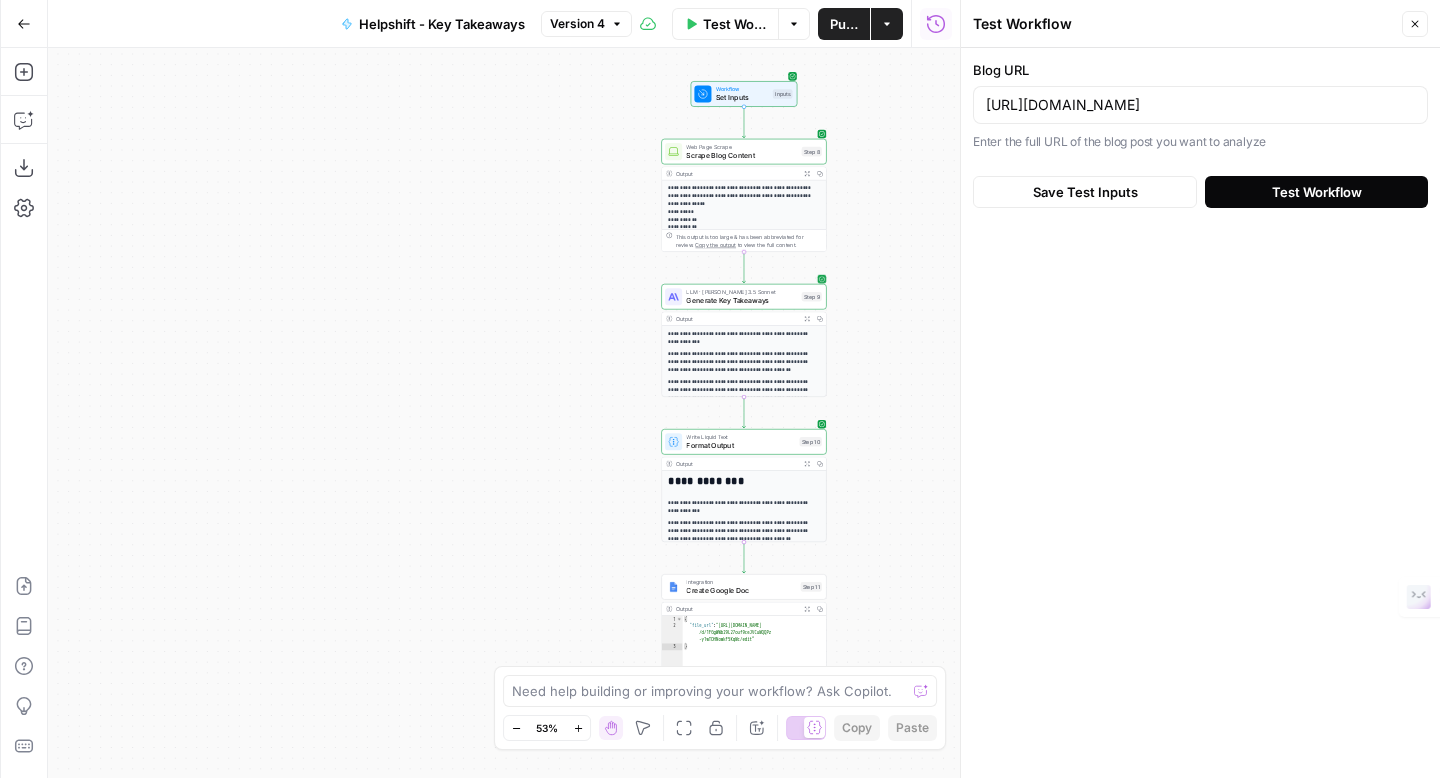 scroll, scrollTop: 0, scrollLeft: 0, axis: both 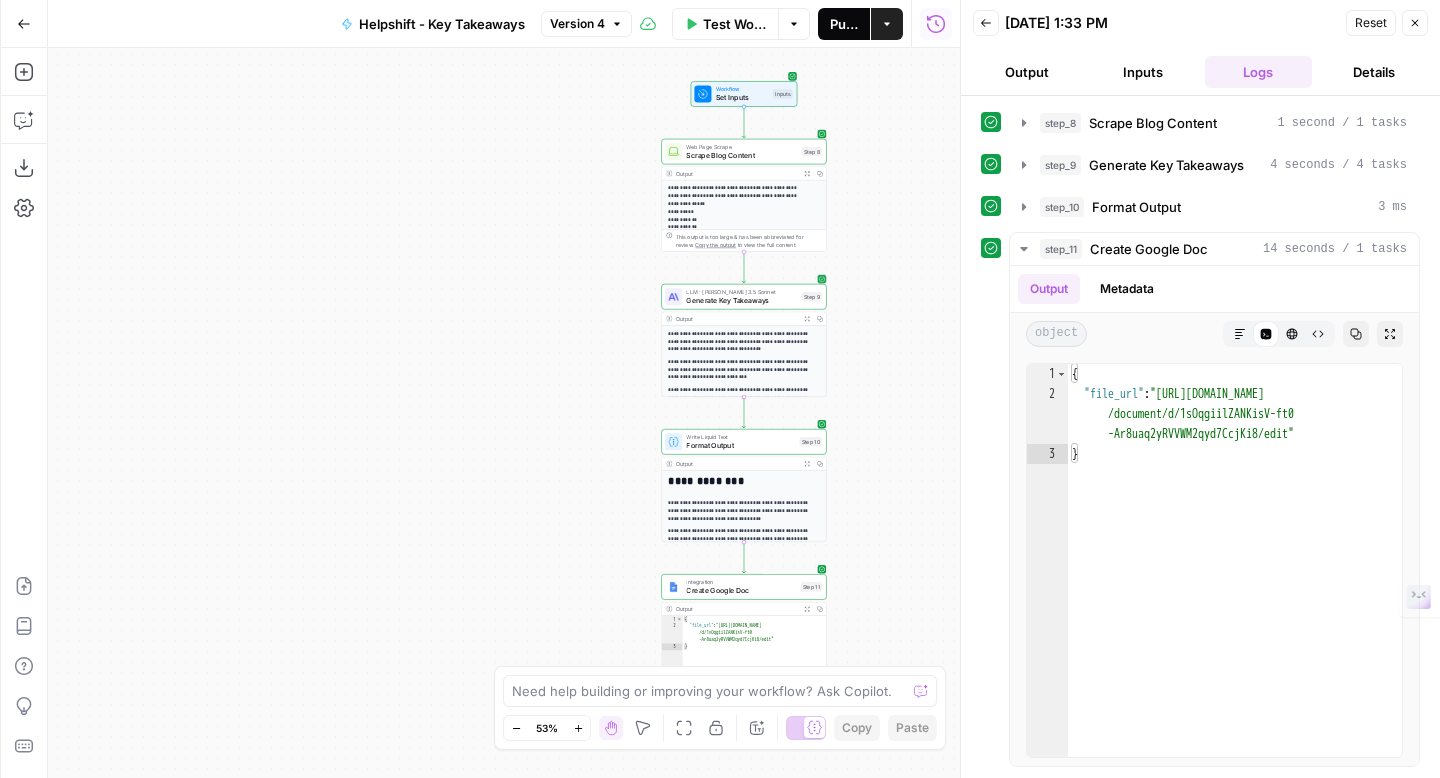 click on "Publish" at bounding box center [844, 24] 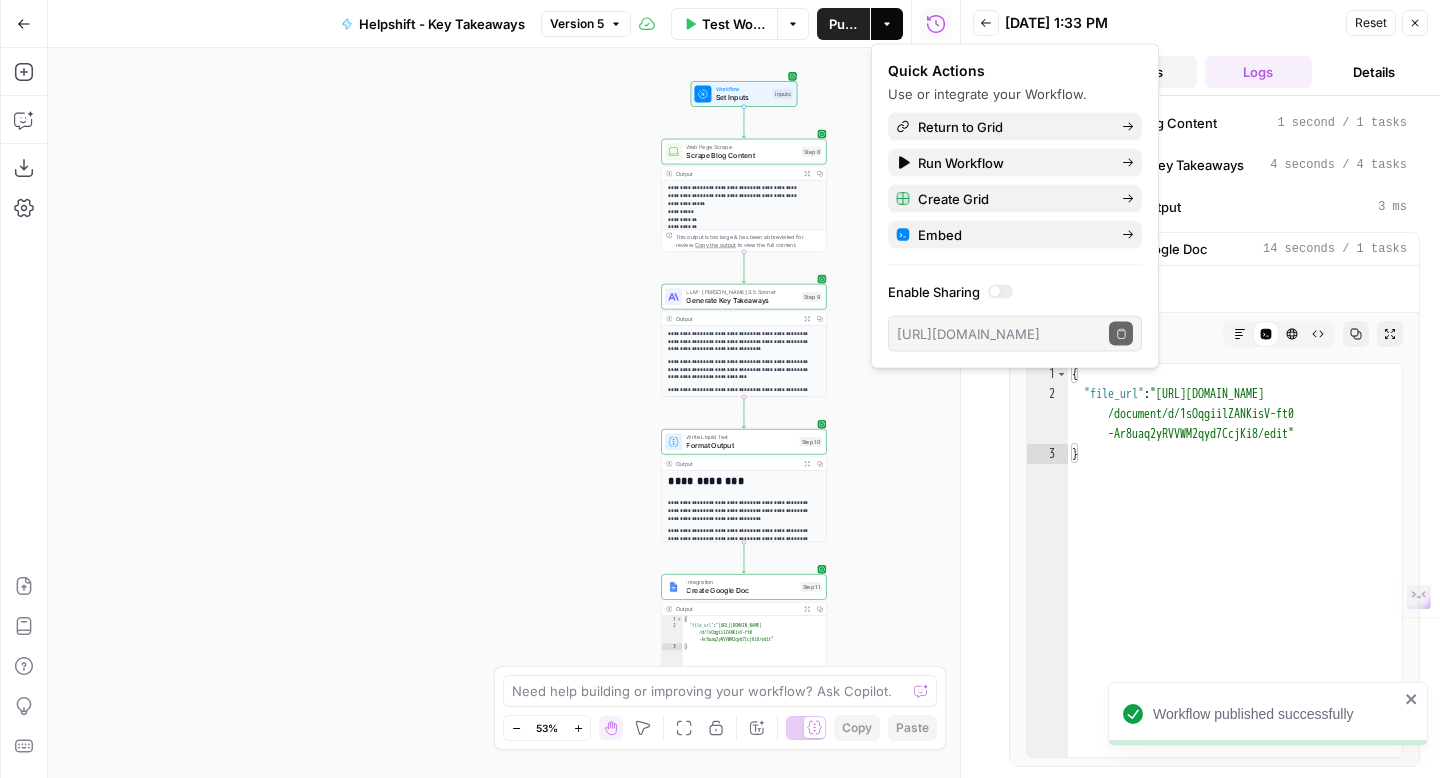 click on "Inputs" at bounding box center [1143, 72] 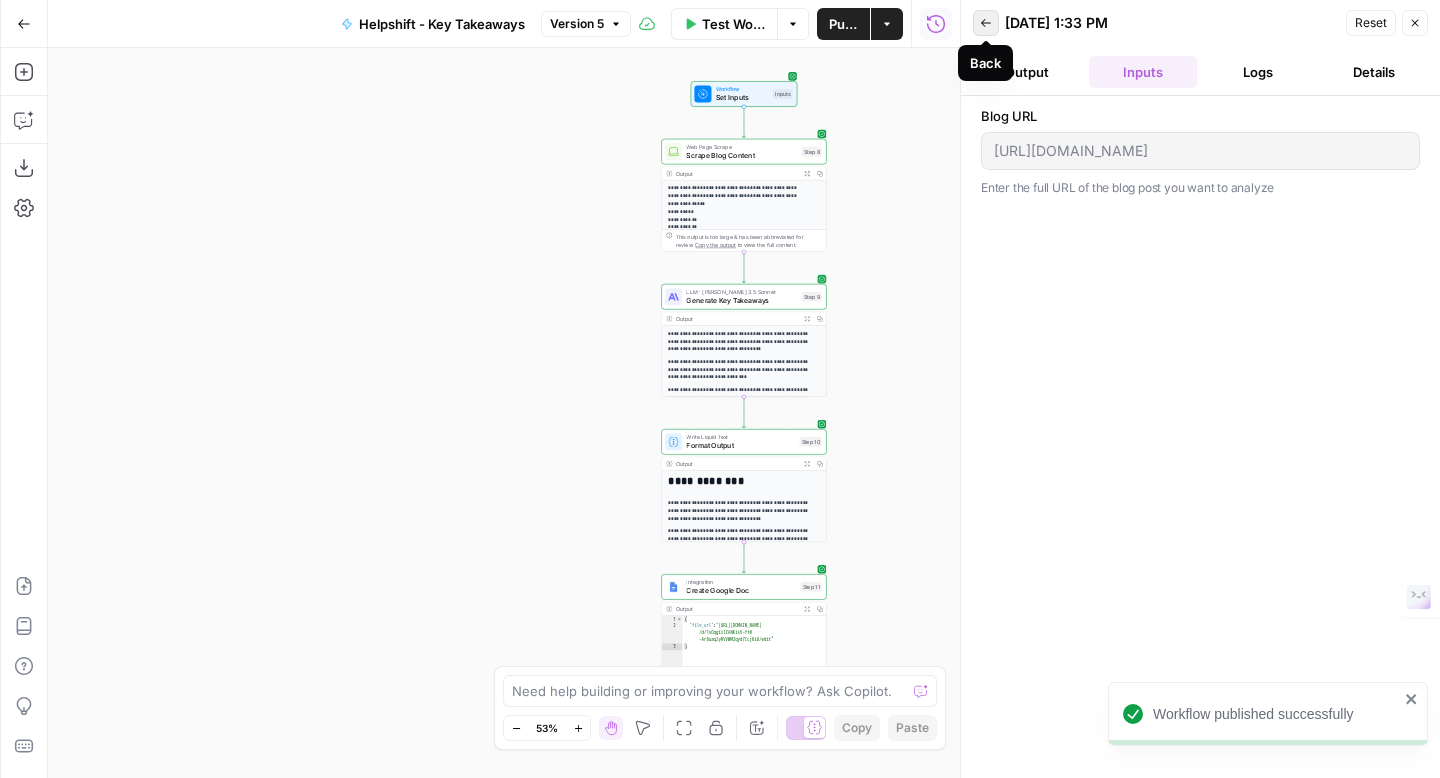 click on "Back" at bounding box center [986, 23] 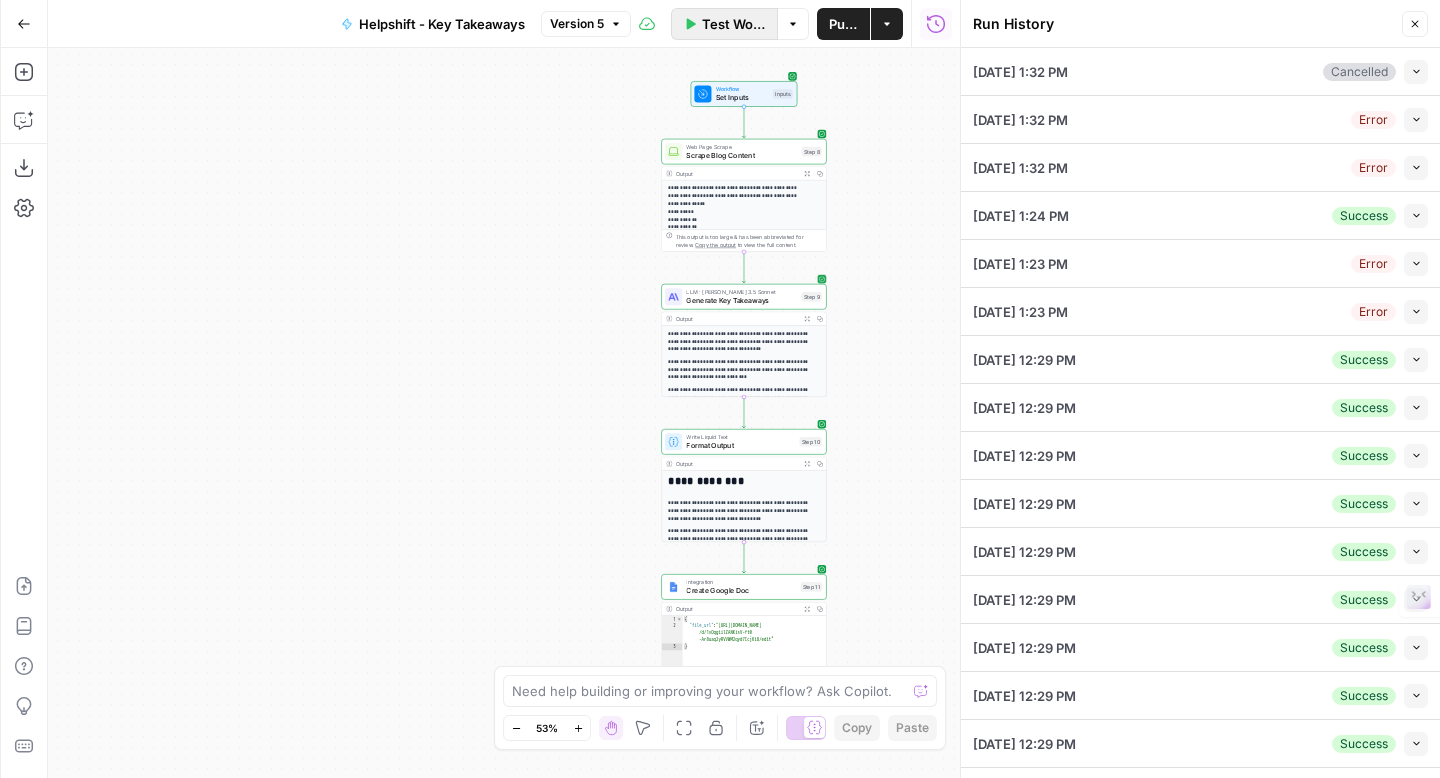 click on "Test Workflow" at bounding box center (733, 24) 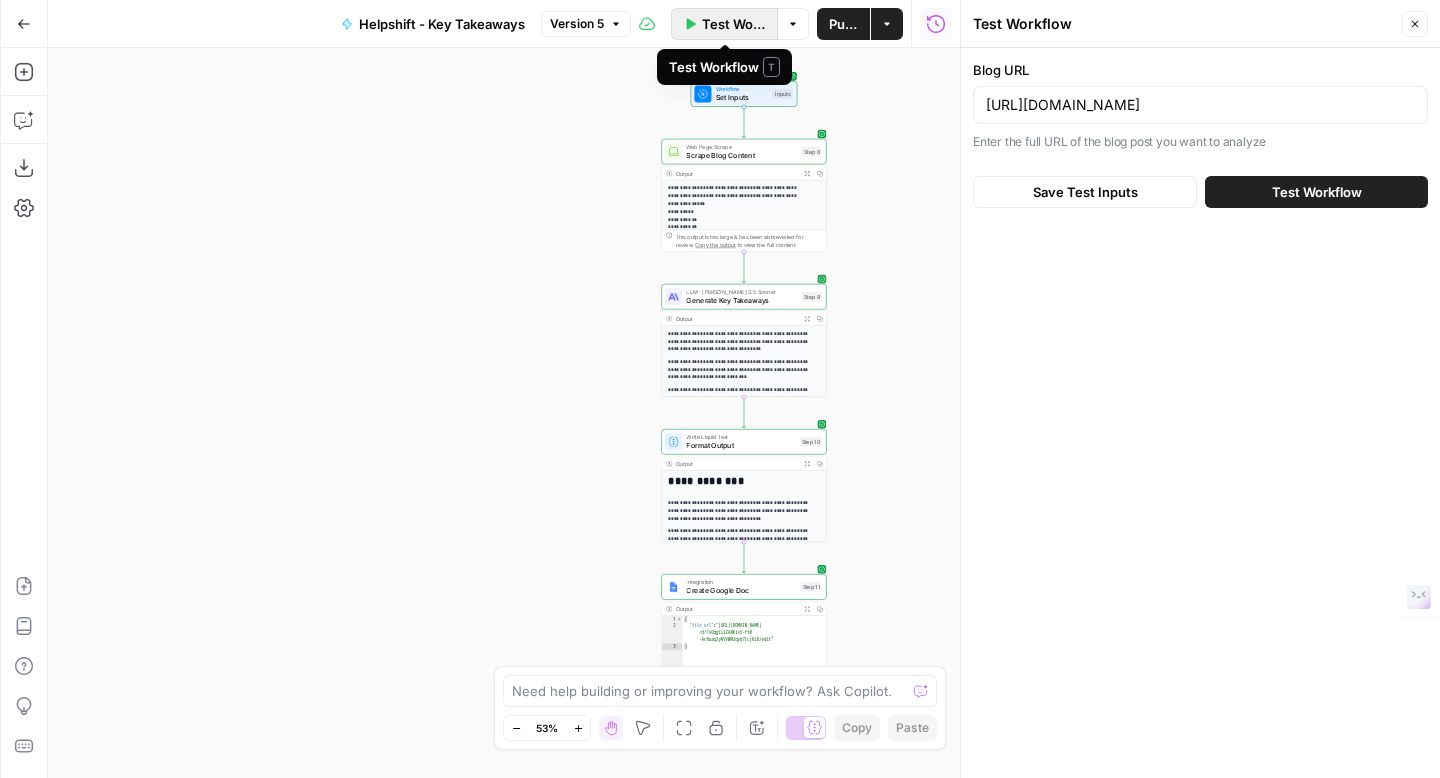click on "Test Workflow" at bounding box center [733, 24] 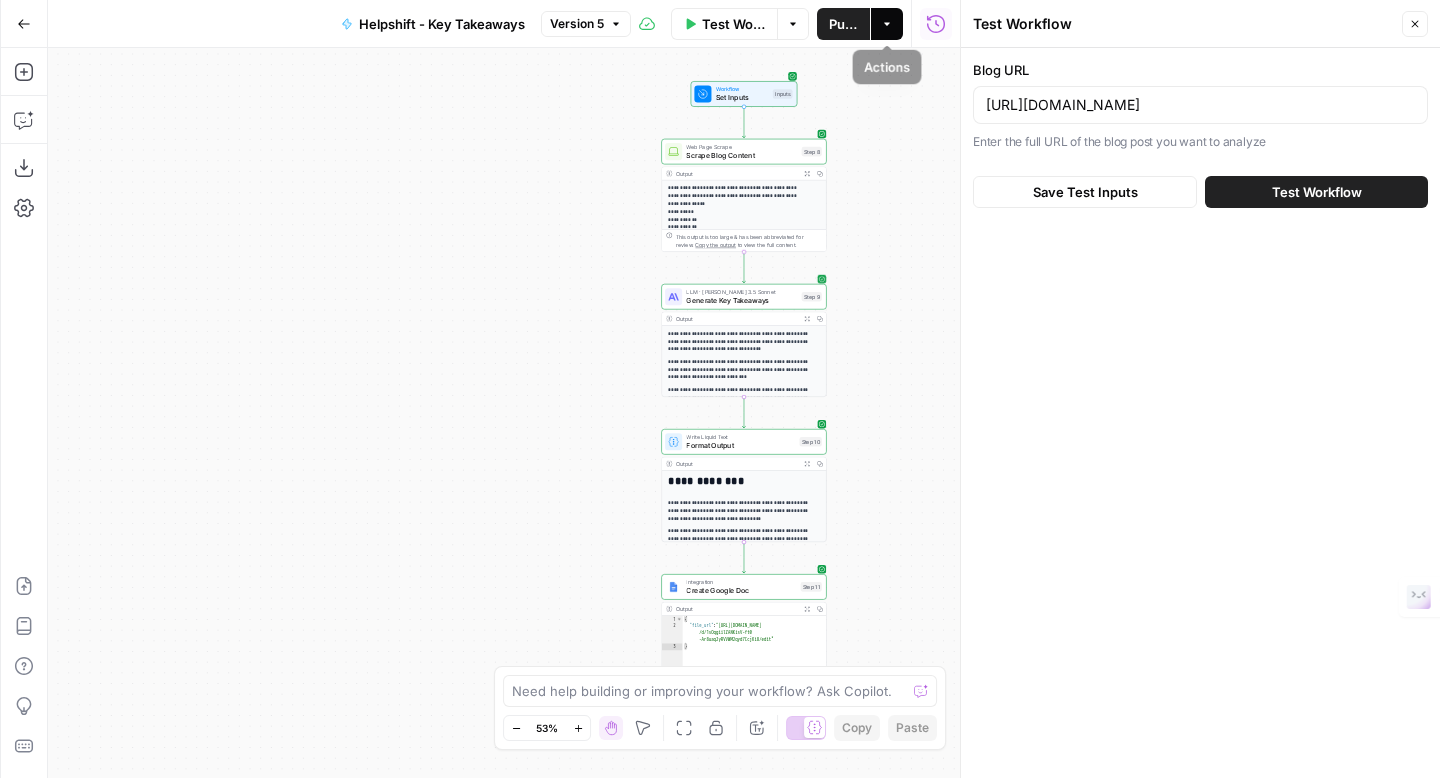 click 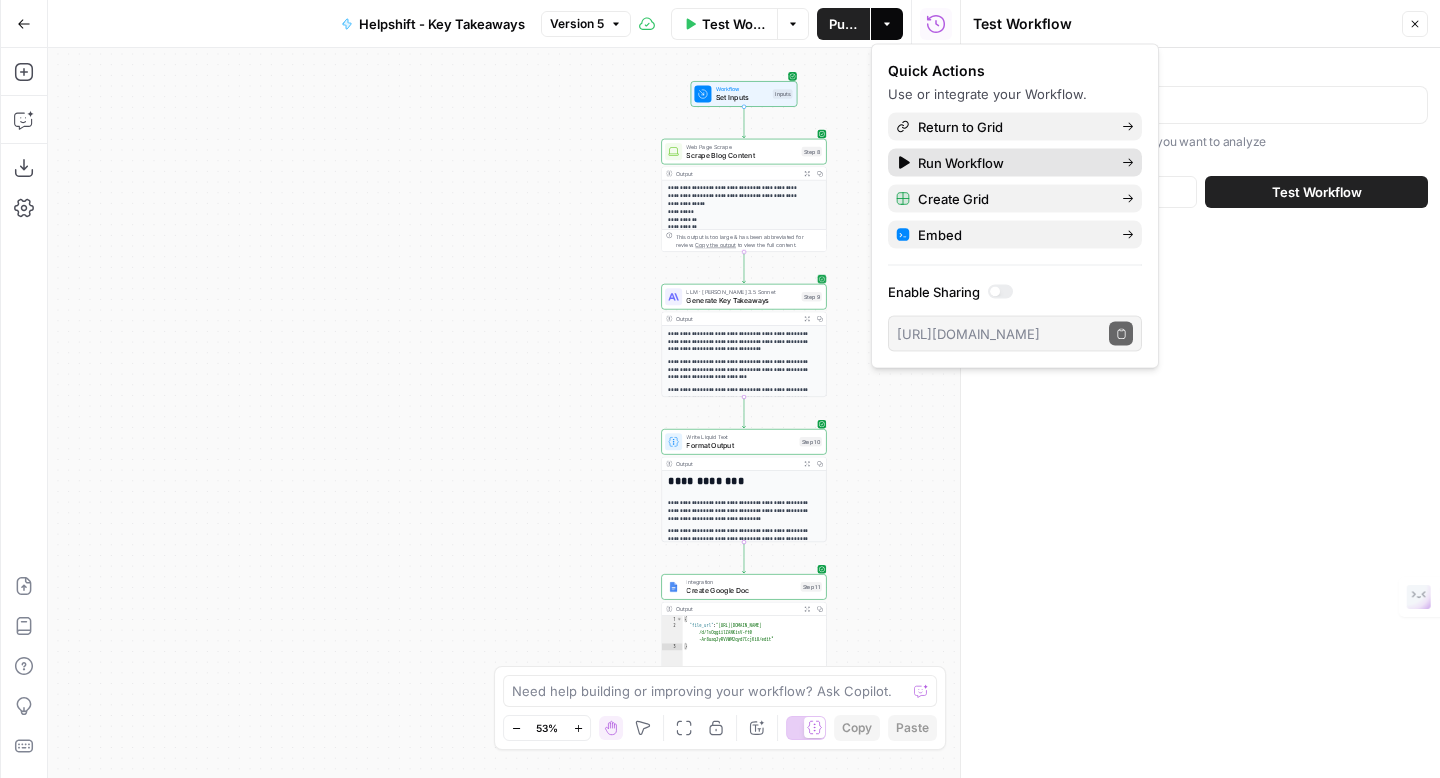 click on "Run Workflow" at bounding box center [961, 163] 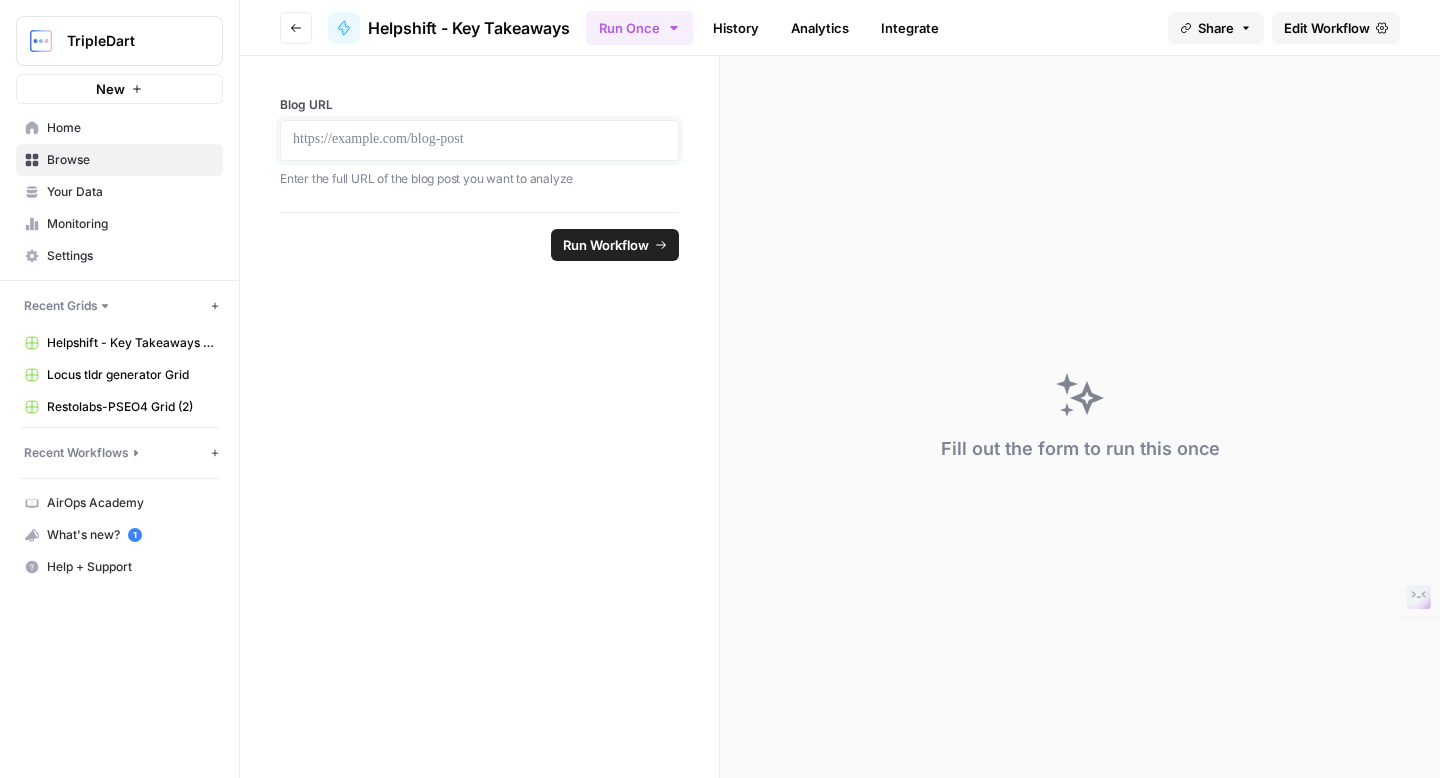click at bounding box center (479, 140) 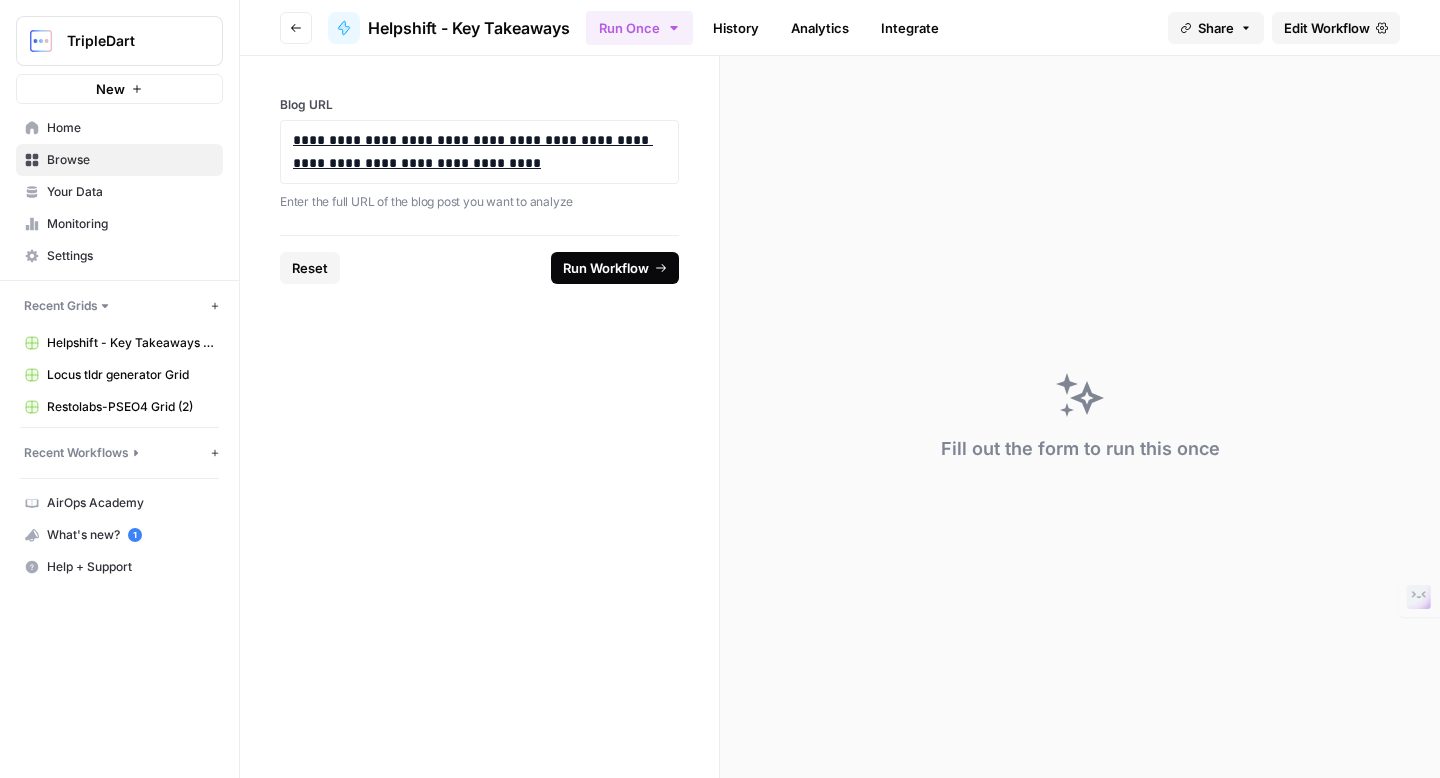 click on "Run Workflow" at bounding box center (606, 268) 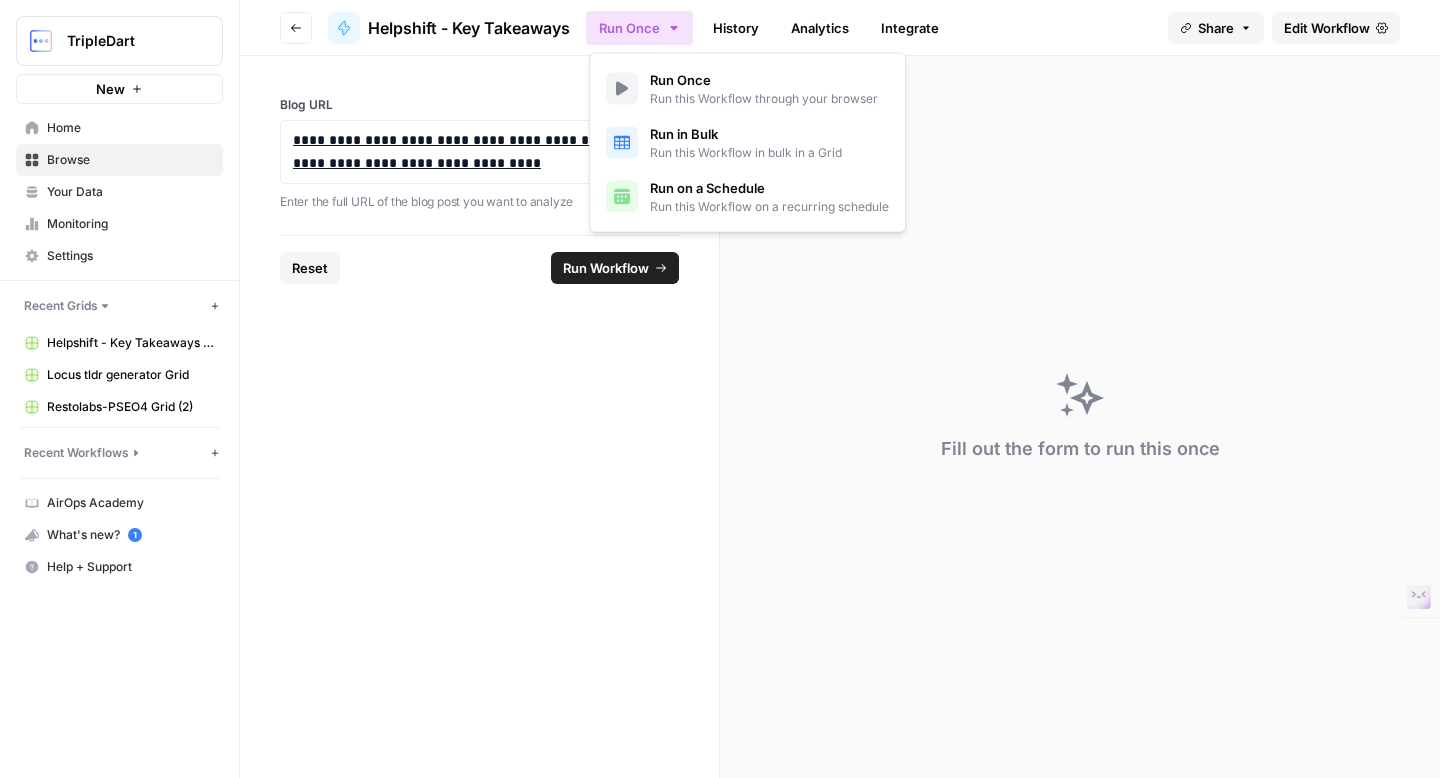 click on "Run Once" at bounding box center (639, 28) 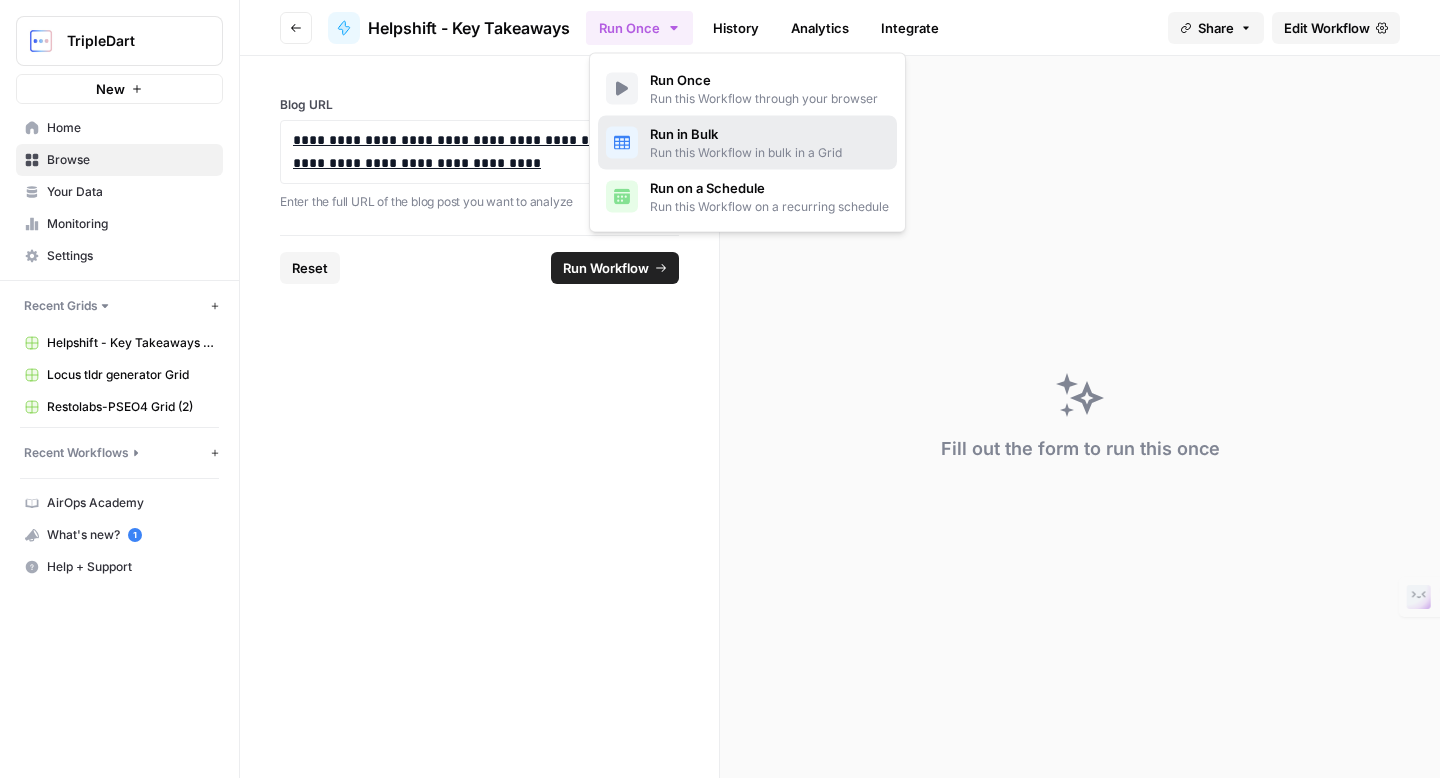 click on "Run in Bulk" at bounding box center (746, 134) 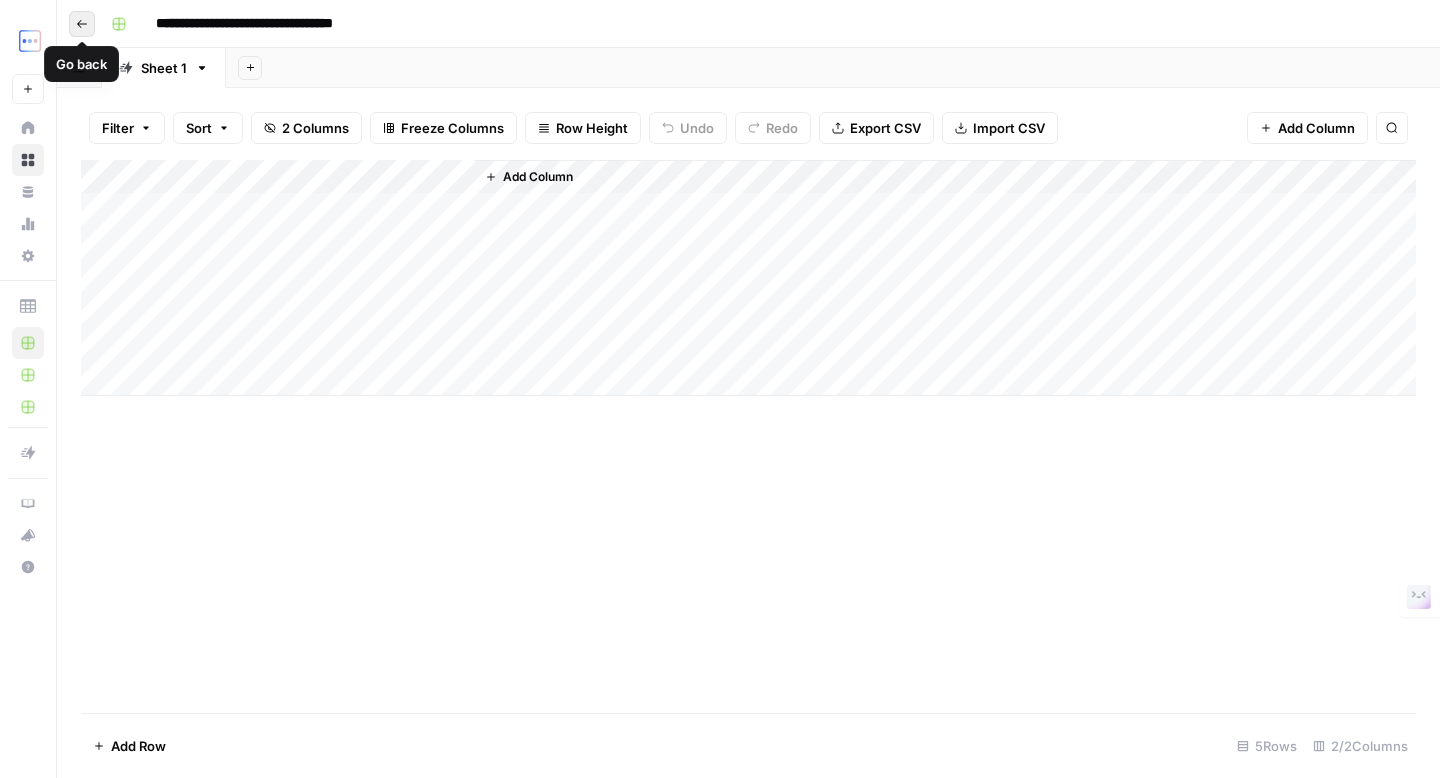 click 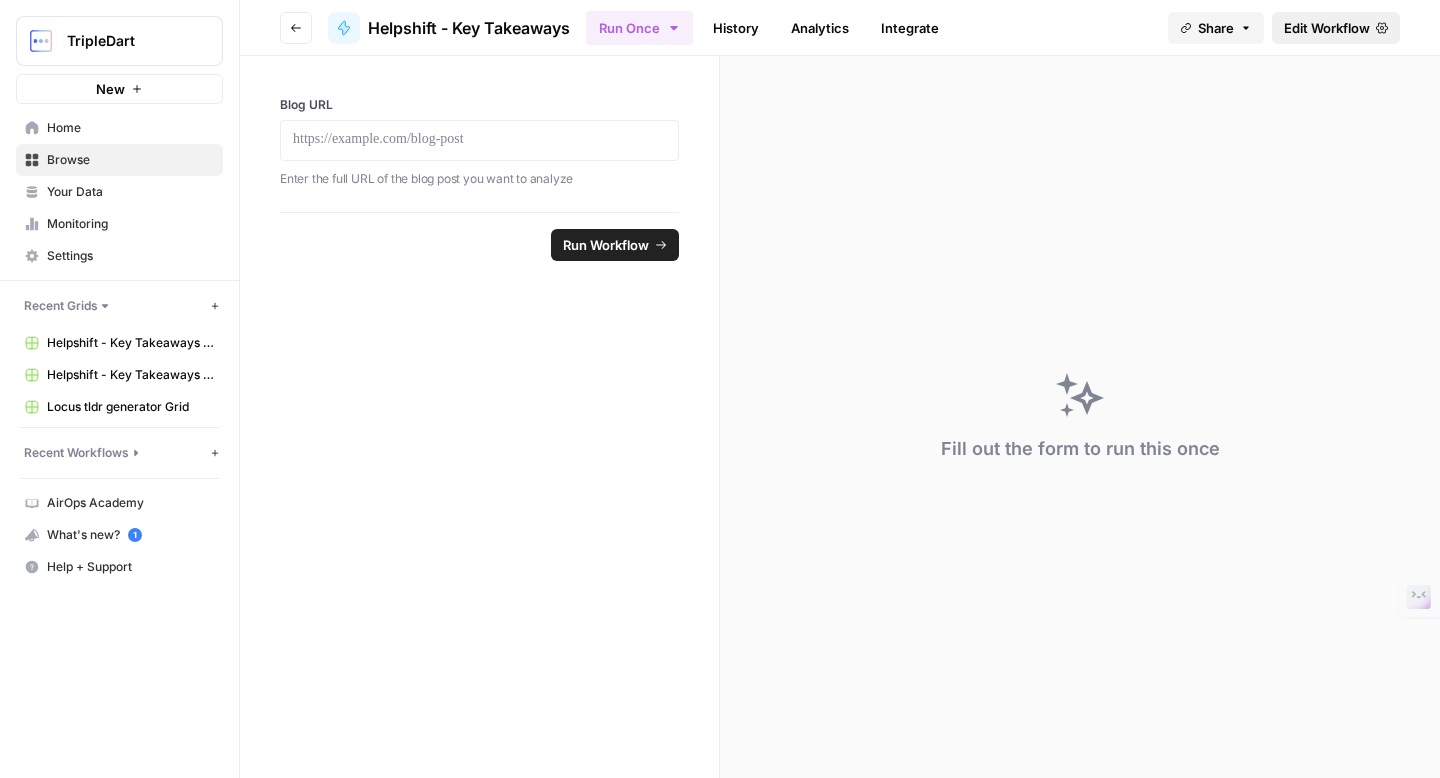 click on "Edit Workflow" at bounding box center [1327, 28] 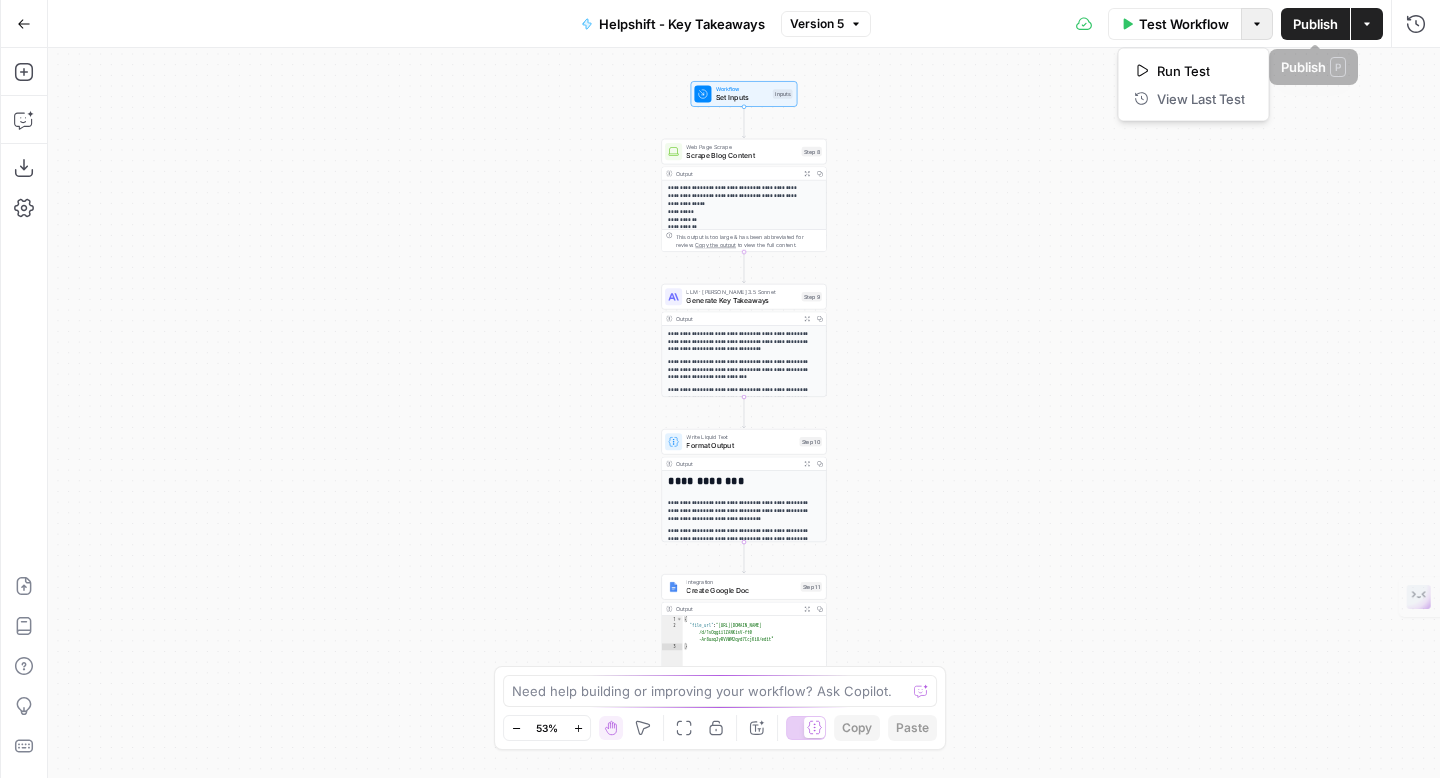 click 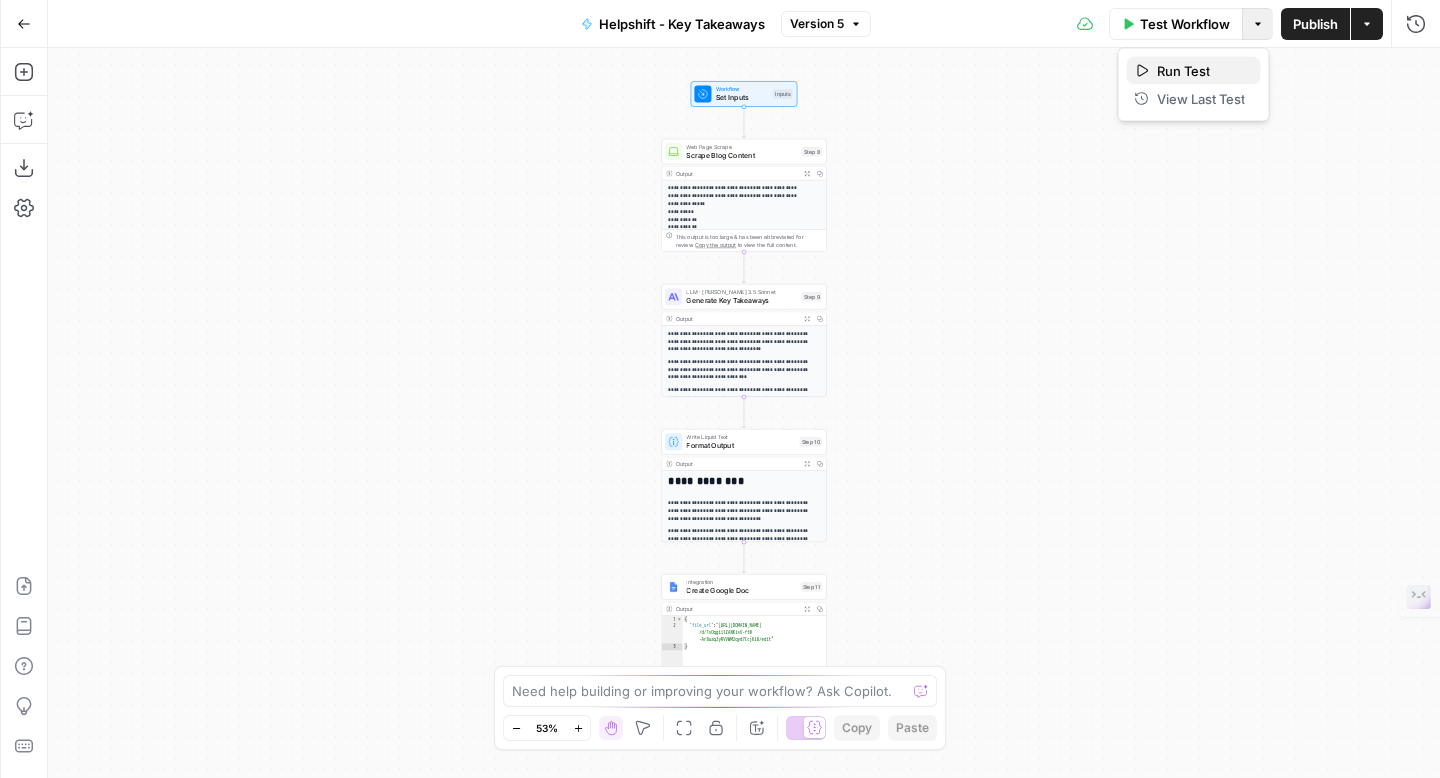 click on "Run Test" at bounding box center [1183, 71] 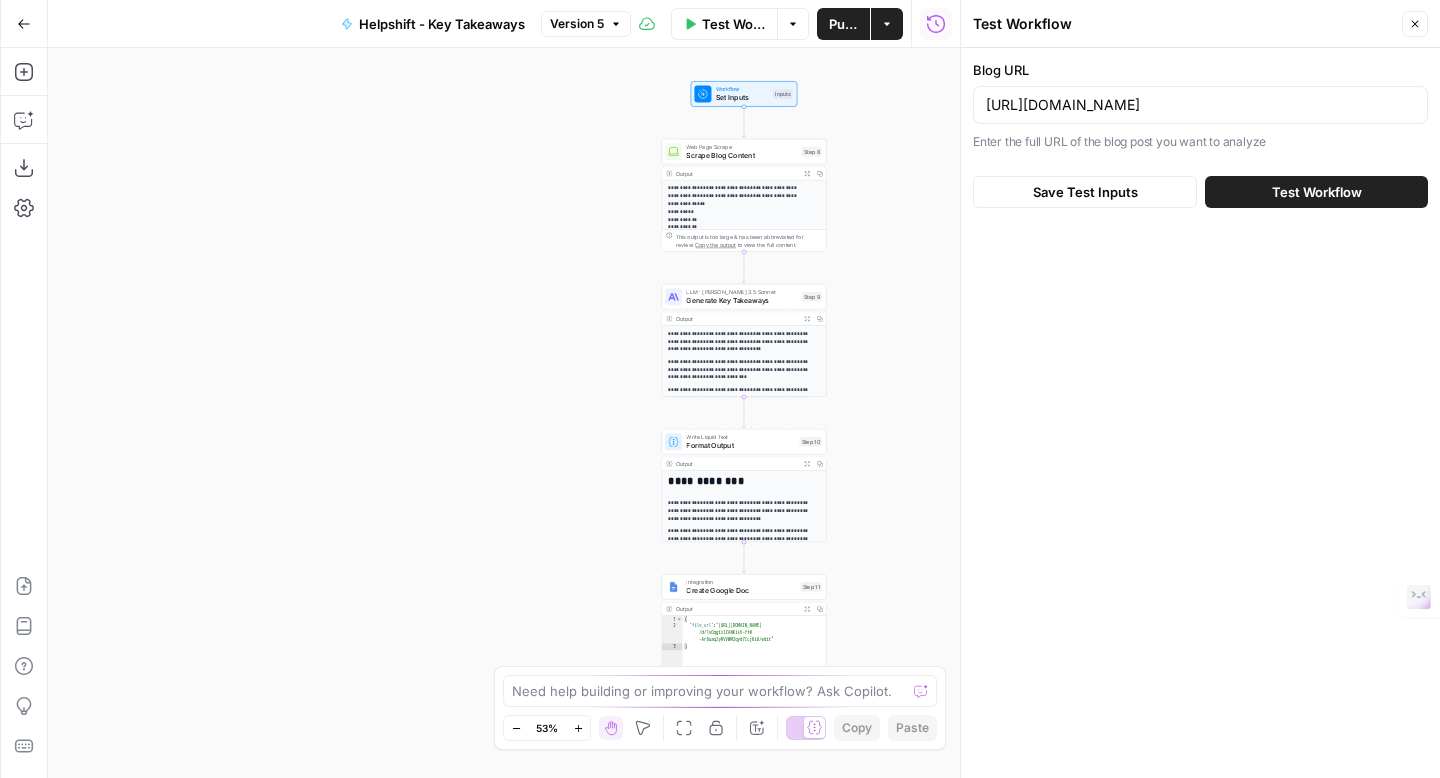 click on "**********" at bounding box center (504, 413) 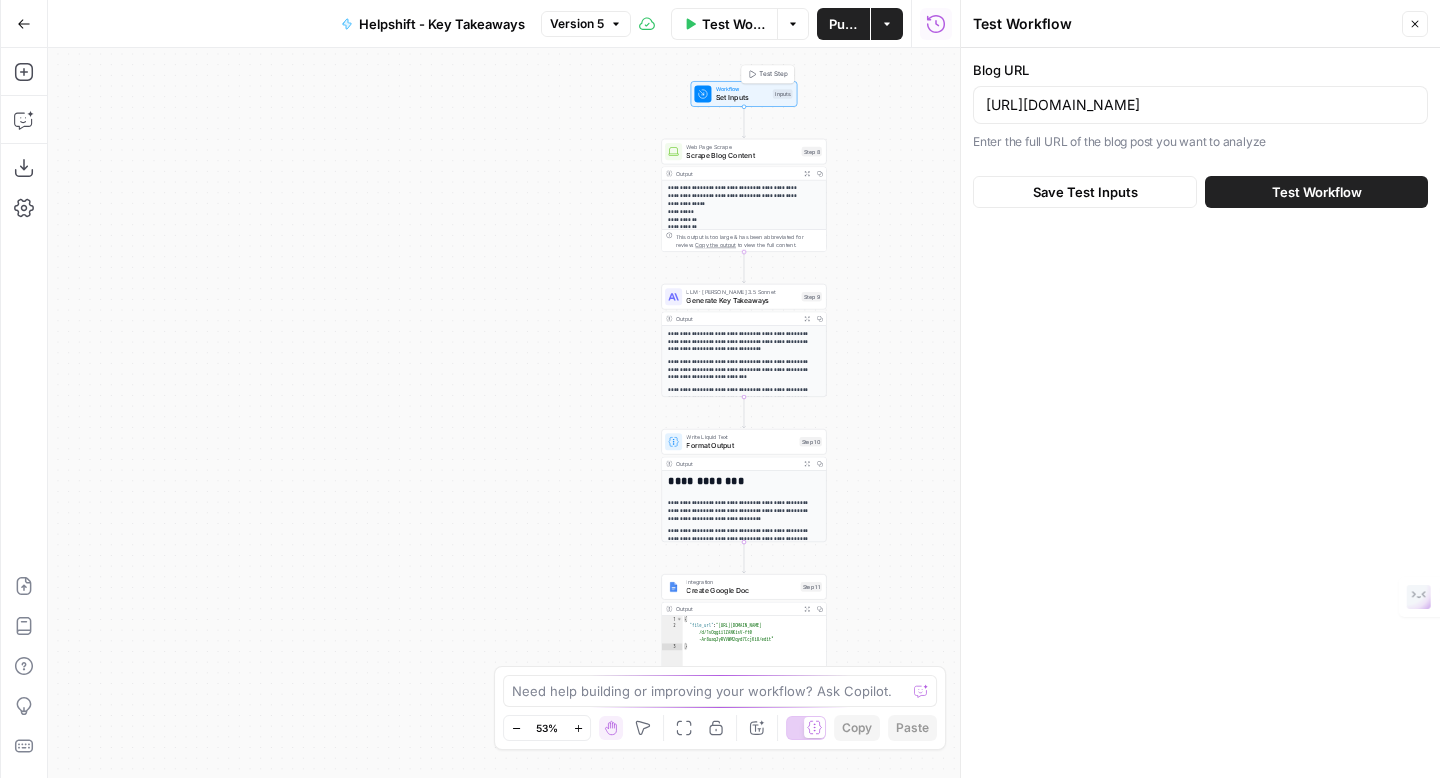 click on "Inputs" at bounding box center [783, 94] 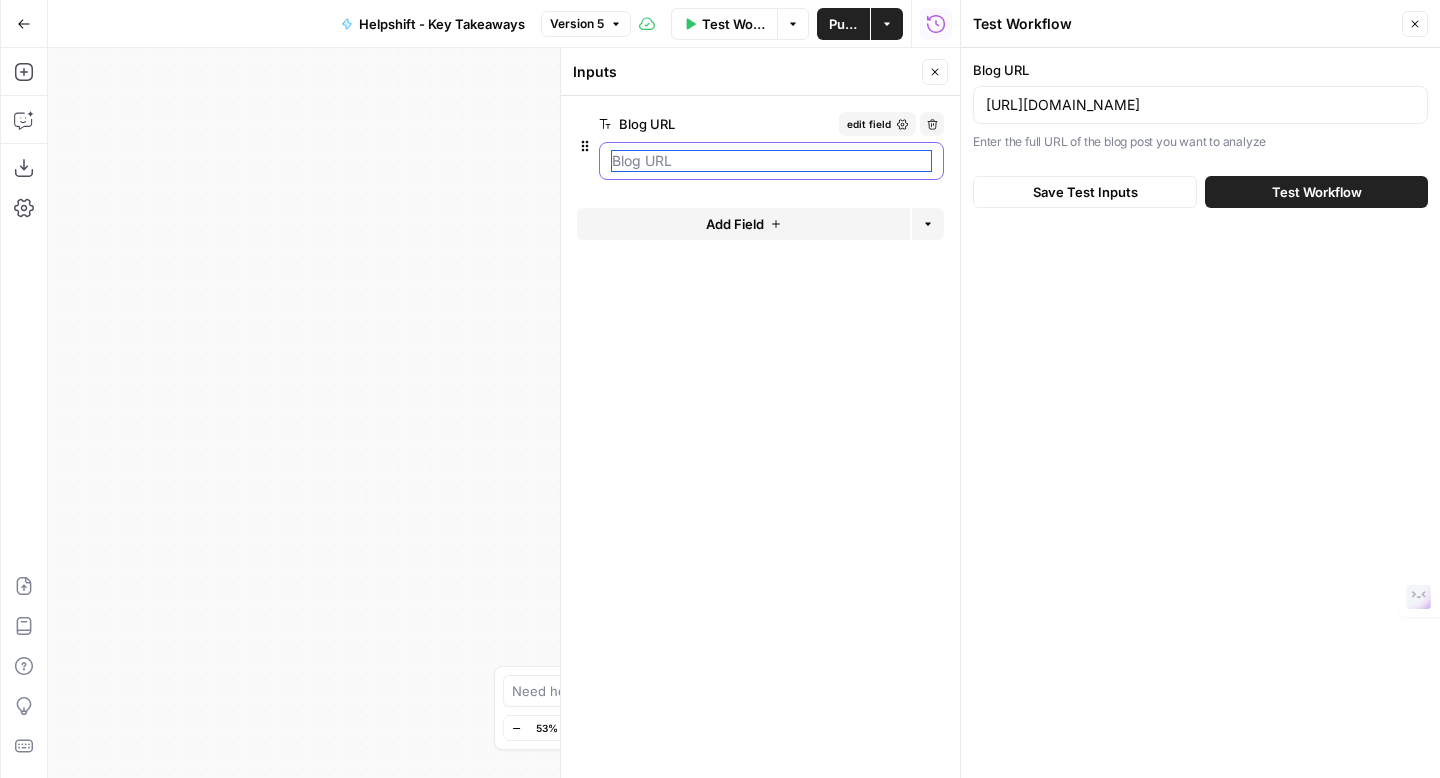 click on "Blog URL" at bounding box center (771, 161) 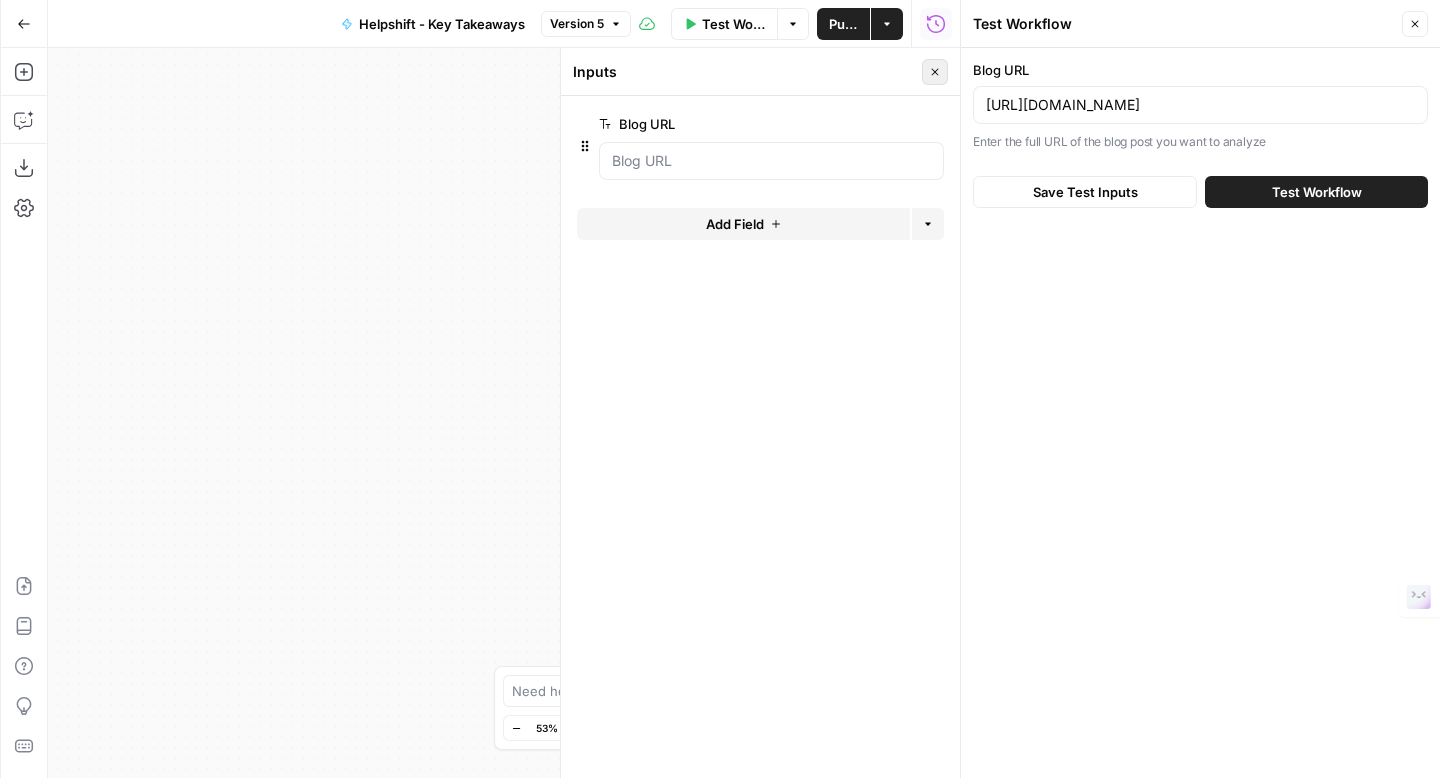 click 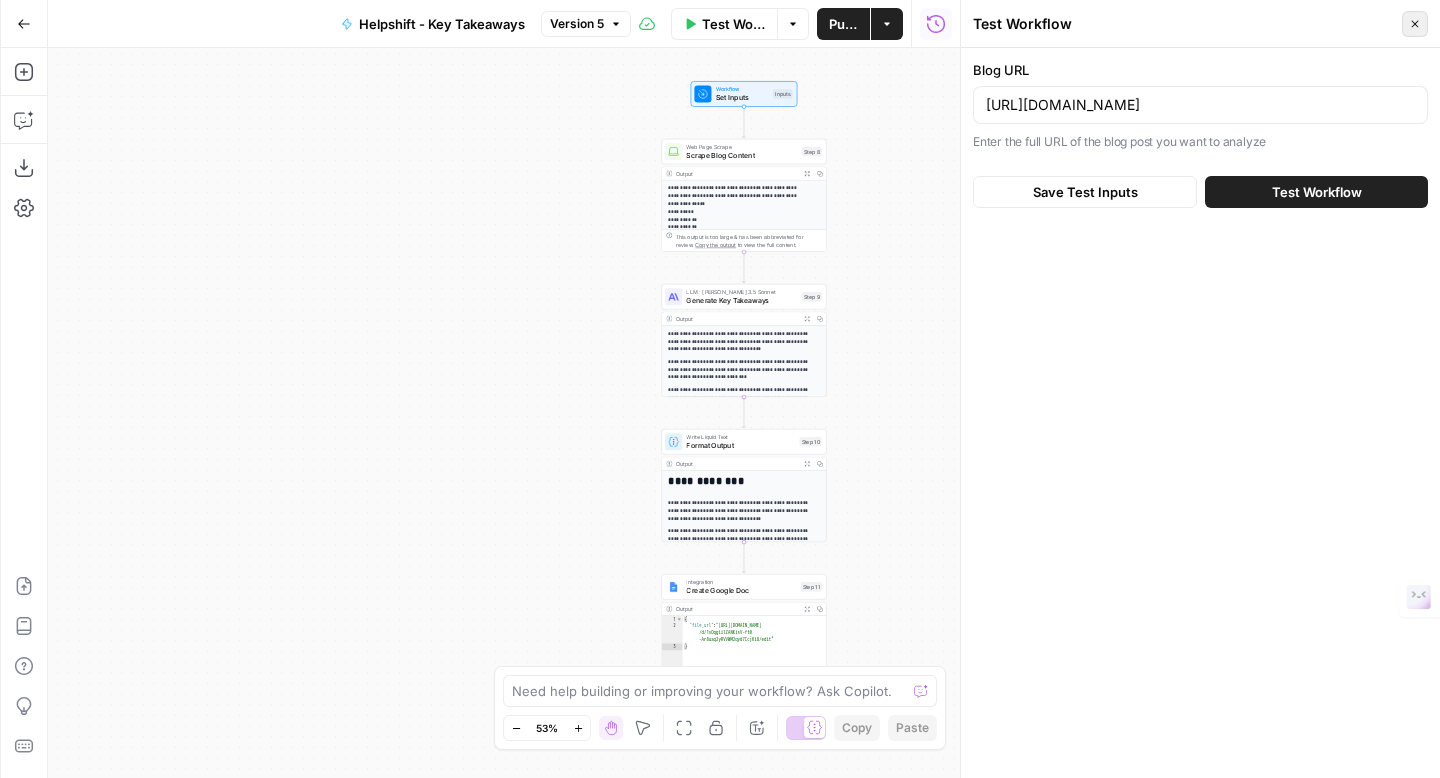 click on "Close" at bounding box center (1415, 24) 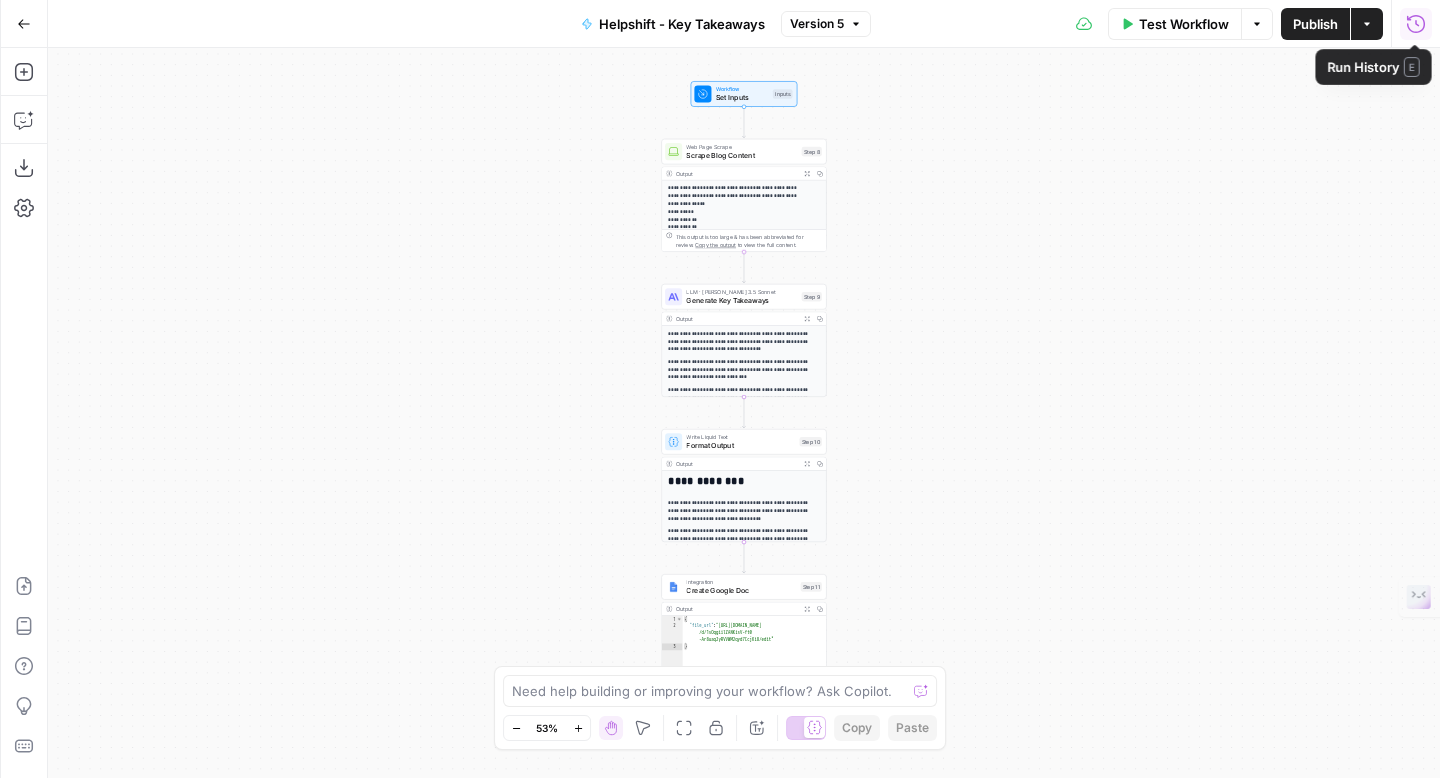 click 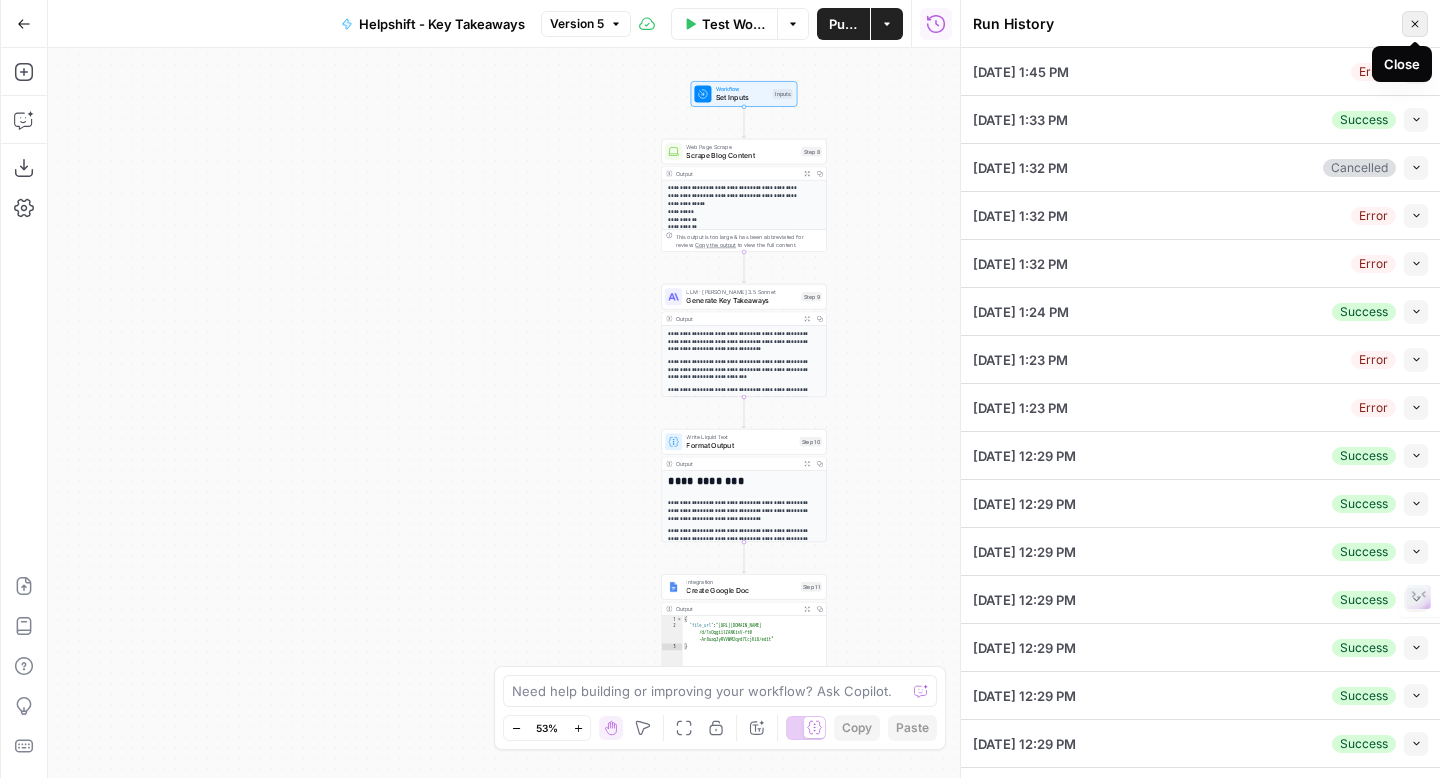 click on "Close" at bounding box center [1415, 24] 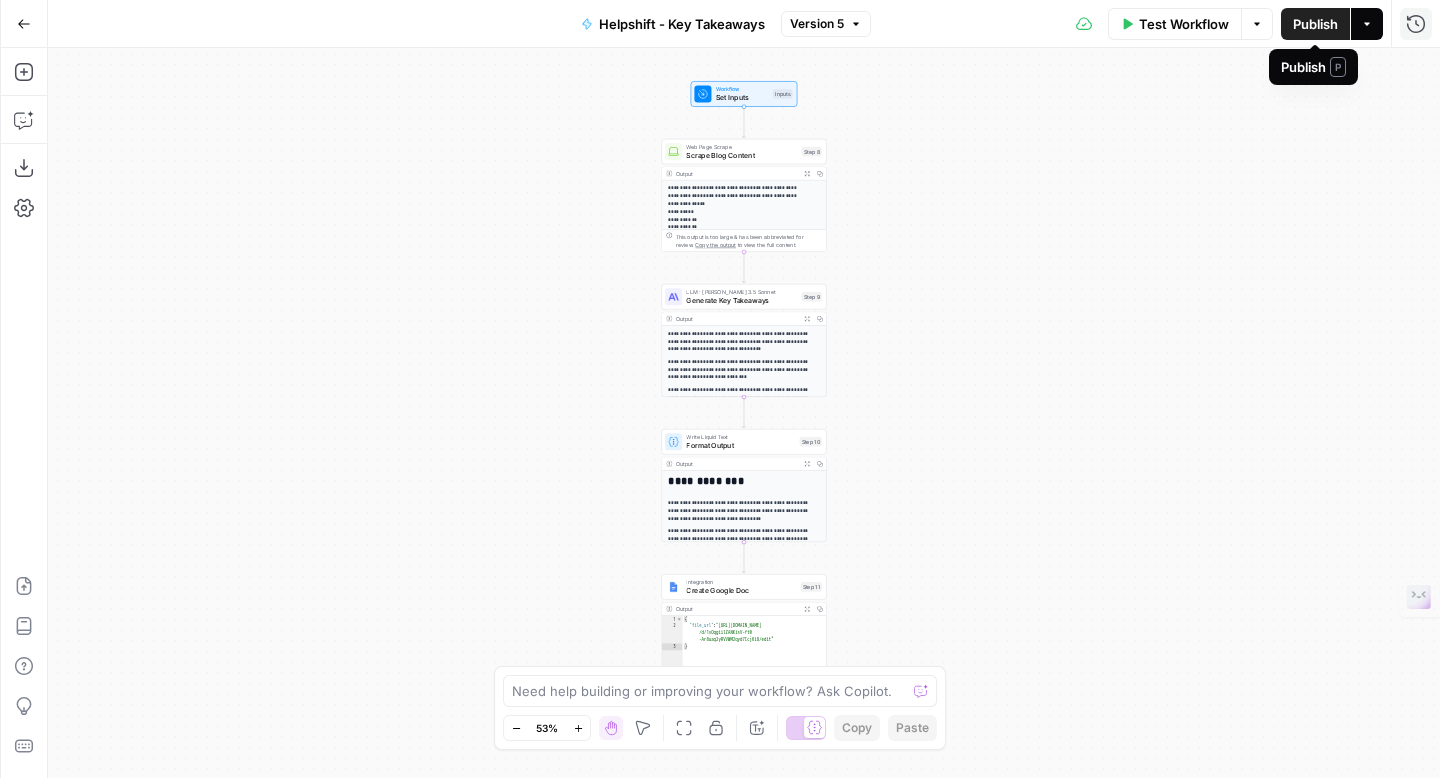 click 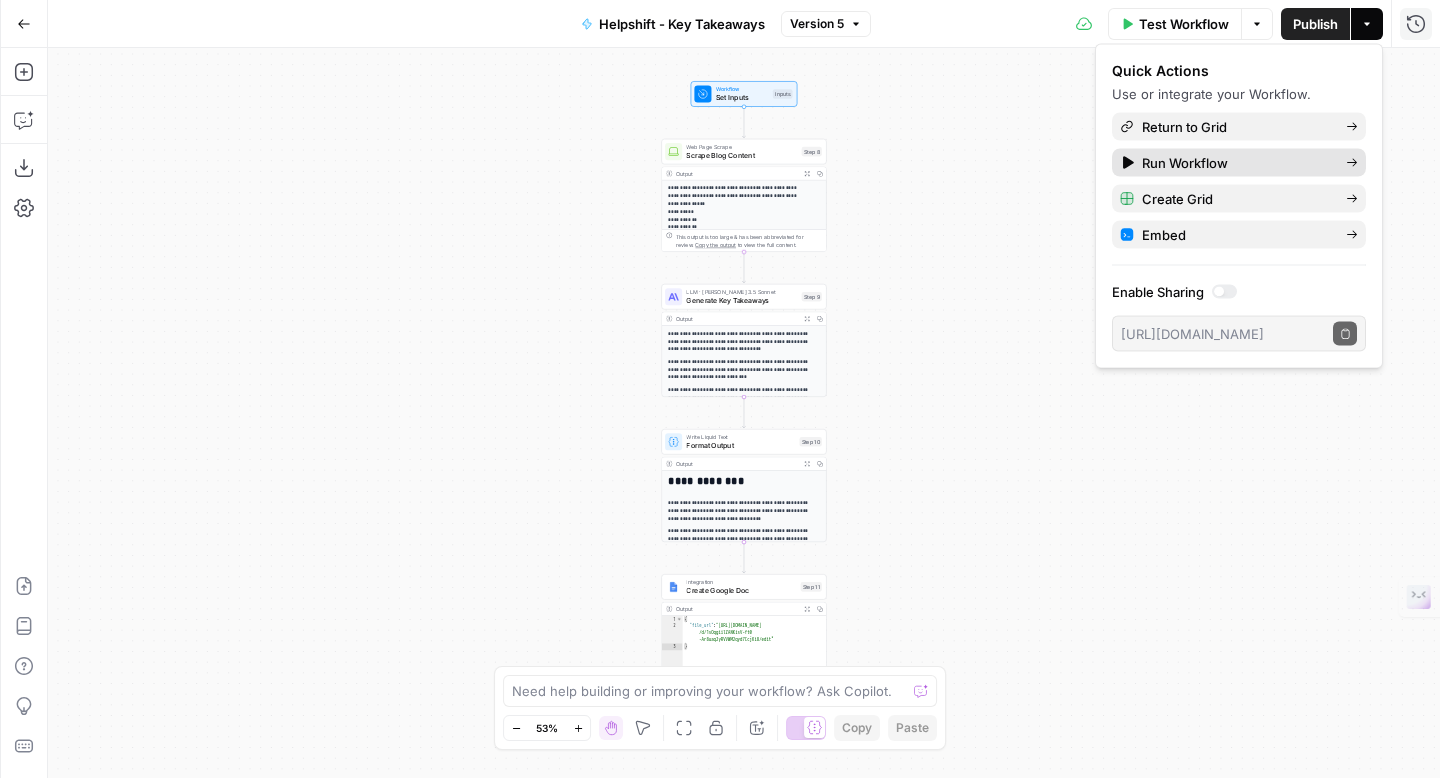 click on "Run Workflow" at bounding box center [1239, 163] 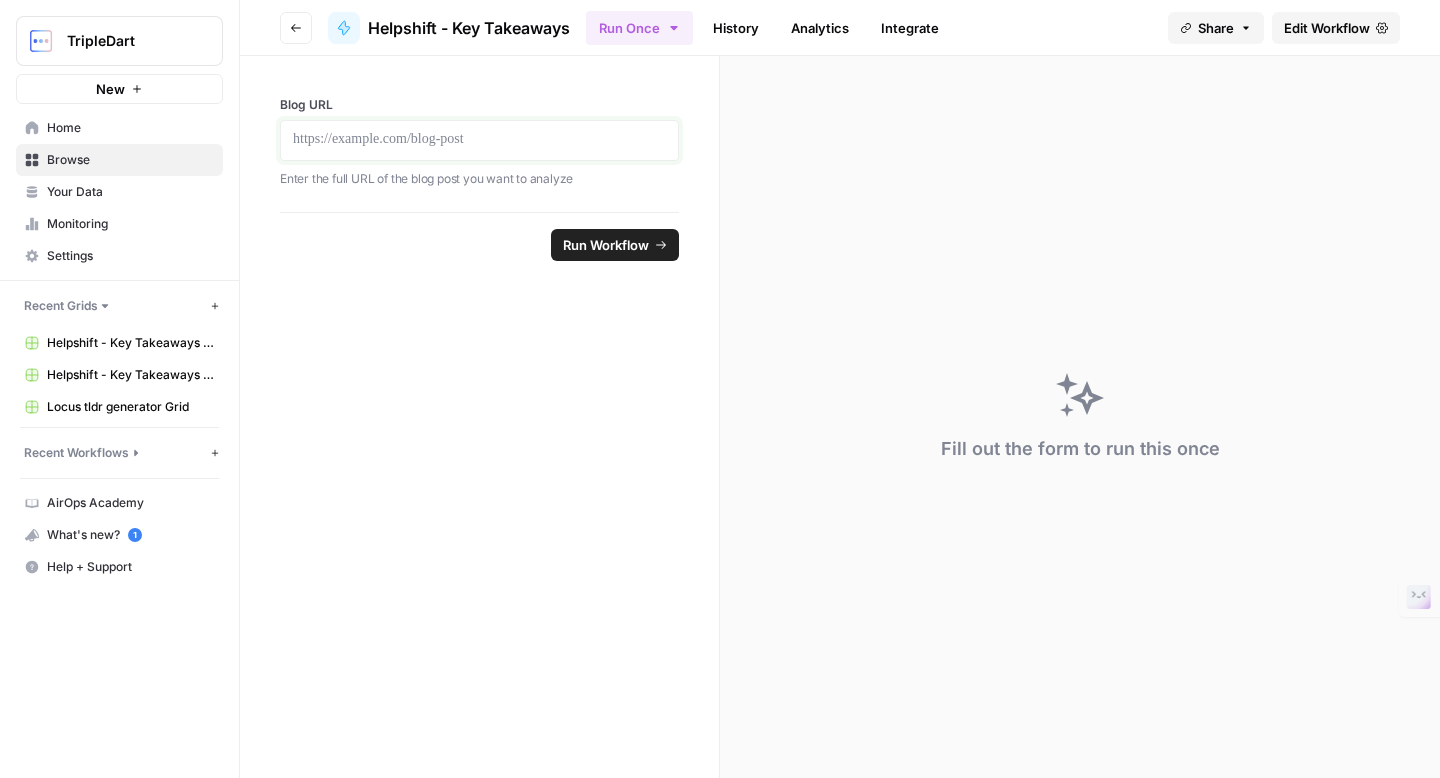click at bounding box center [479, 140] 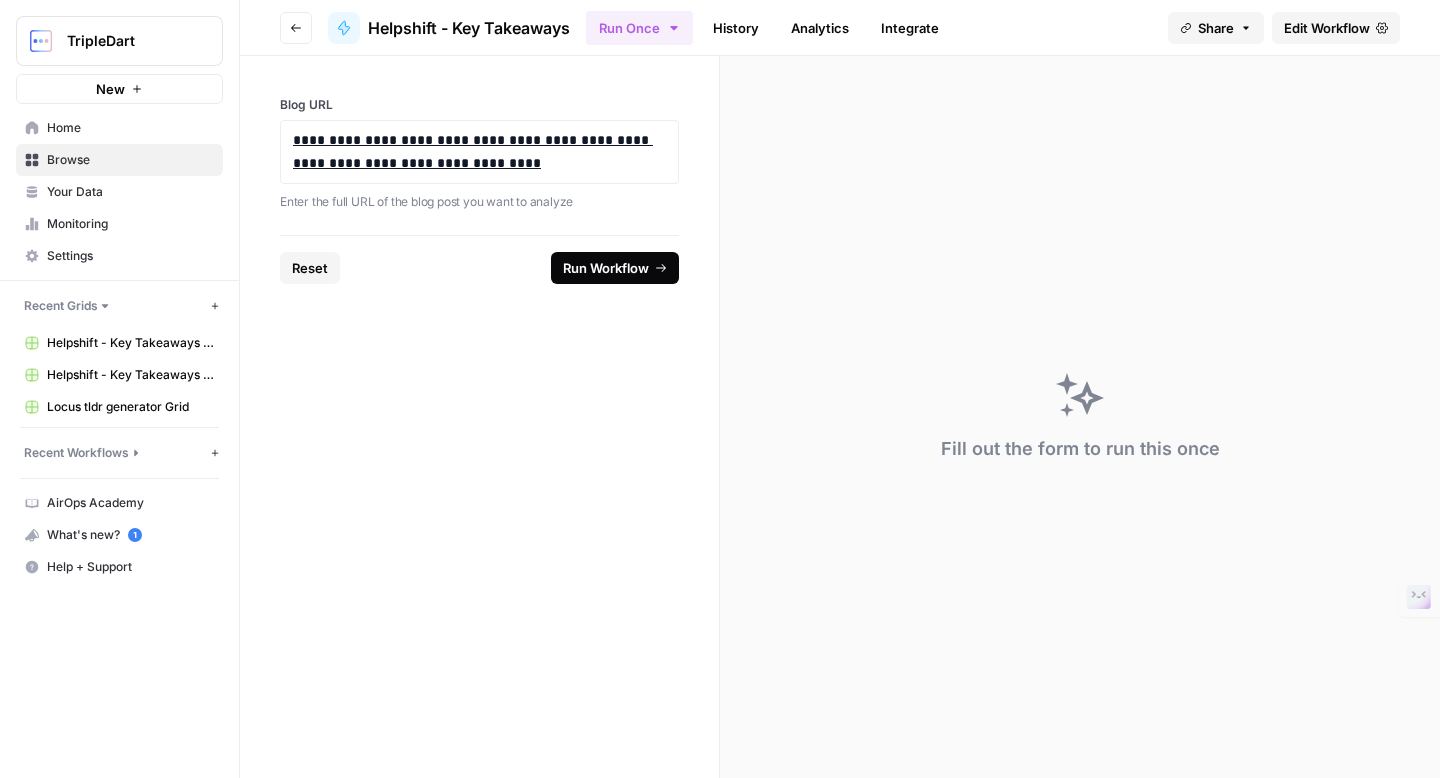 click on "Run Workflow" at bounding box center (606, 268) 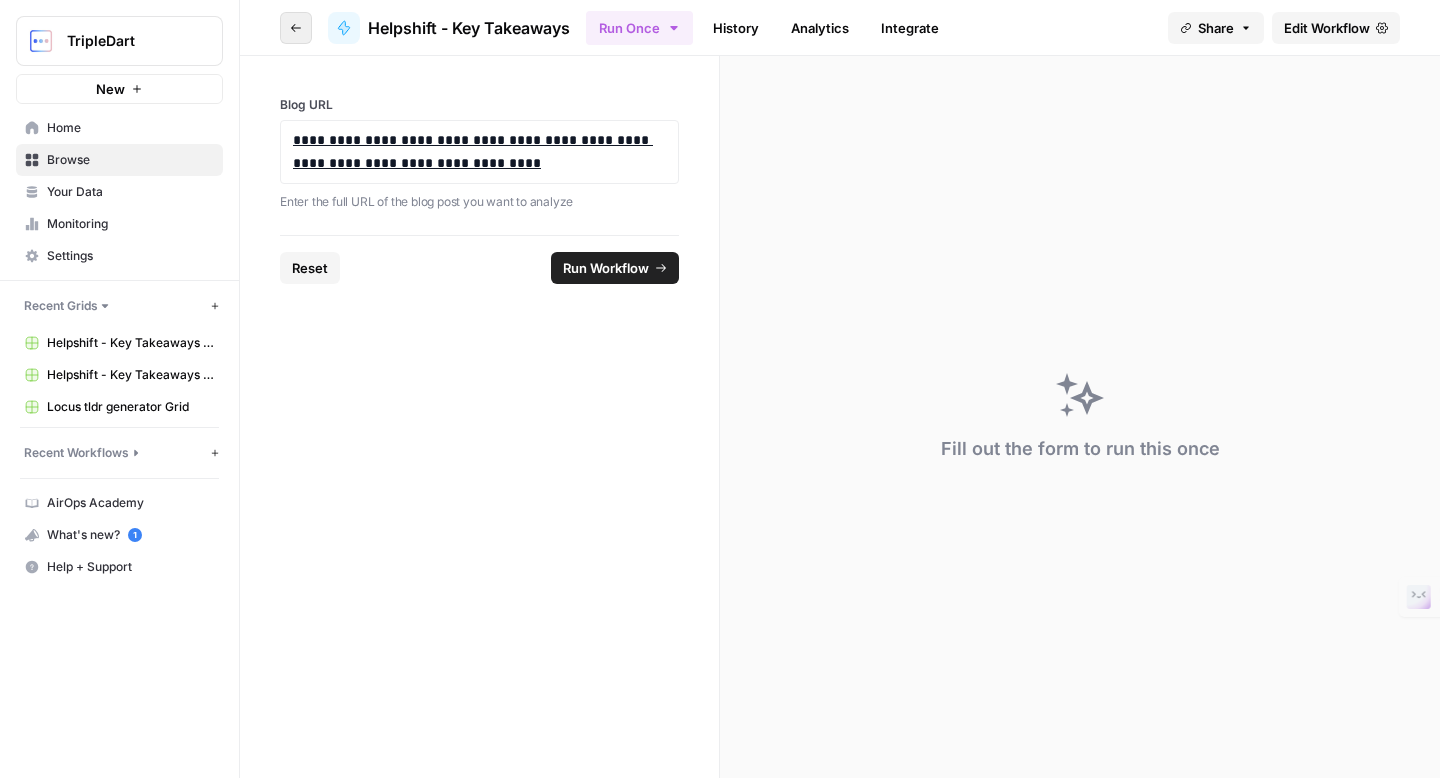 click on "Go back" at bounding box center (296, 28) 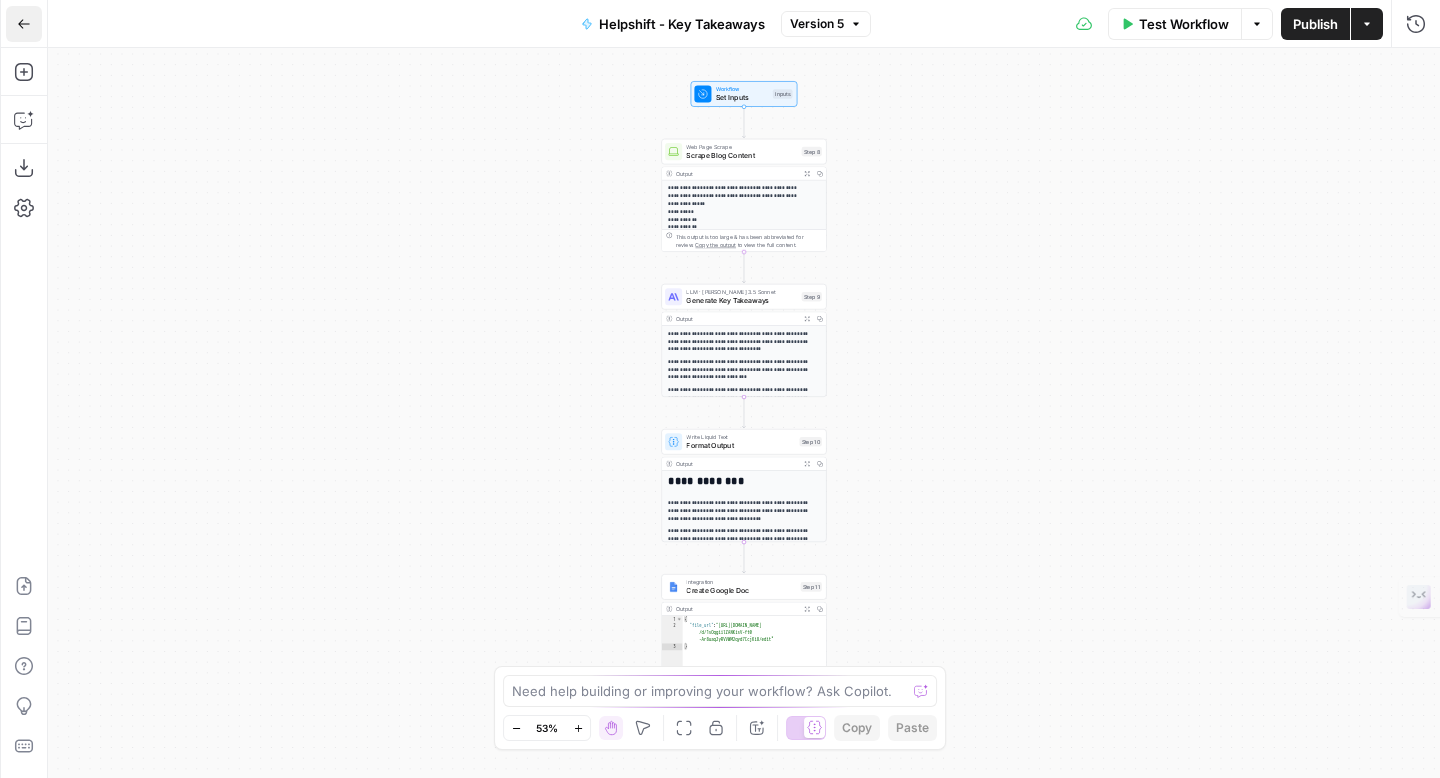 click on "Go Back" at bounding box center (24, 24) 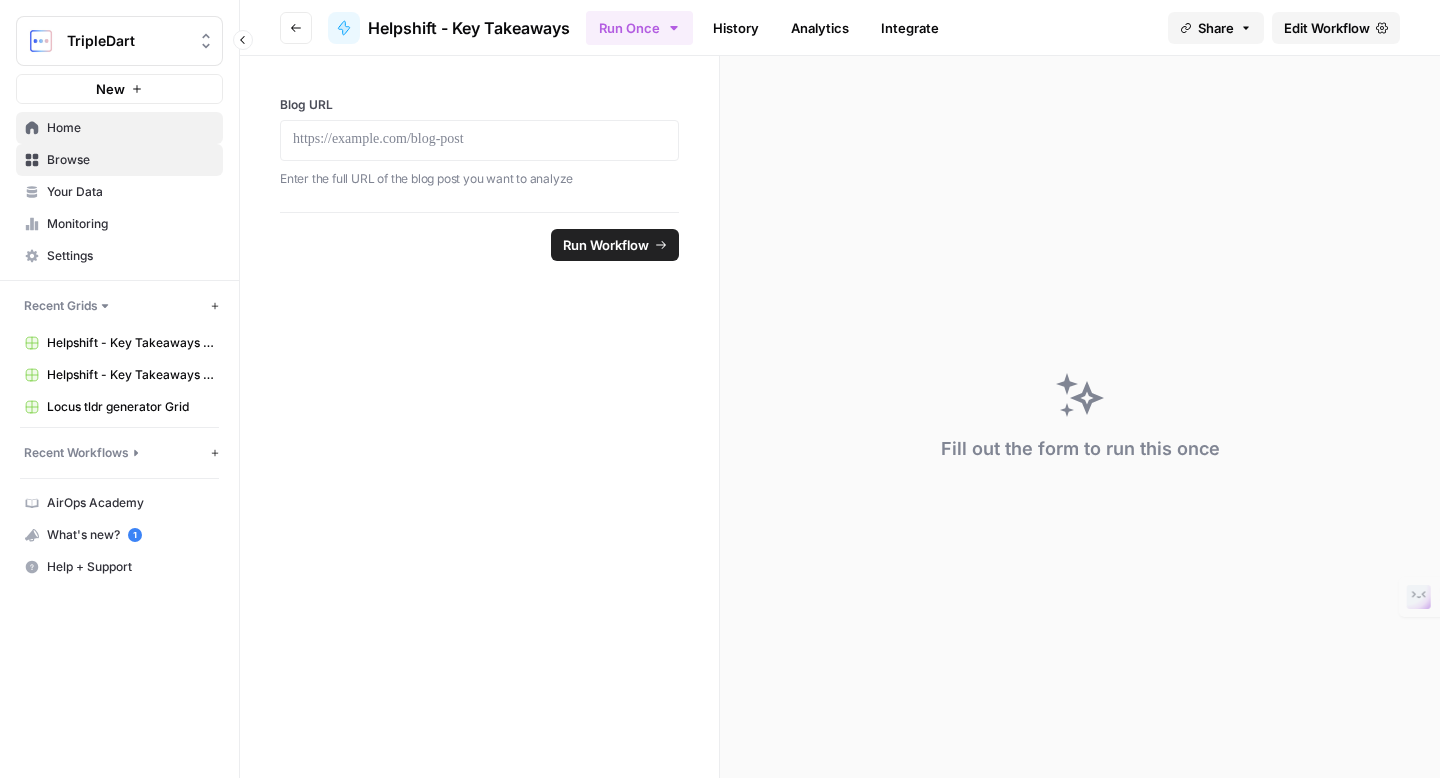 click on "Home" at bounding box center [130, 128] 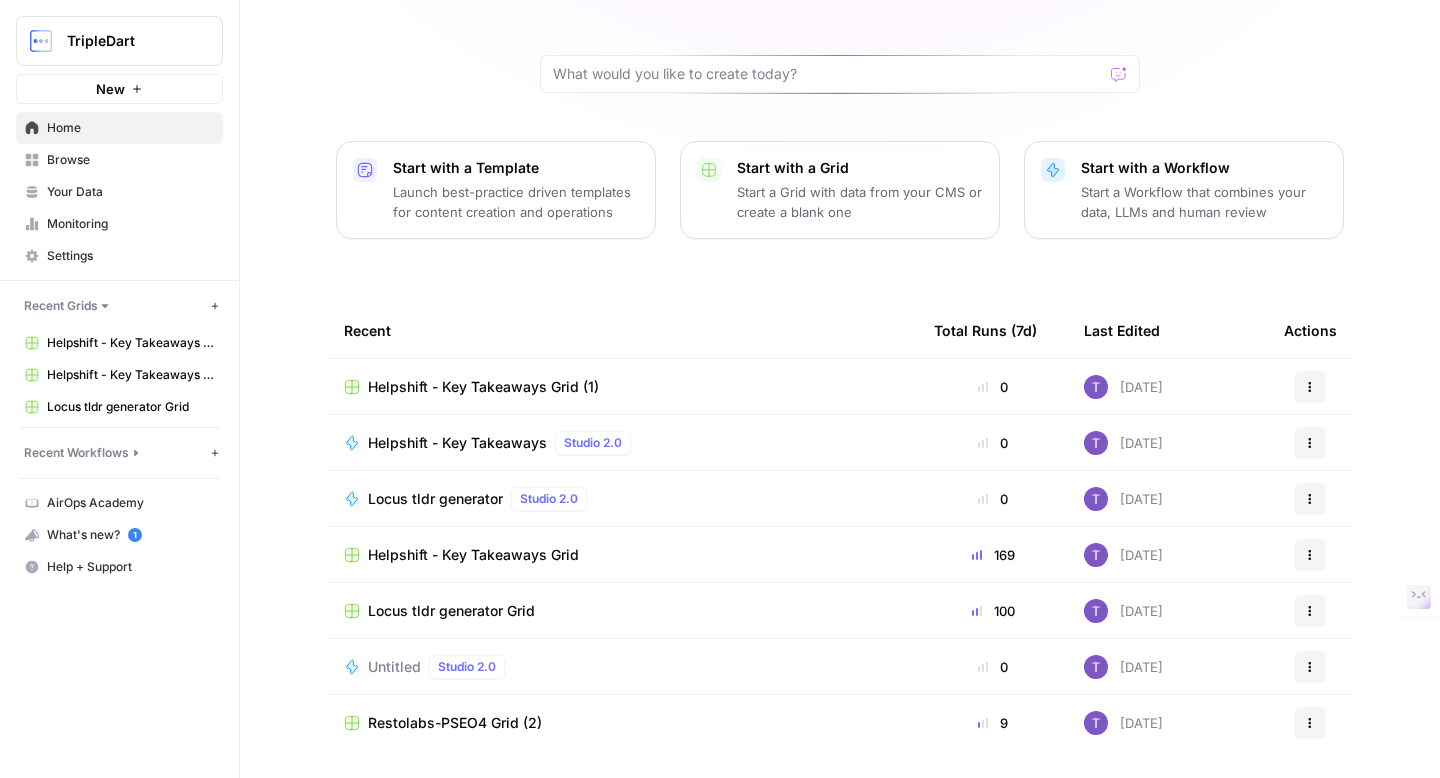 scroll, scrollTop: 142, scrollLeft: 0, axis: vertical 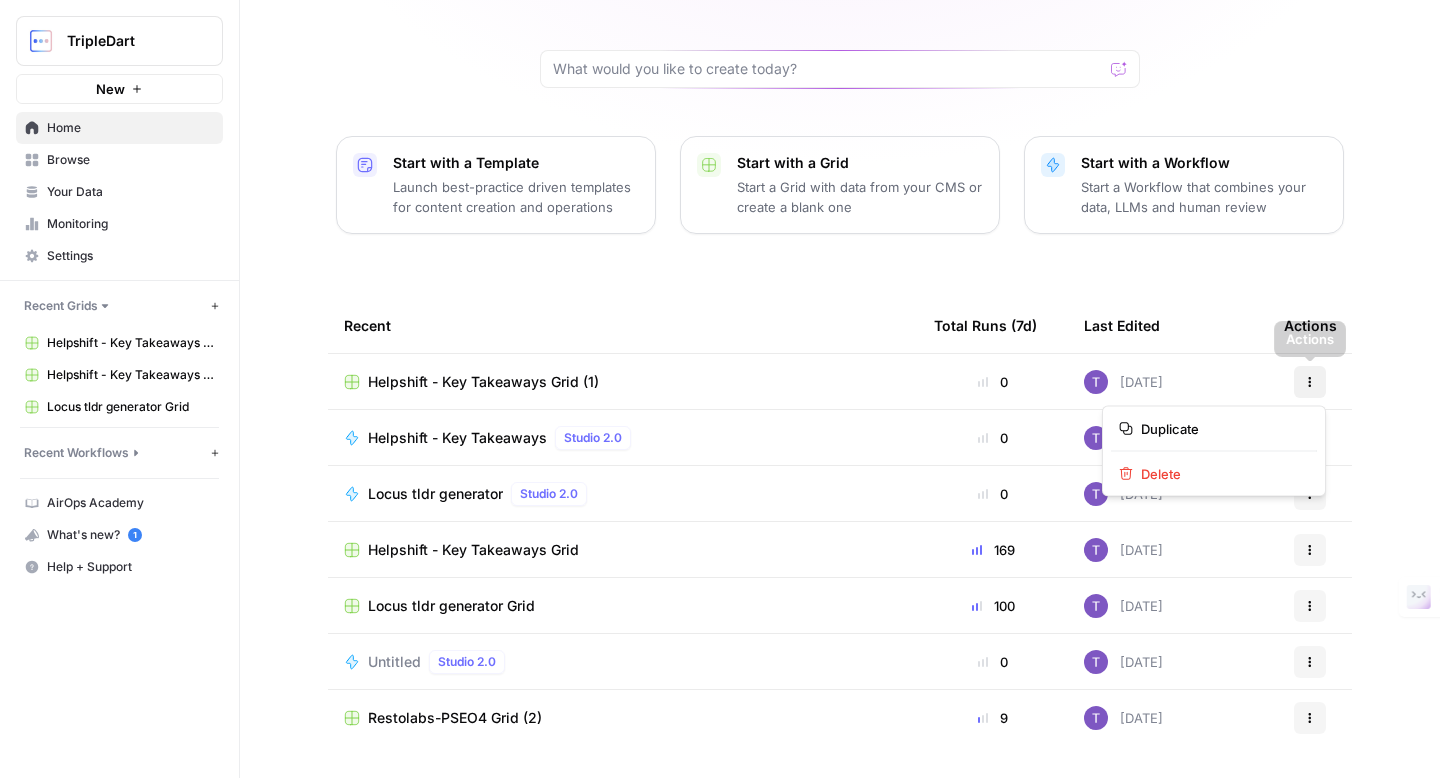 click 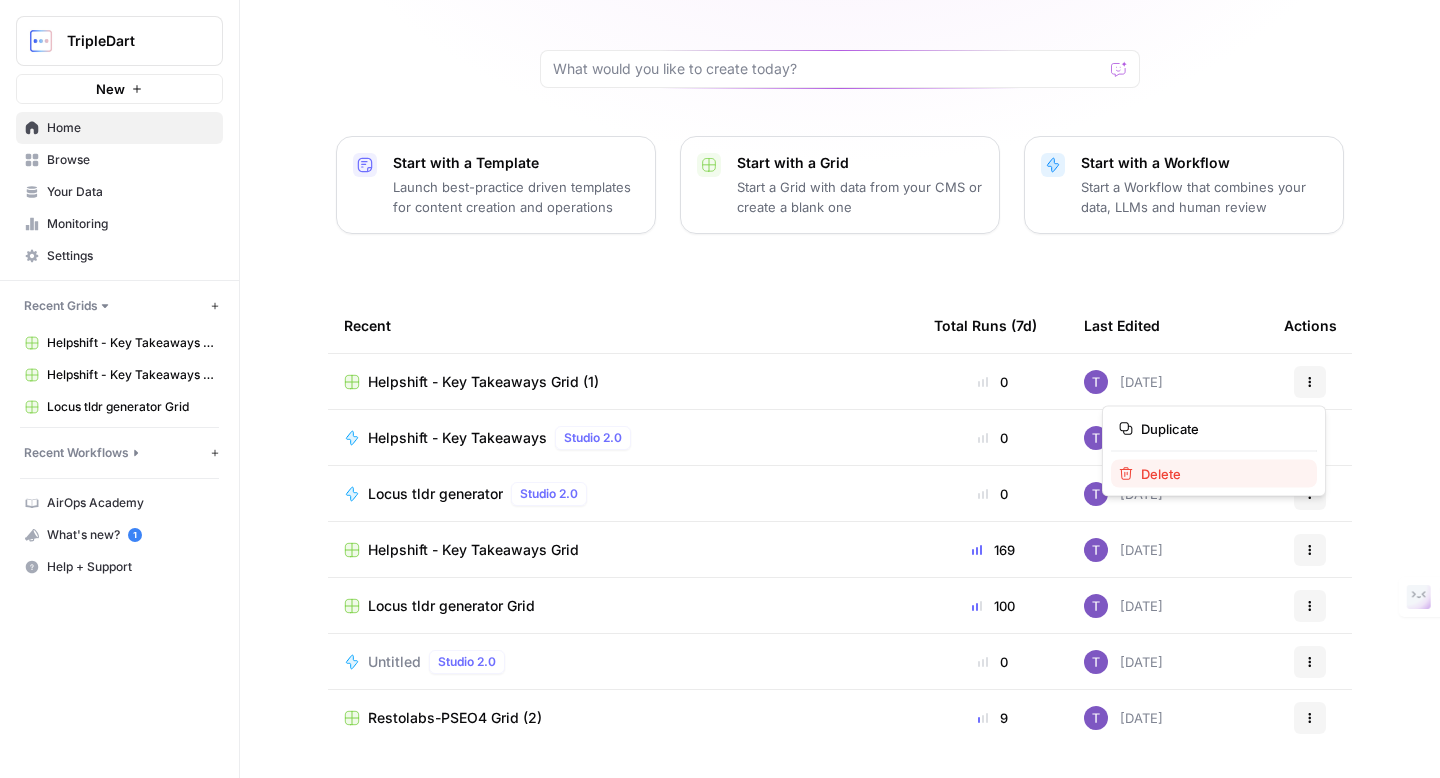 click on "Delete" at bounding box center [1214, 474] 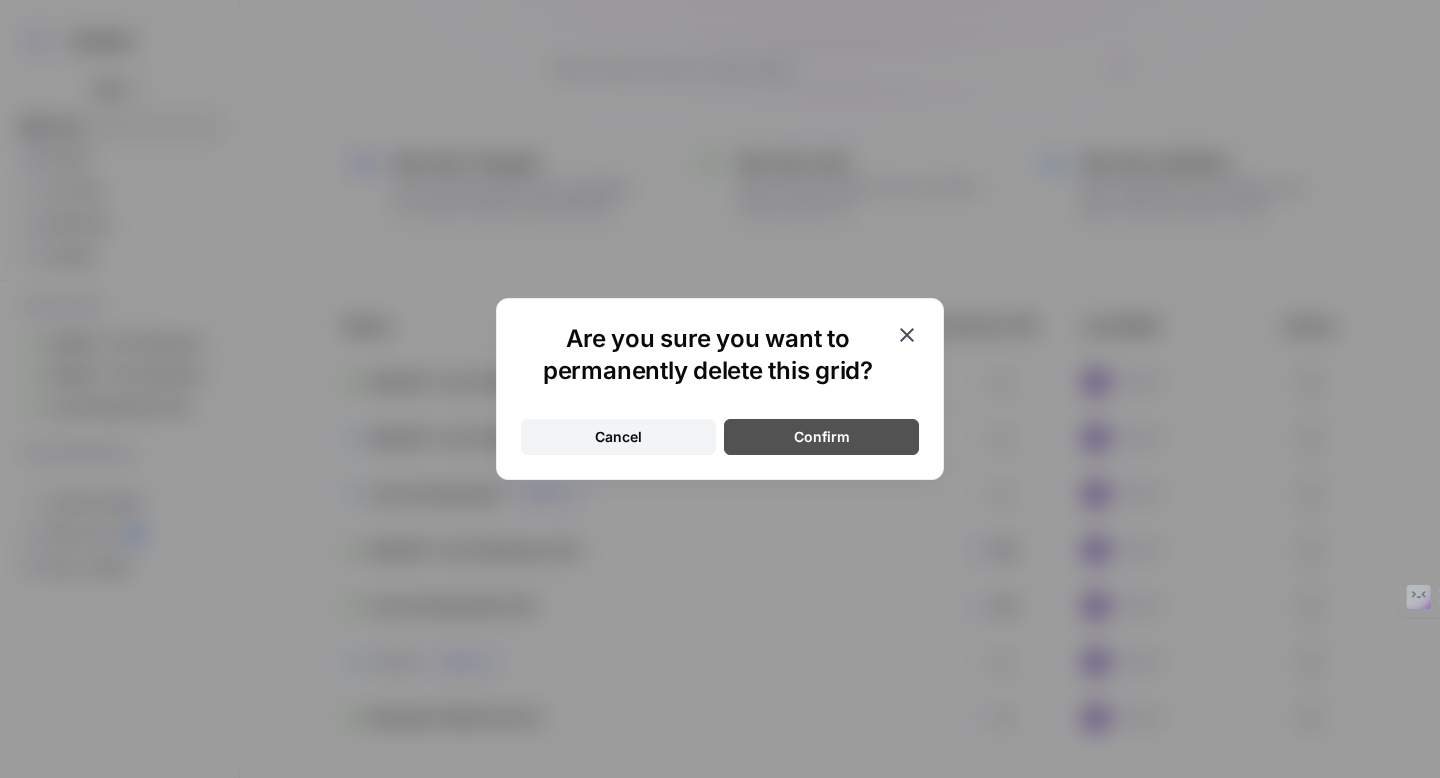 click on "Confirm" at bounding box center [821, 437] 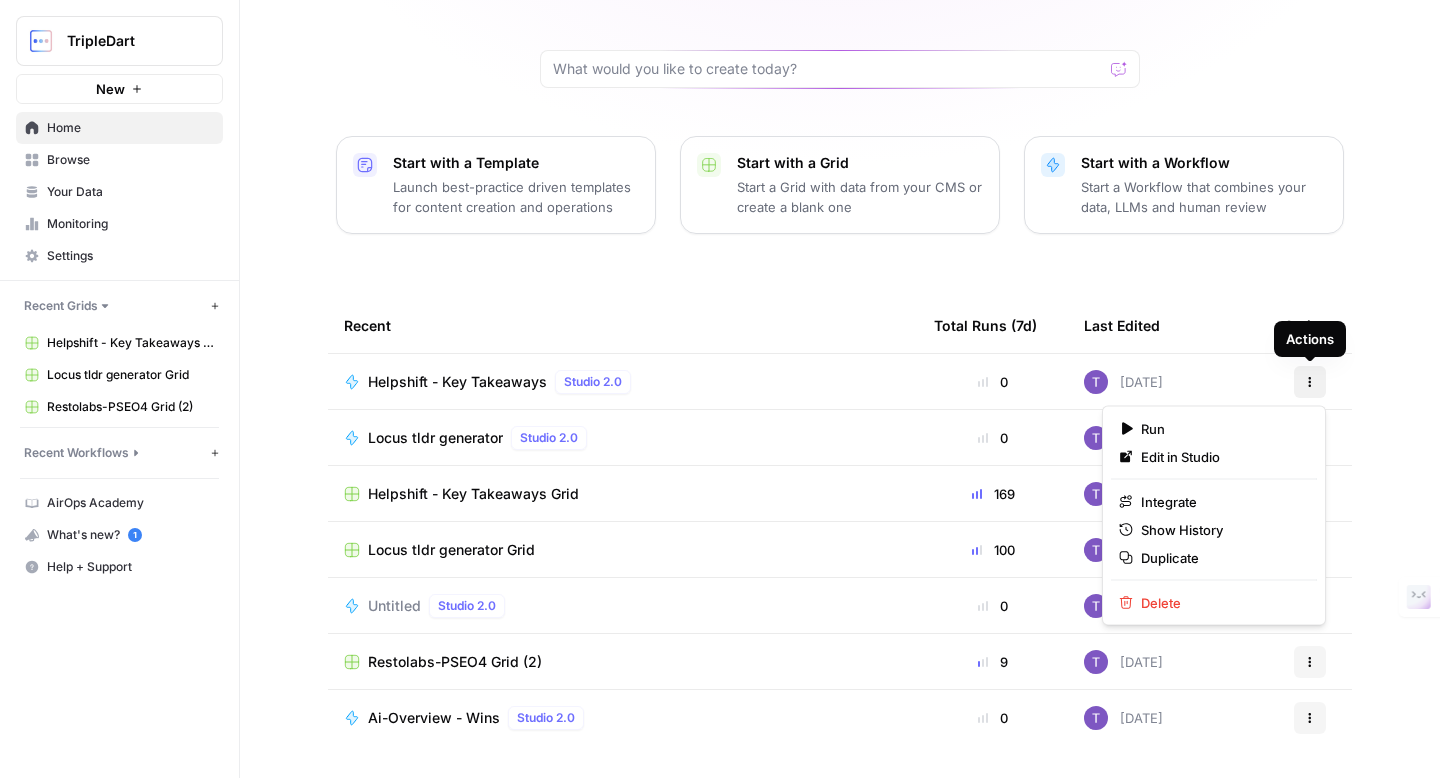 click 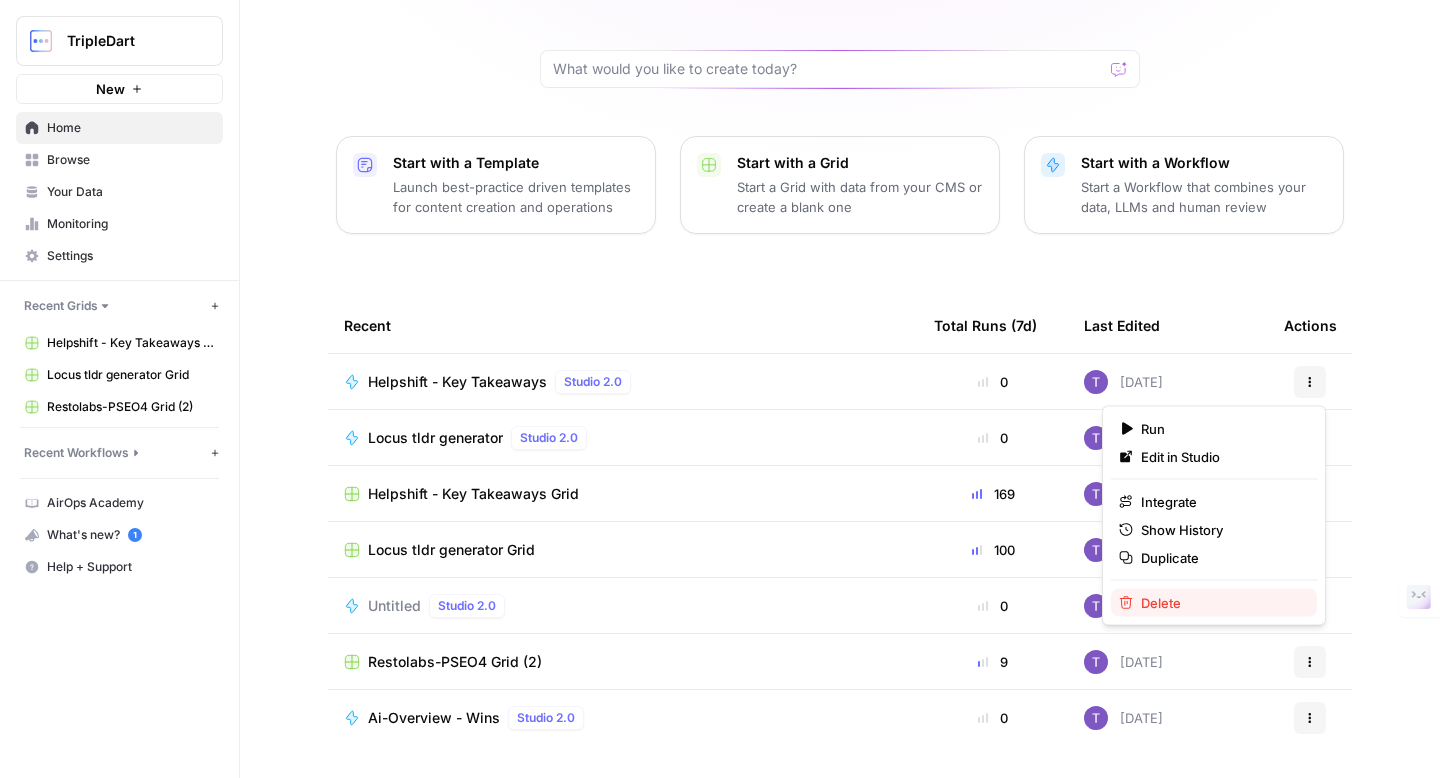 click on "Delete" at bounding box center [1214, 603] 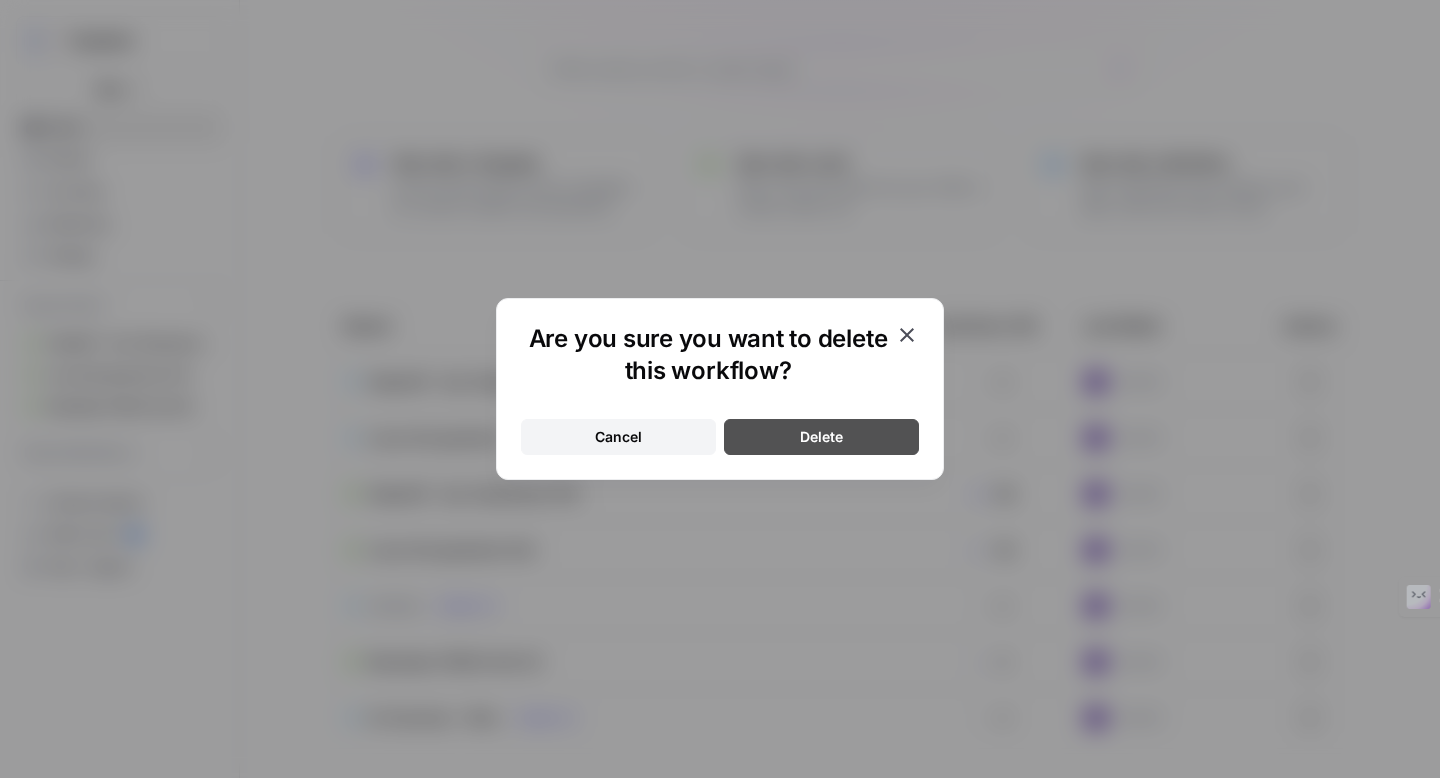 click on "Delete" at bounding box center [821, 437] 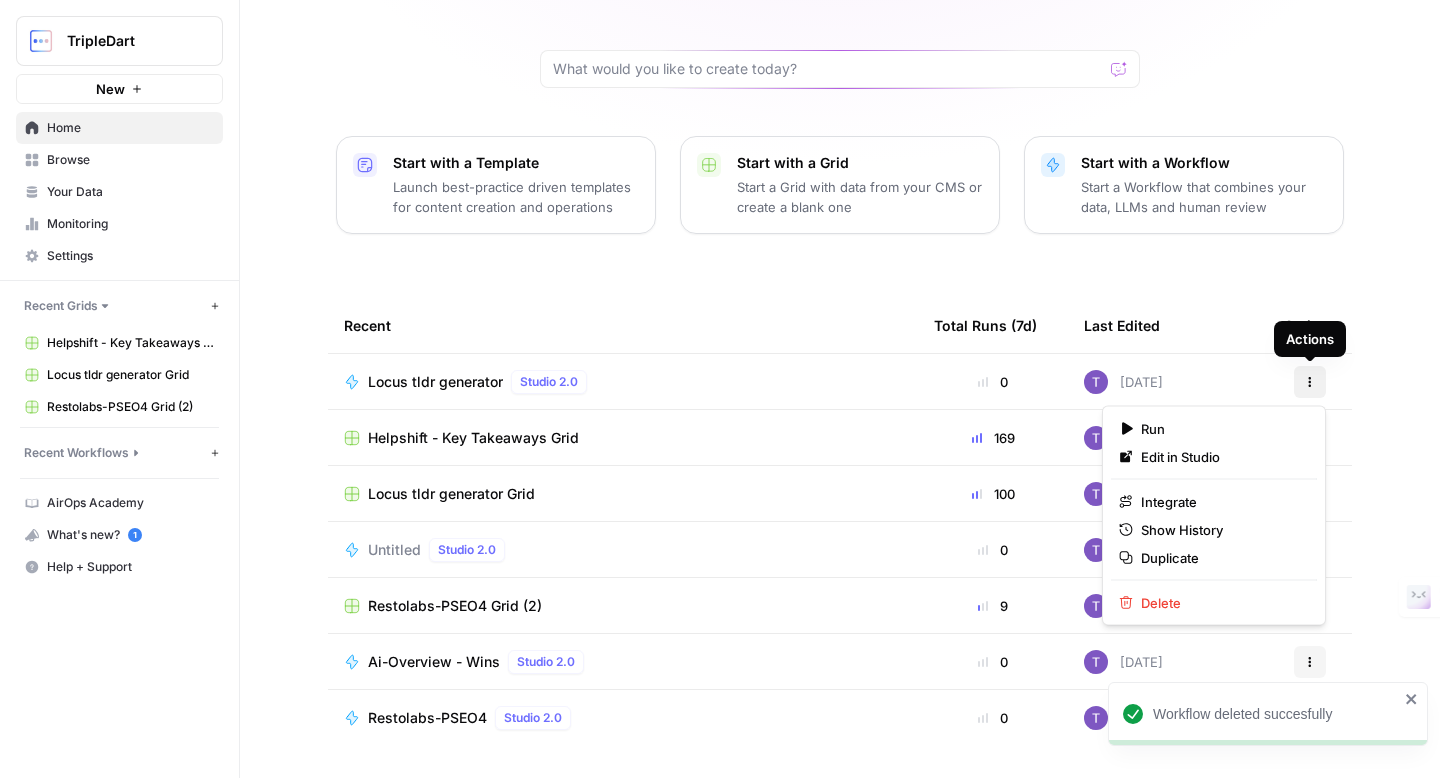click 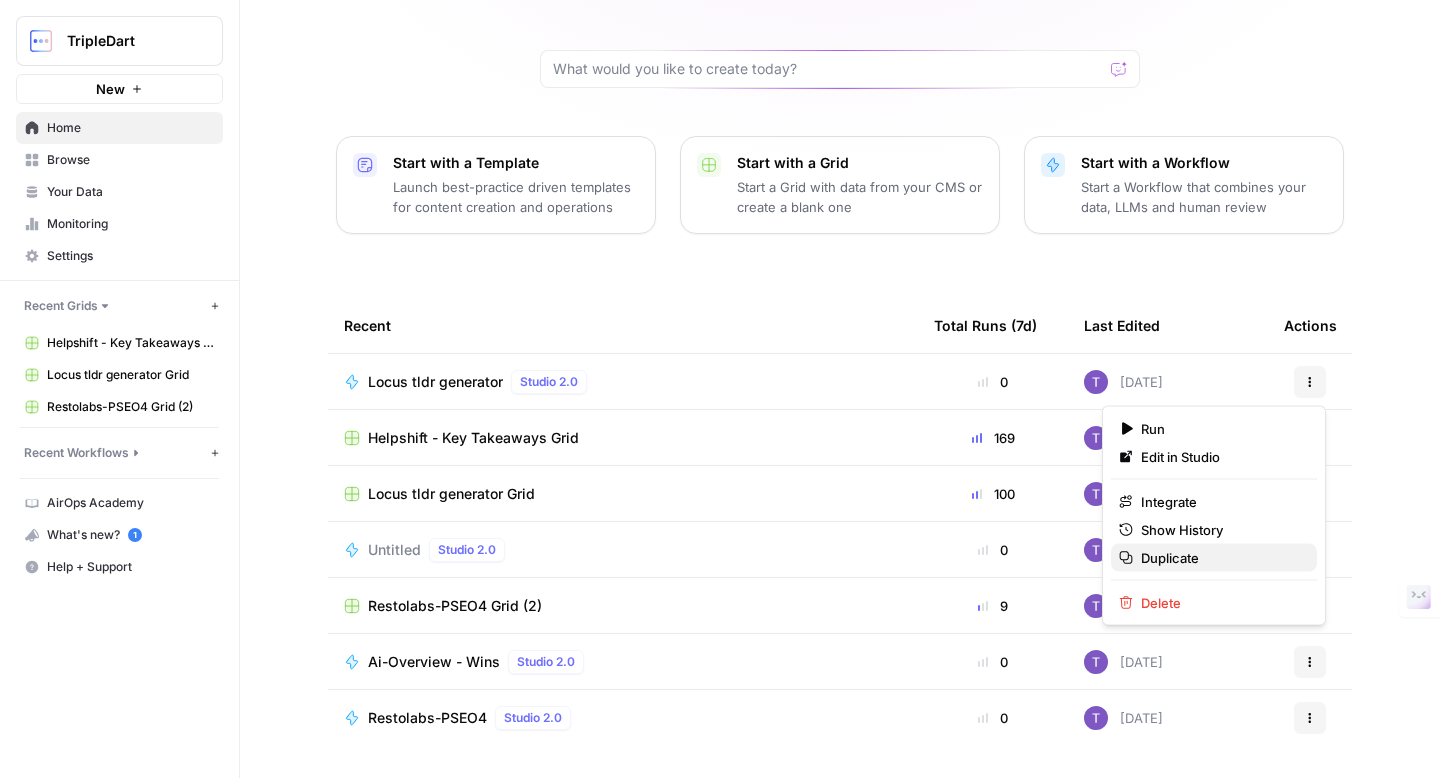 click on "Duplicate" at bounding box center [1170, 558] 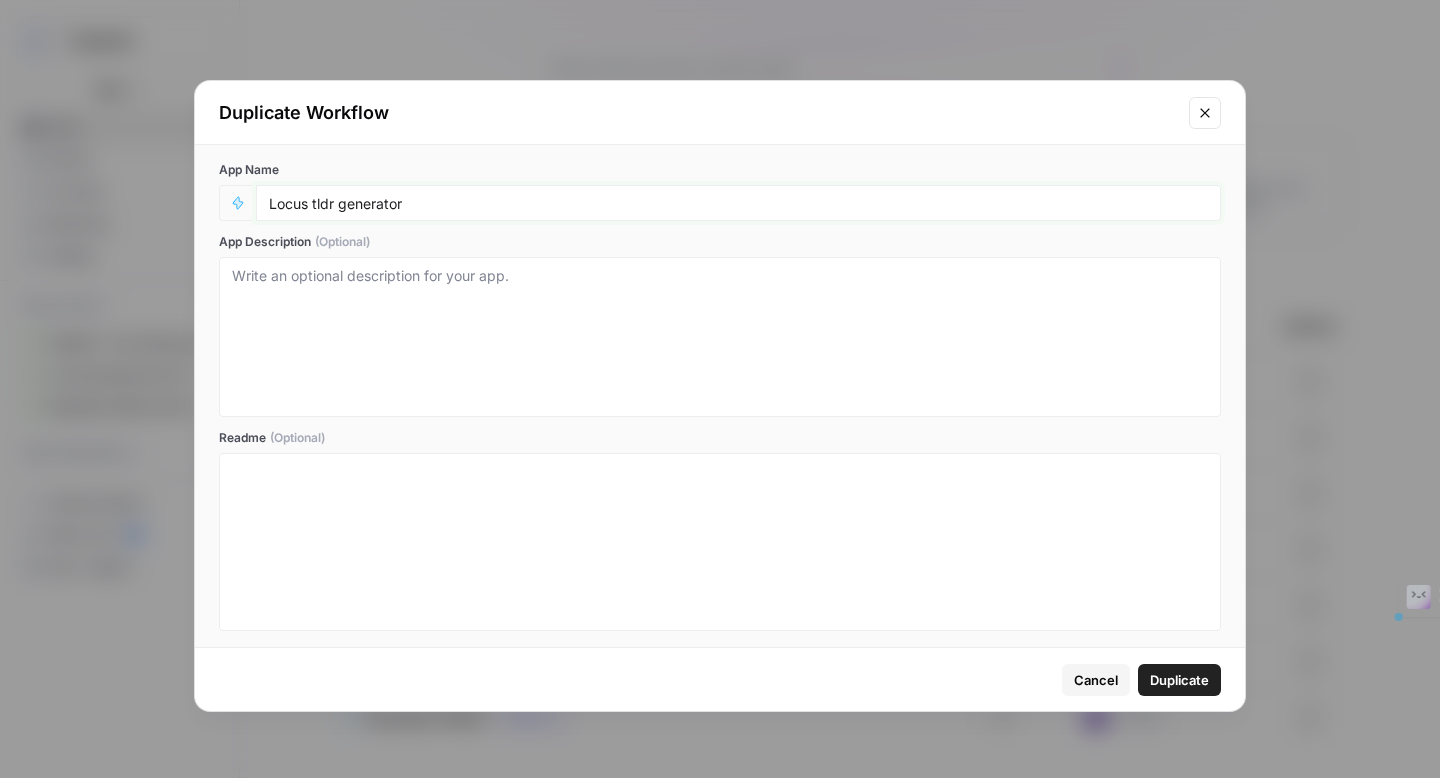 drag, startPoint x: 411, startPoint y: 211, endPoint x: 202, endPoint y: 211, distance: 209 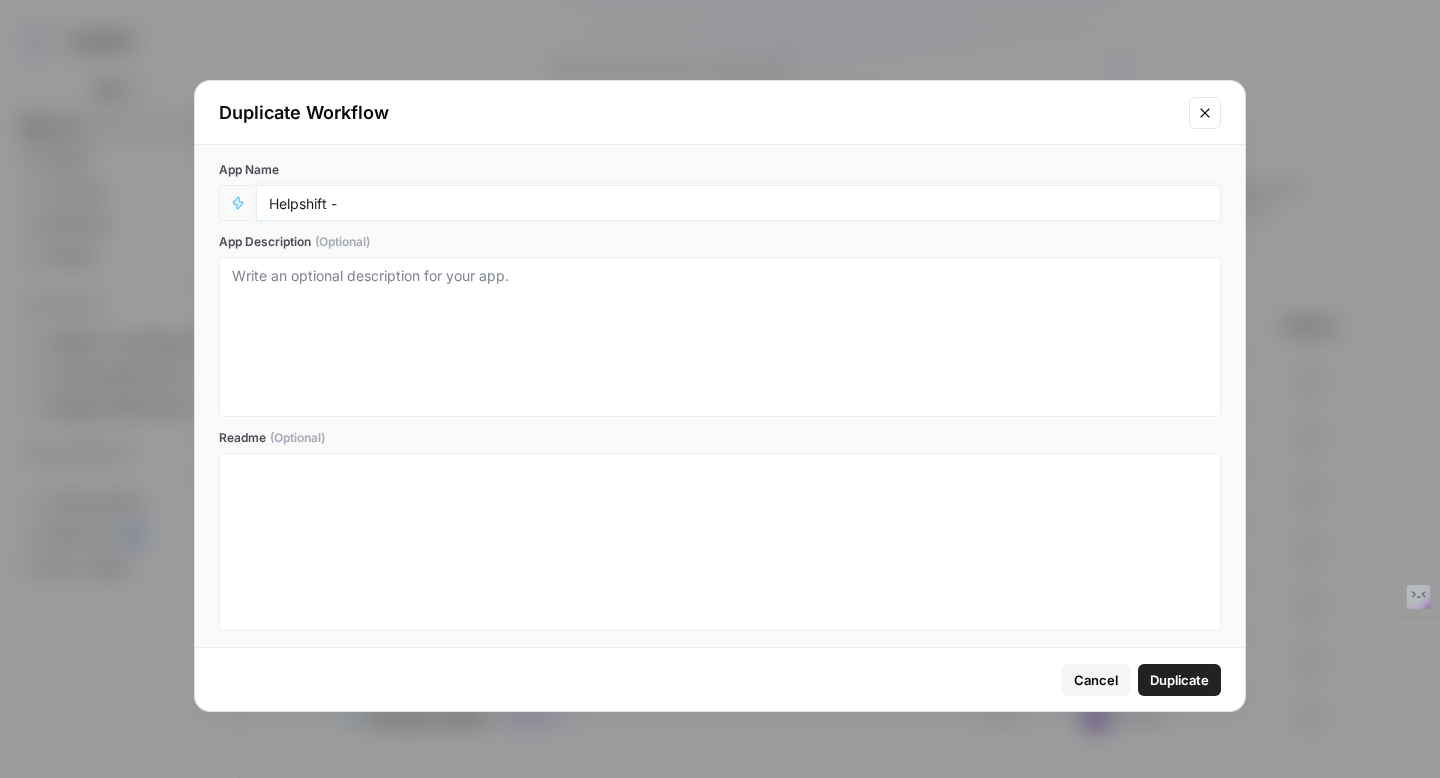 type on "Helpshift - Key Takeaways" 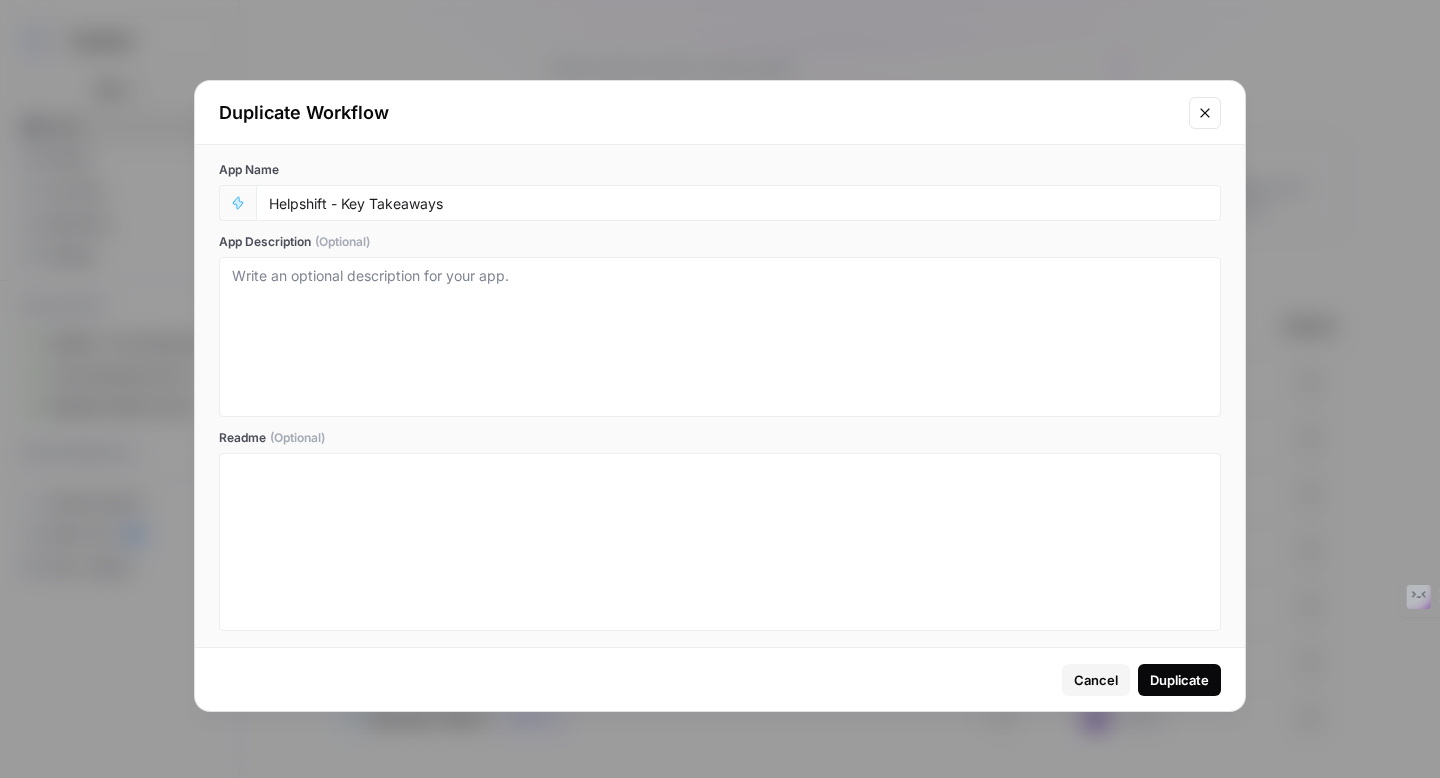 click on "Duplicate" at bounding box center [1179, 680] 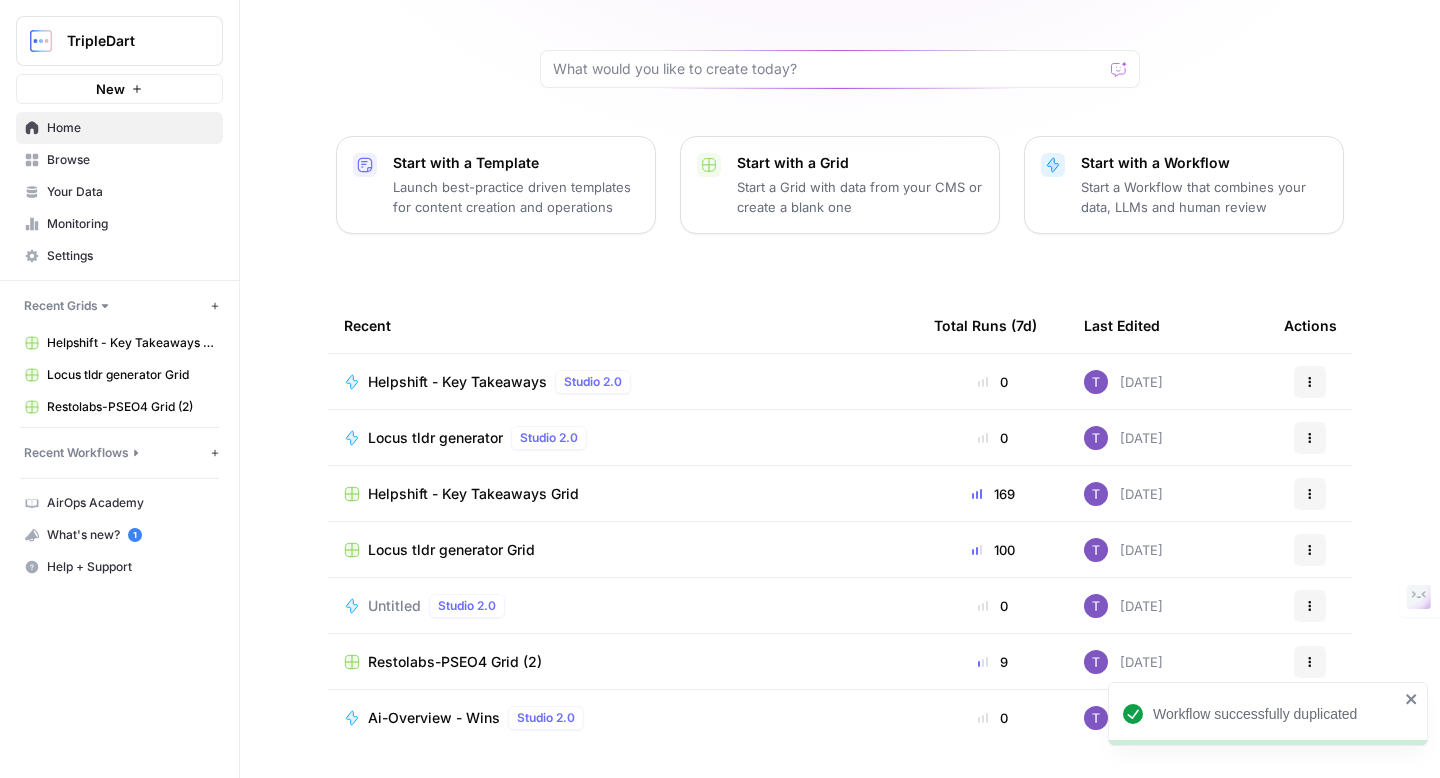 click on "Helpshift - Key Takeaways  Studio 2.0" at bounding box center (623, 382) 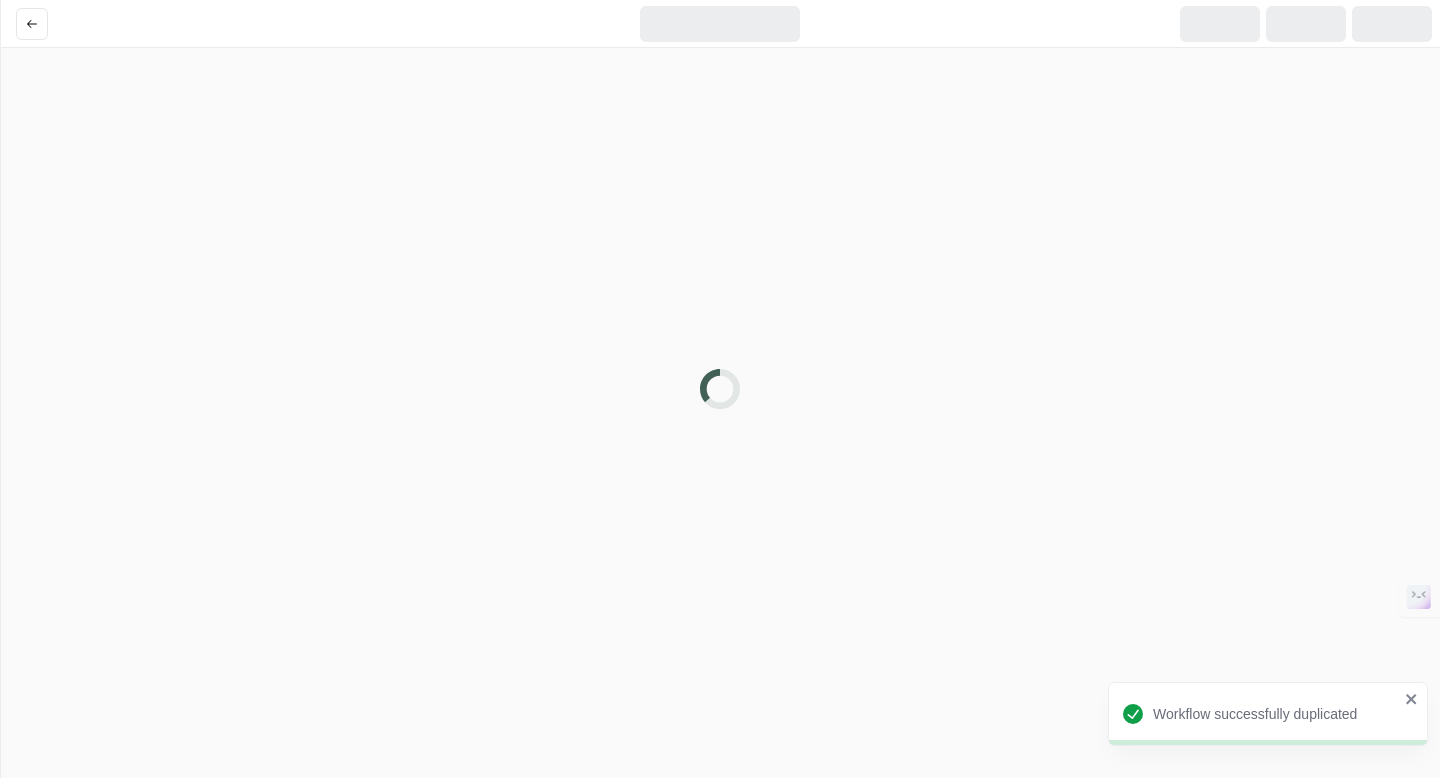 scroll, scrollTop: 0, scrollLeft: 0, axis: both 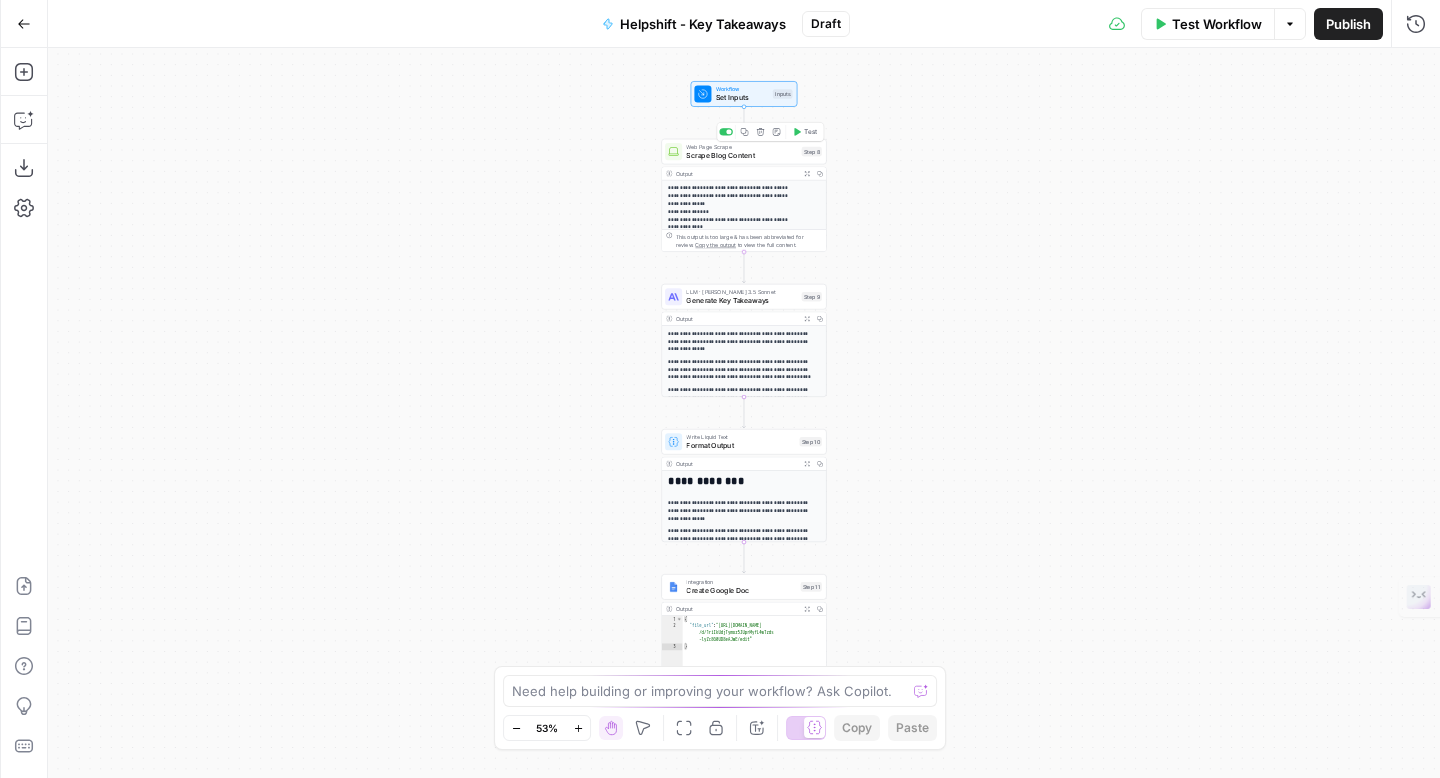 click on "Scrape Blog Content" at bounding box center [741, 155] 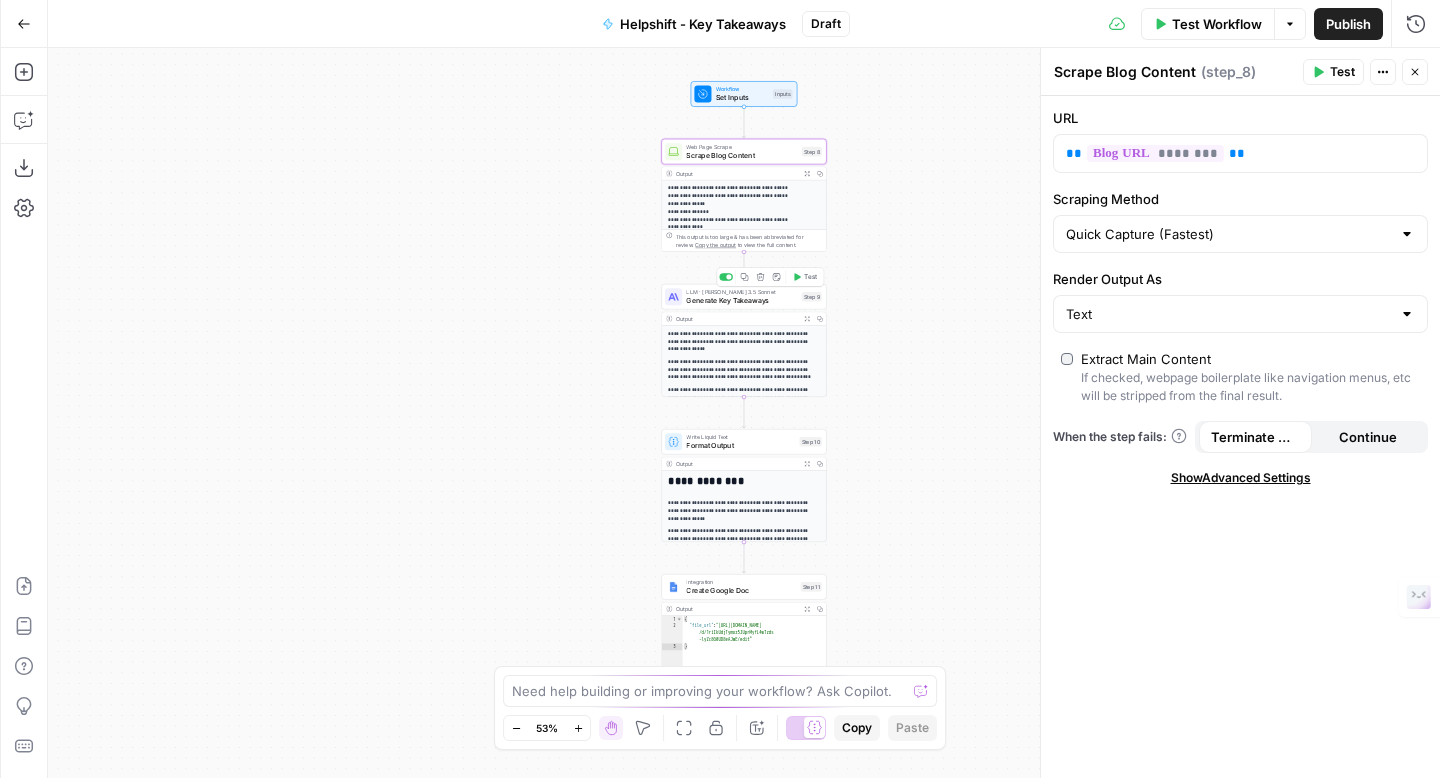 click on "Generate Key Takeaways" at bounding box center (741, 300) 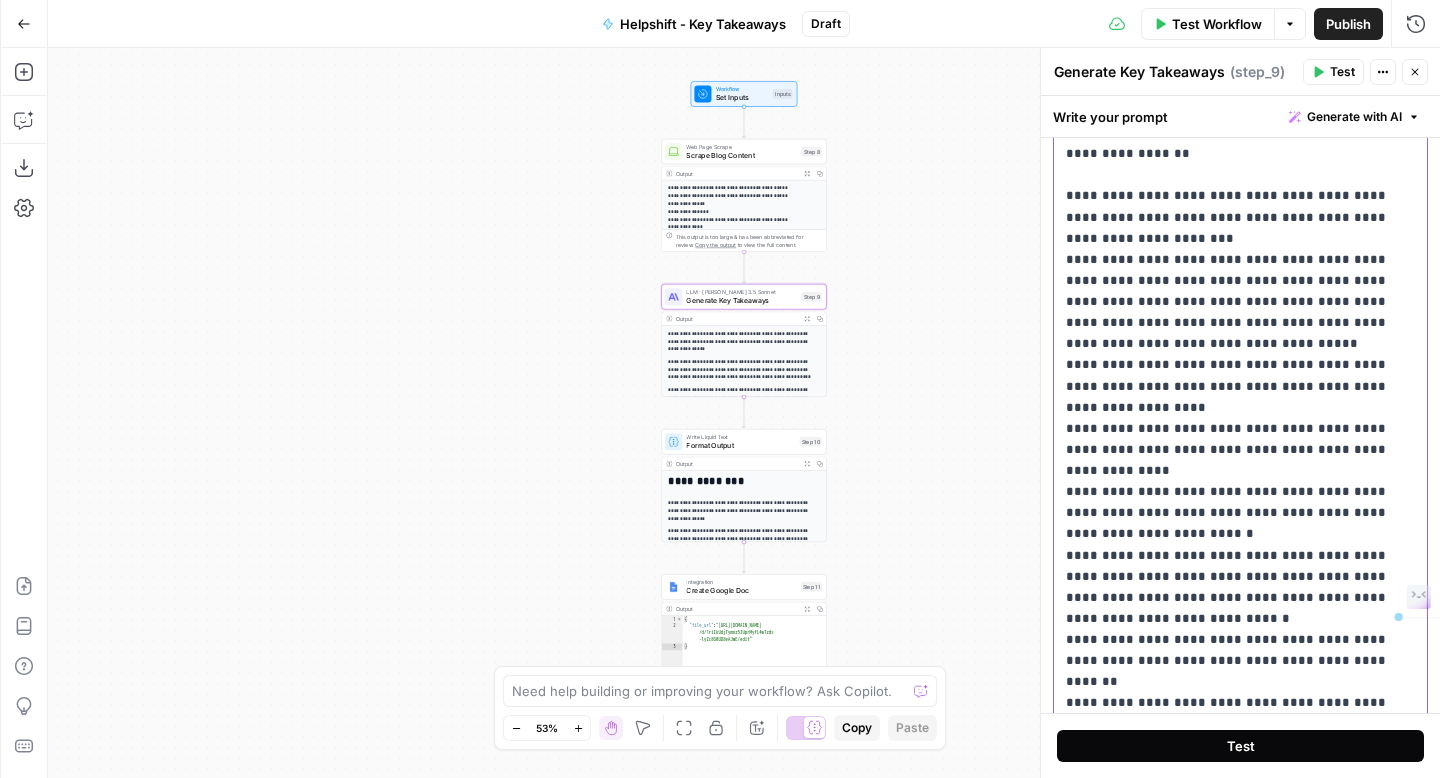 scroll, scrollTop: 332, scrollLeft: 0, axis: vertical 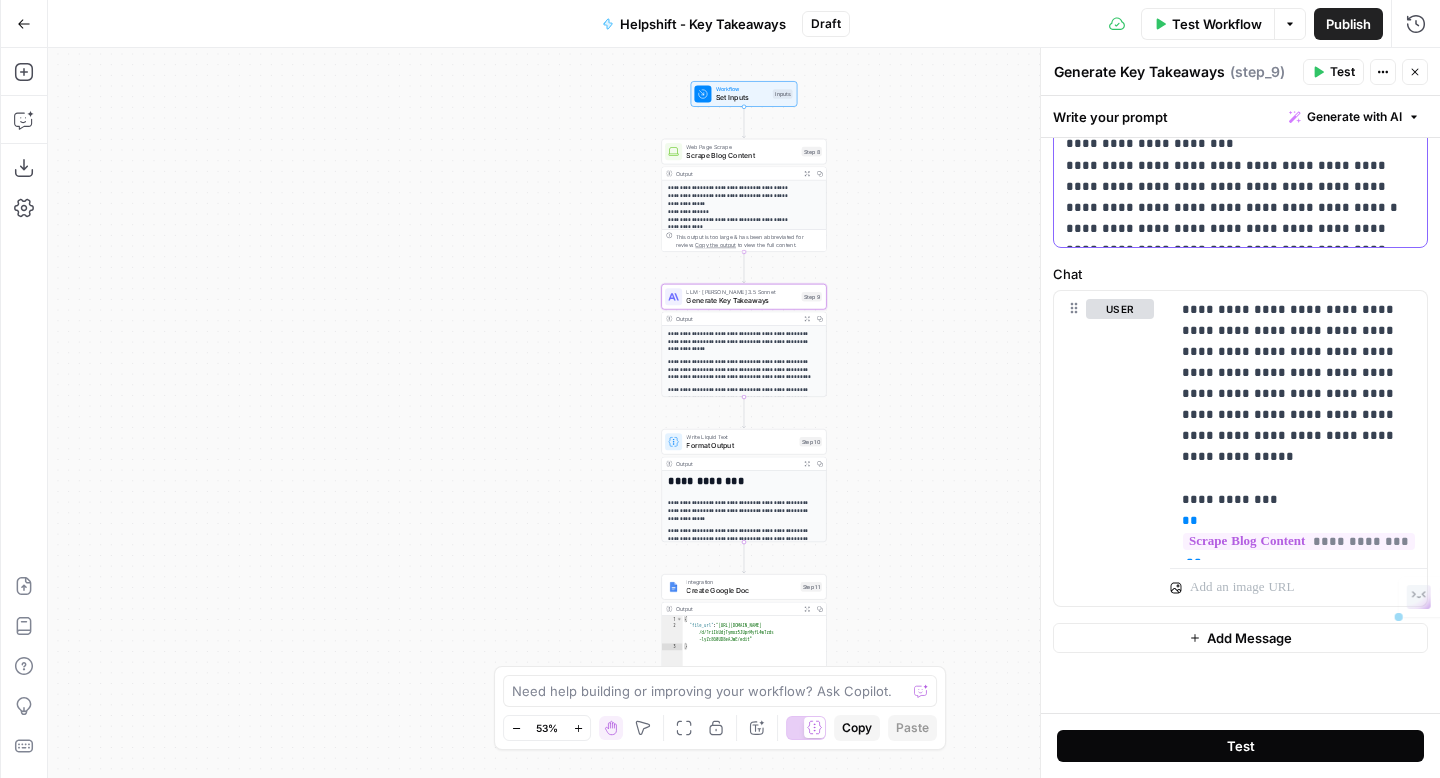 drag, startPoint x: 1064, startPoint y: 249, endPoint x: 1172, endPoint y: 732, distance: 494.92728 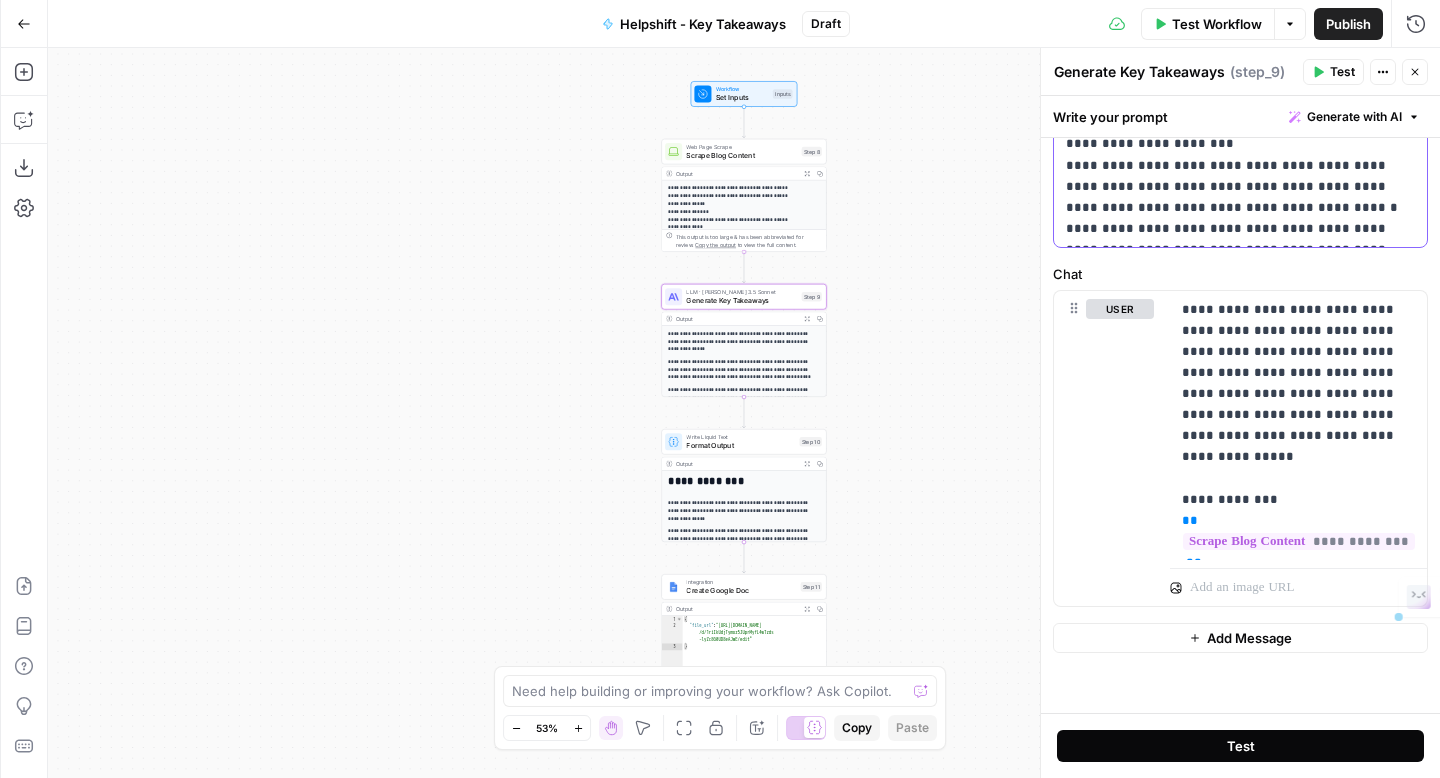 click on "**********" at bounding box center (1240, 437) 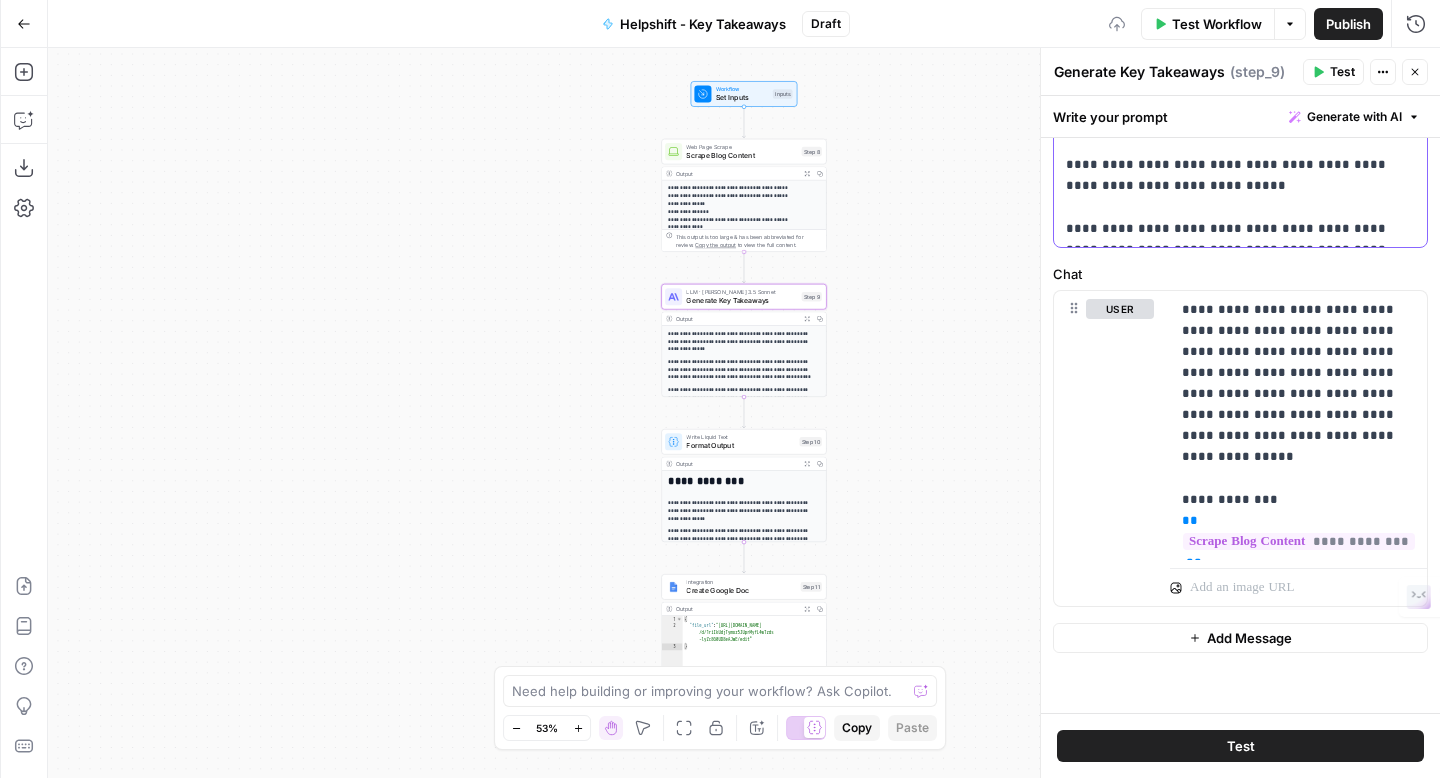 scroll, scrollTop: 0, scrollLeft: 0, axis: both 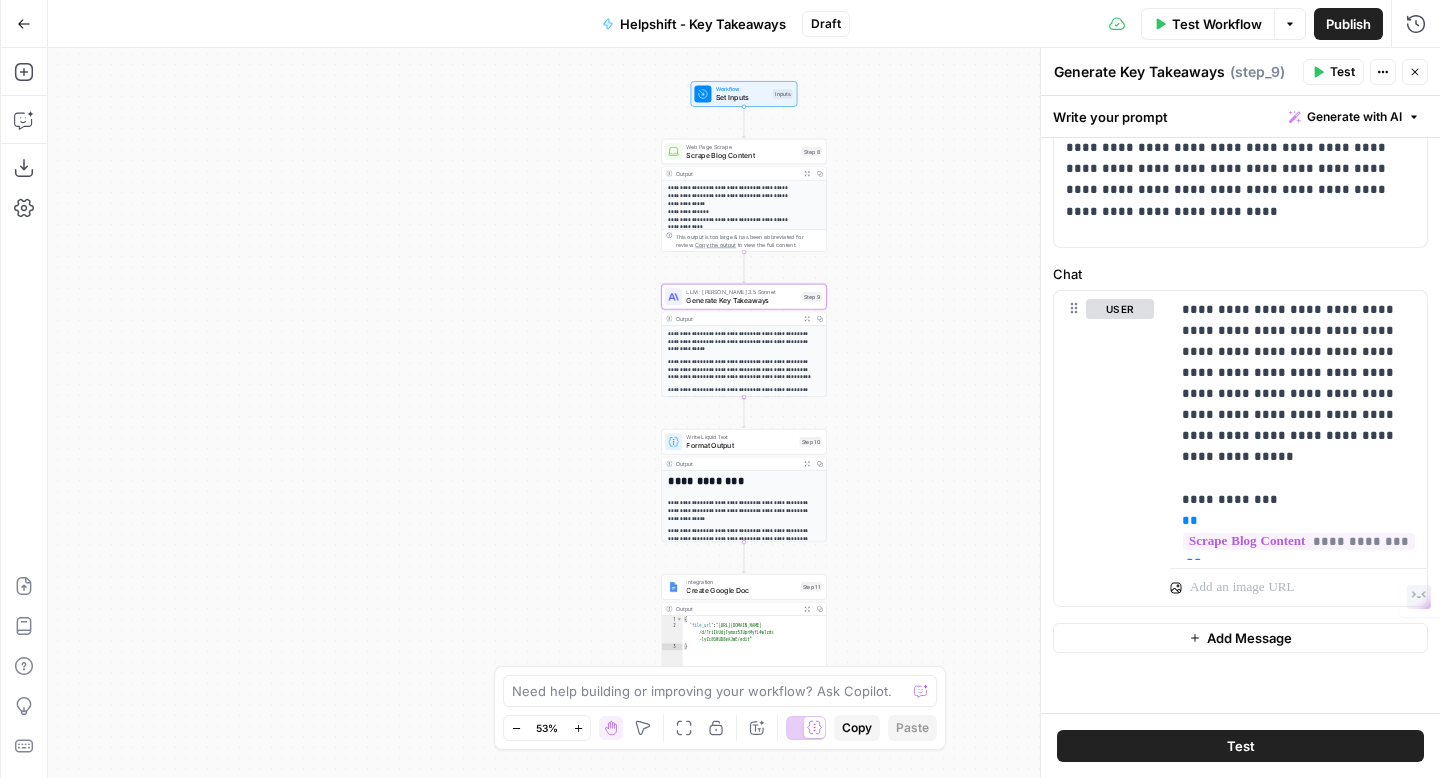 click on "Create Google Doc" at bounding box center [741, 590] 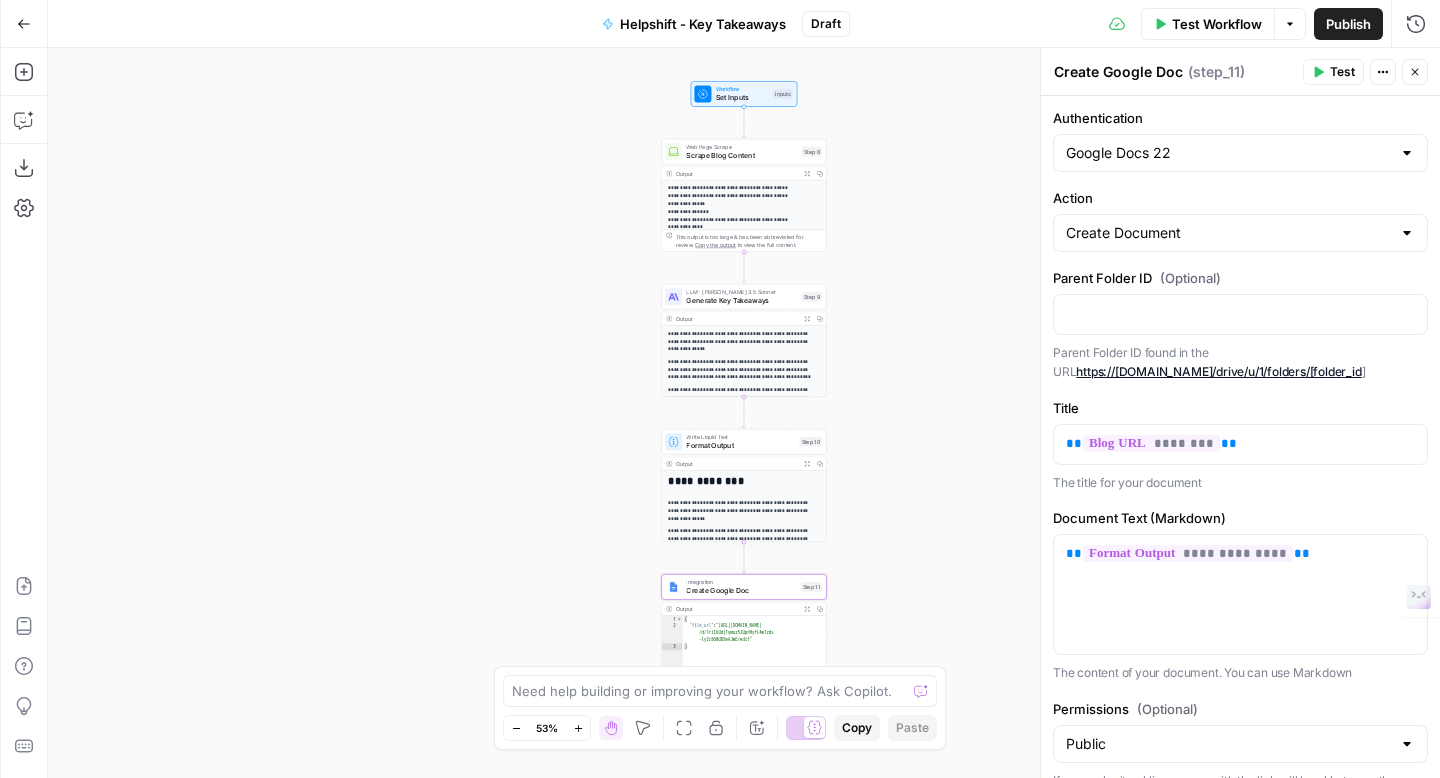 scroll, scrollTop: 91, scrollLeft: 0, axis: vertical 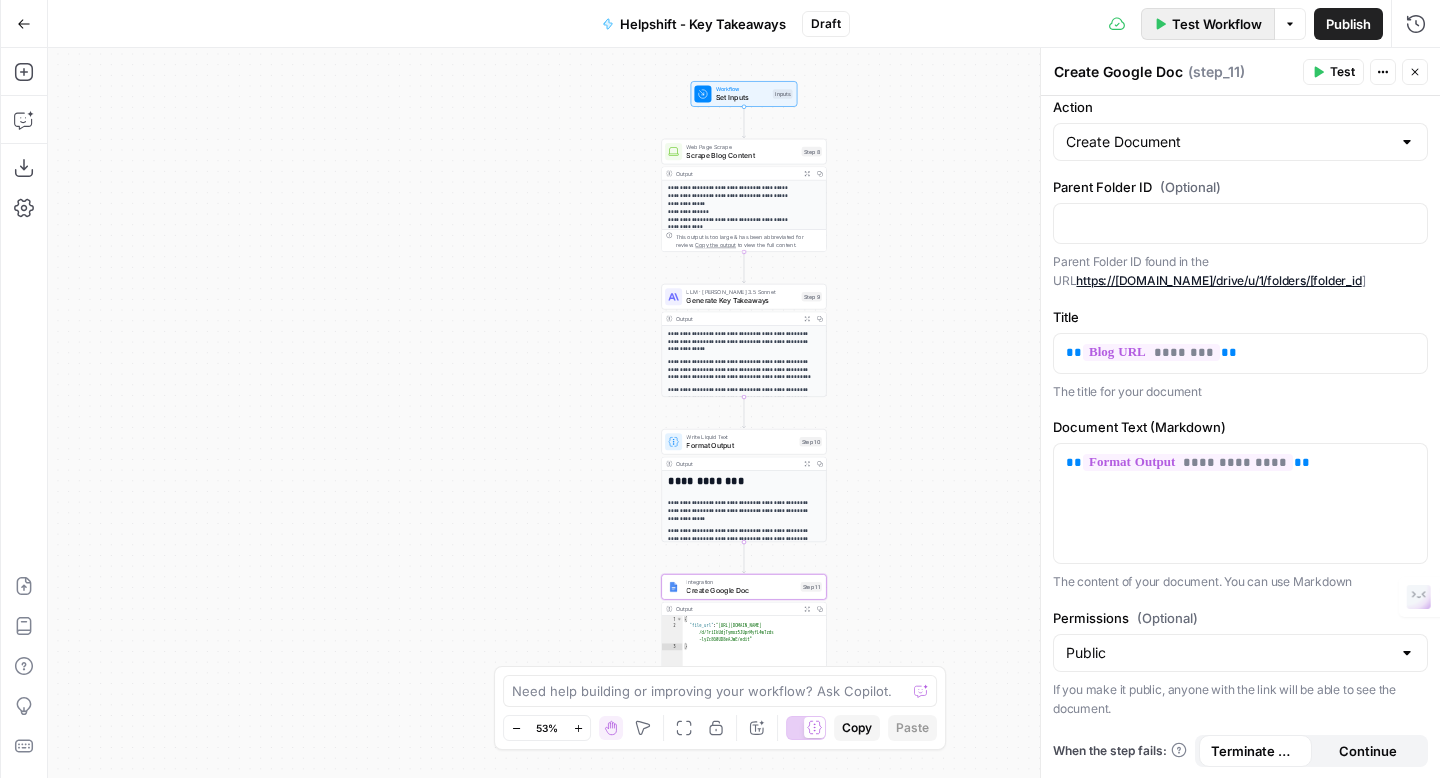 click on "Test Workflow" at bounding box center [1217, 24] 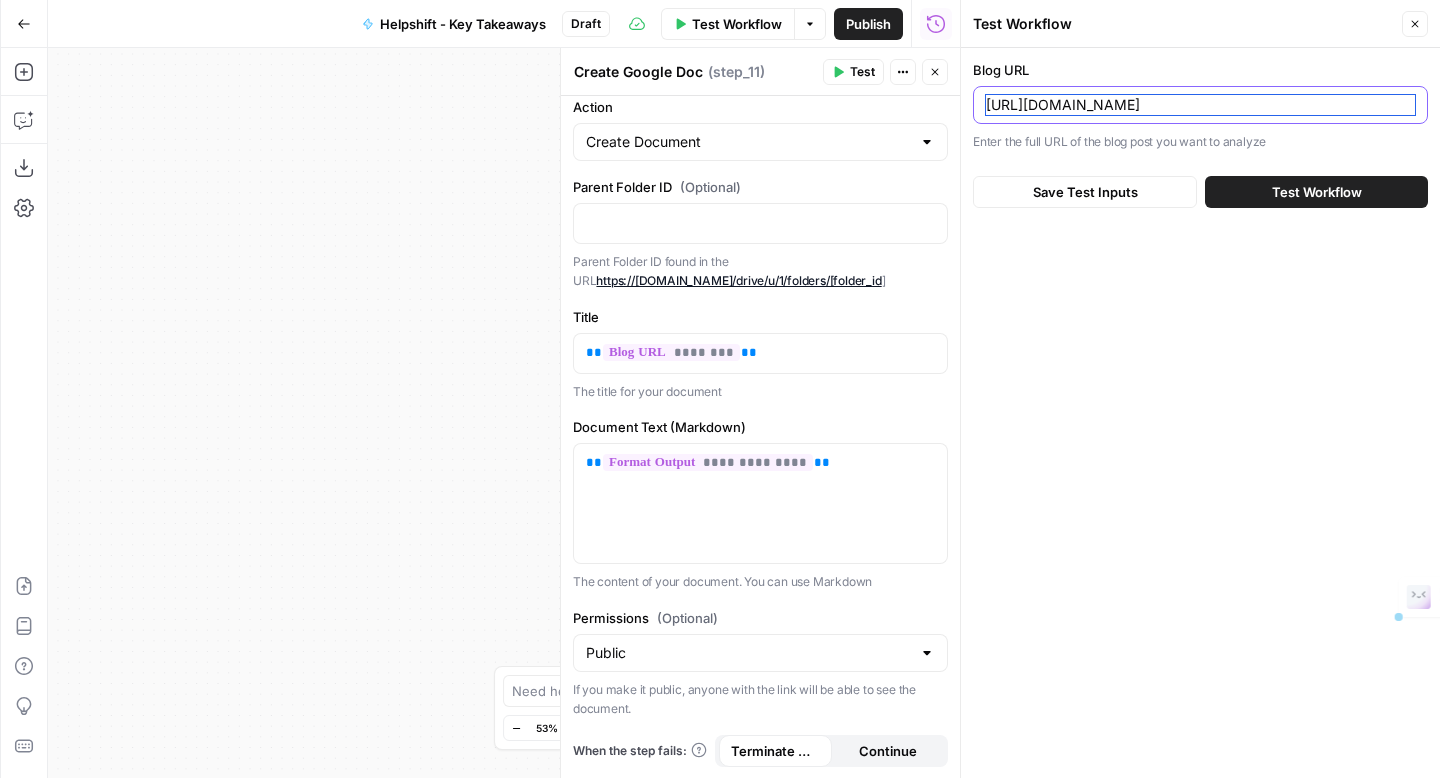 drag, startPoint x: 988, startPoint y: 101, endPoint x: 1439, endPoint y: 110, distance: 451.08978 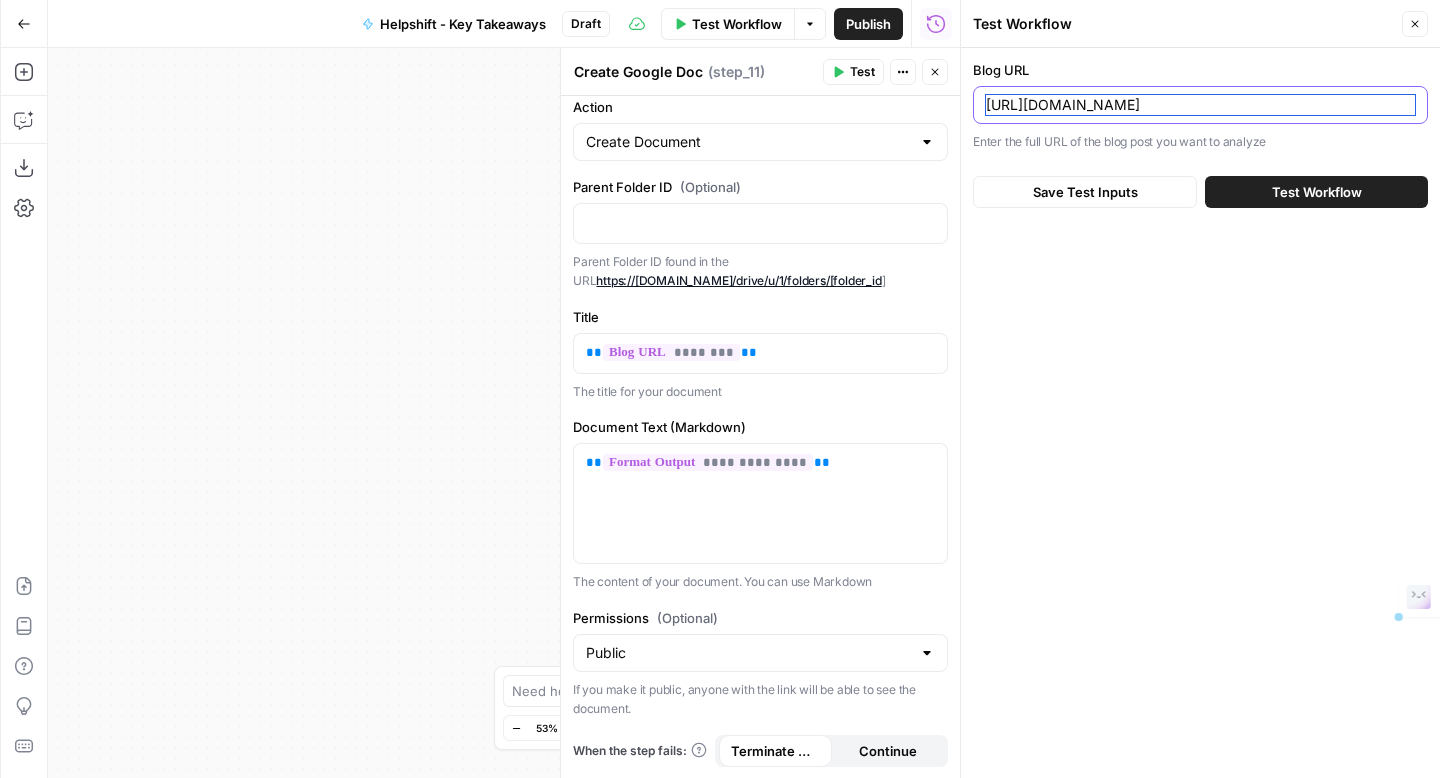 click on "Blog URL [URL][DOMAIN_NAME] Enter the full URL of the blog post you want to analyze Save Test Inputs Test Workflow" at bounding box center (1200, 134) 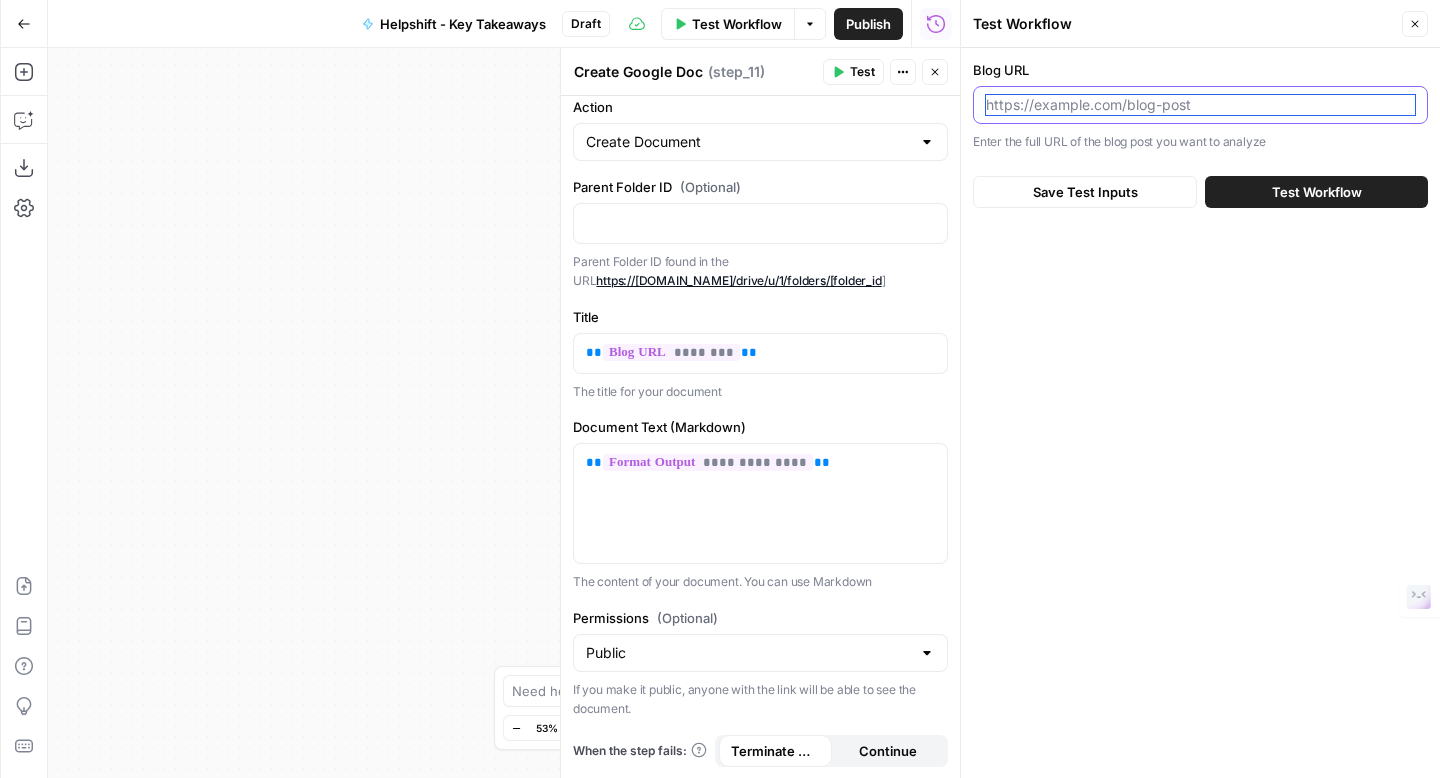 paste on "[URL][DOMAIN_NAME]" 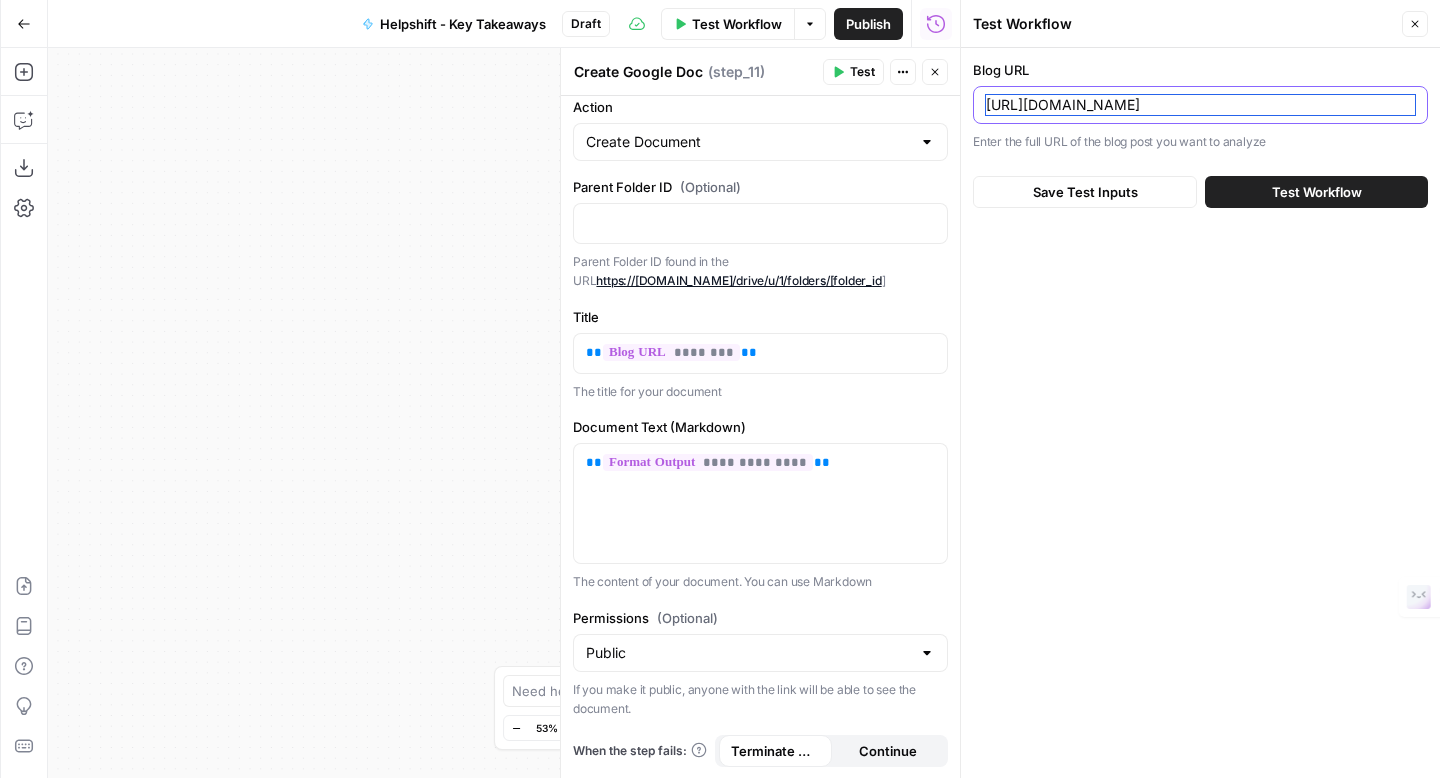 scroll, scrollTop: 0, scrollLeft: 175, axis: horizontal 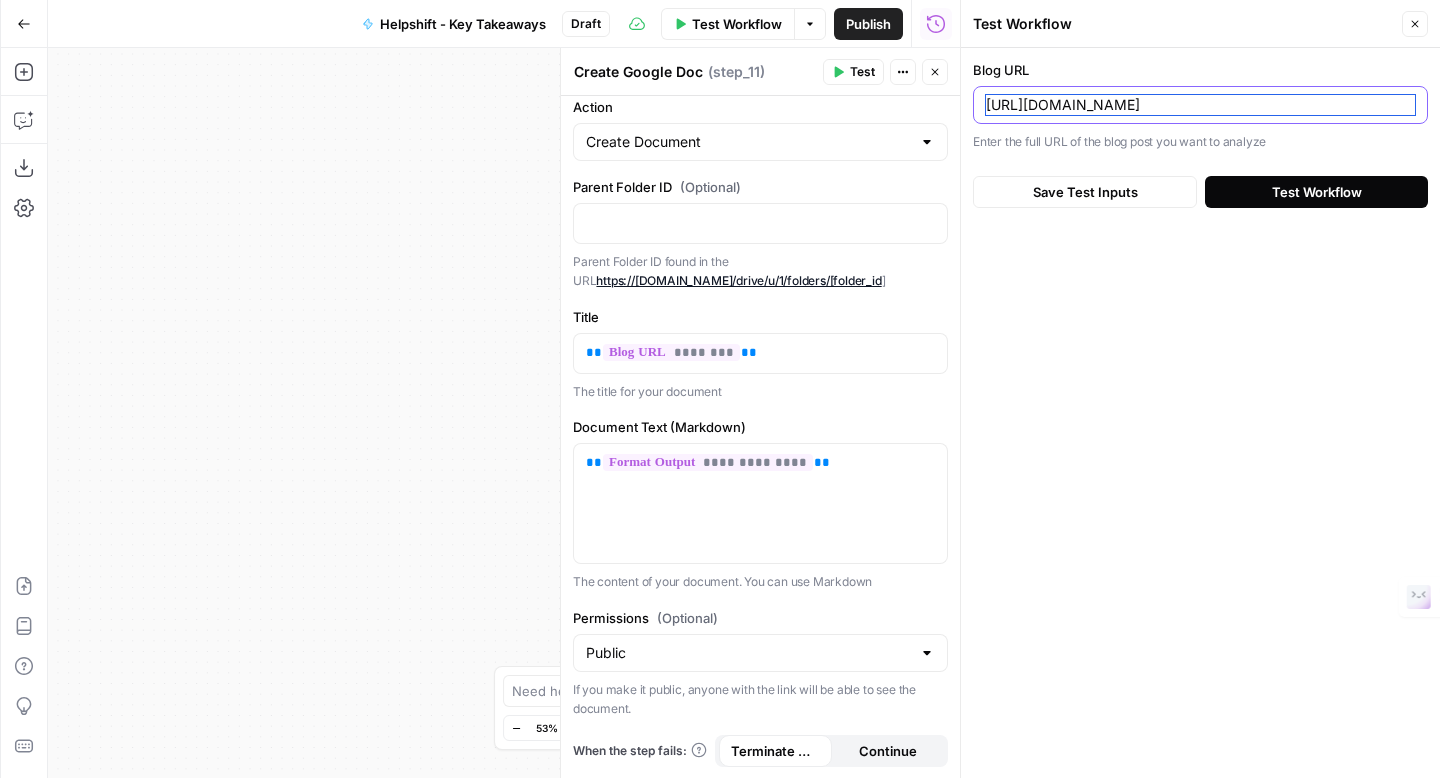 type on "[URL][DOMAIN_NAME]" 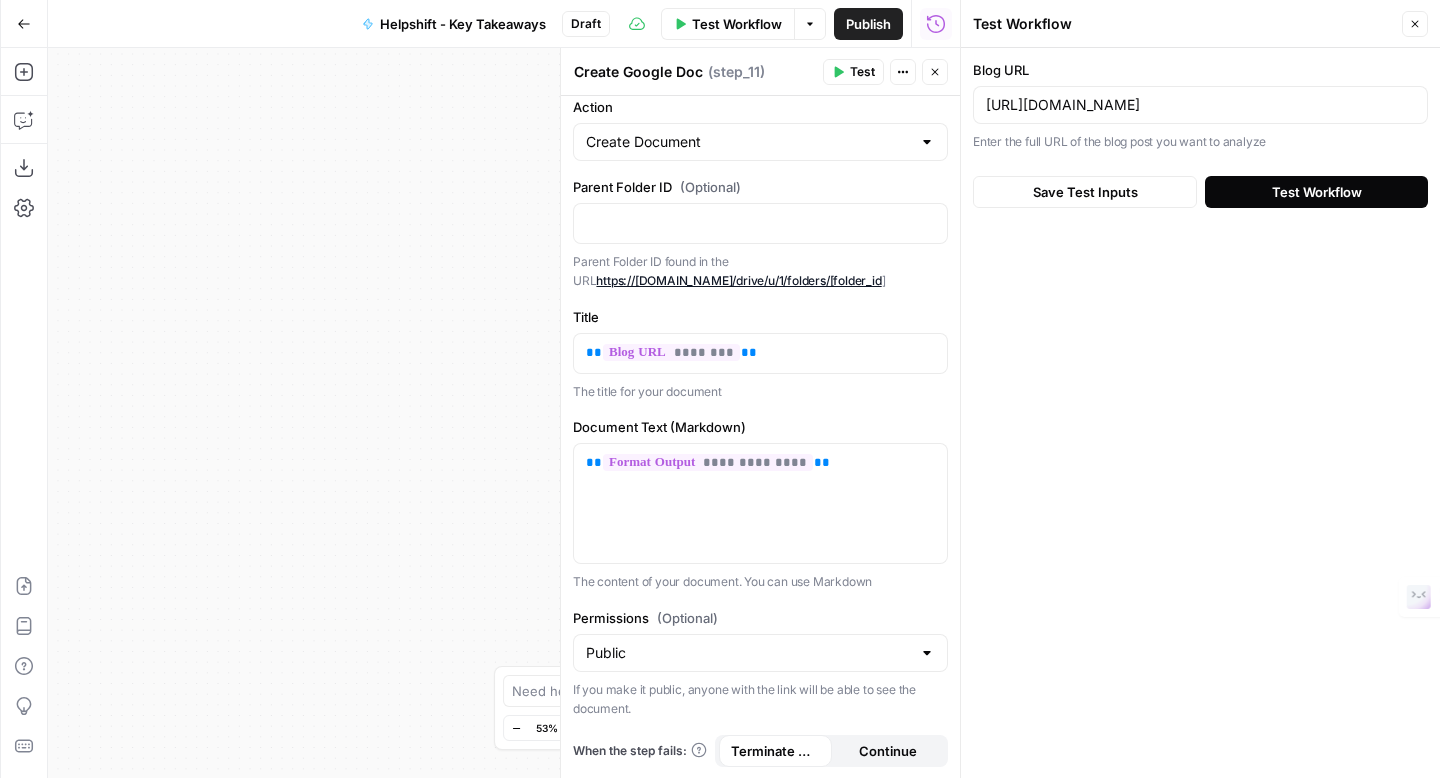 scroll, scrollTop: 0, scrollLeft: 0, axis: both 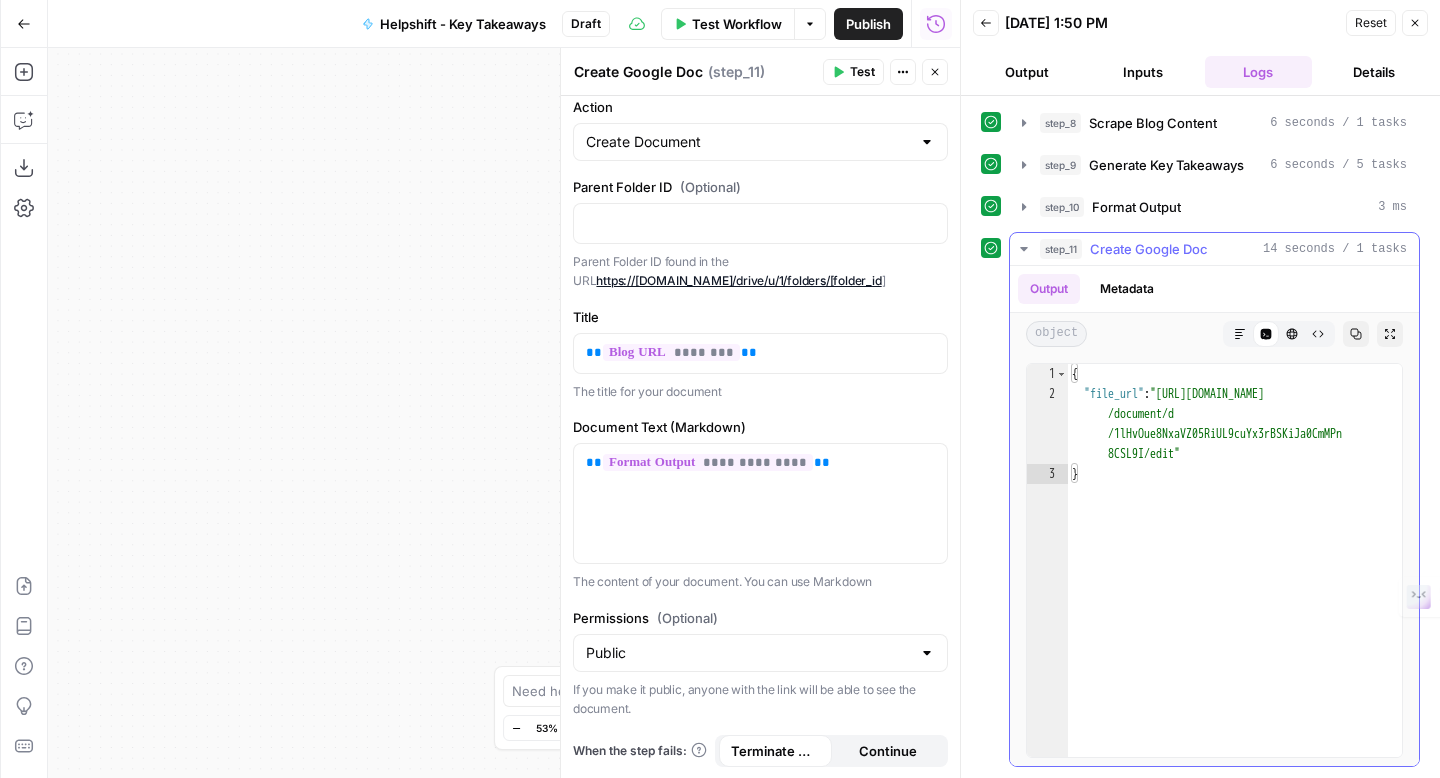 type on "**********" 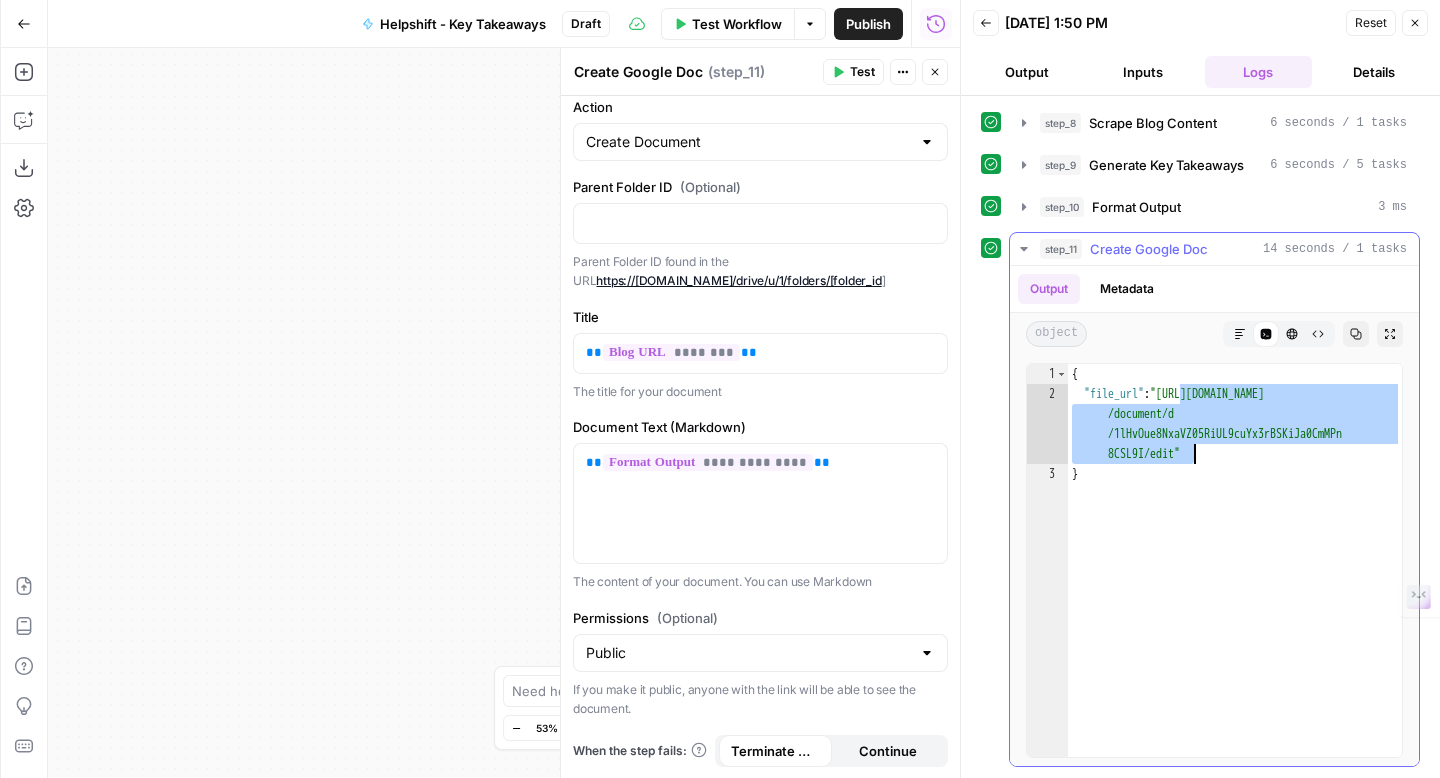 drag, startPoint x: 1183, startPoint y: 395, endPoint x: 1193, endPoint y: 456, distance: 61.81424 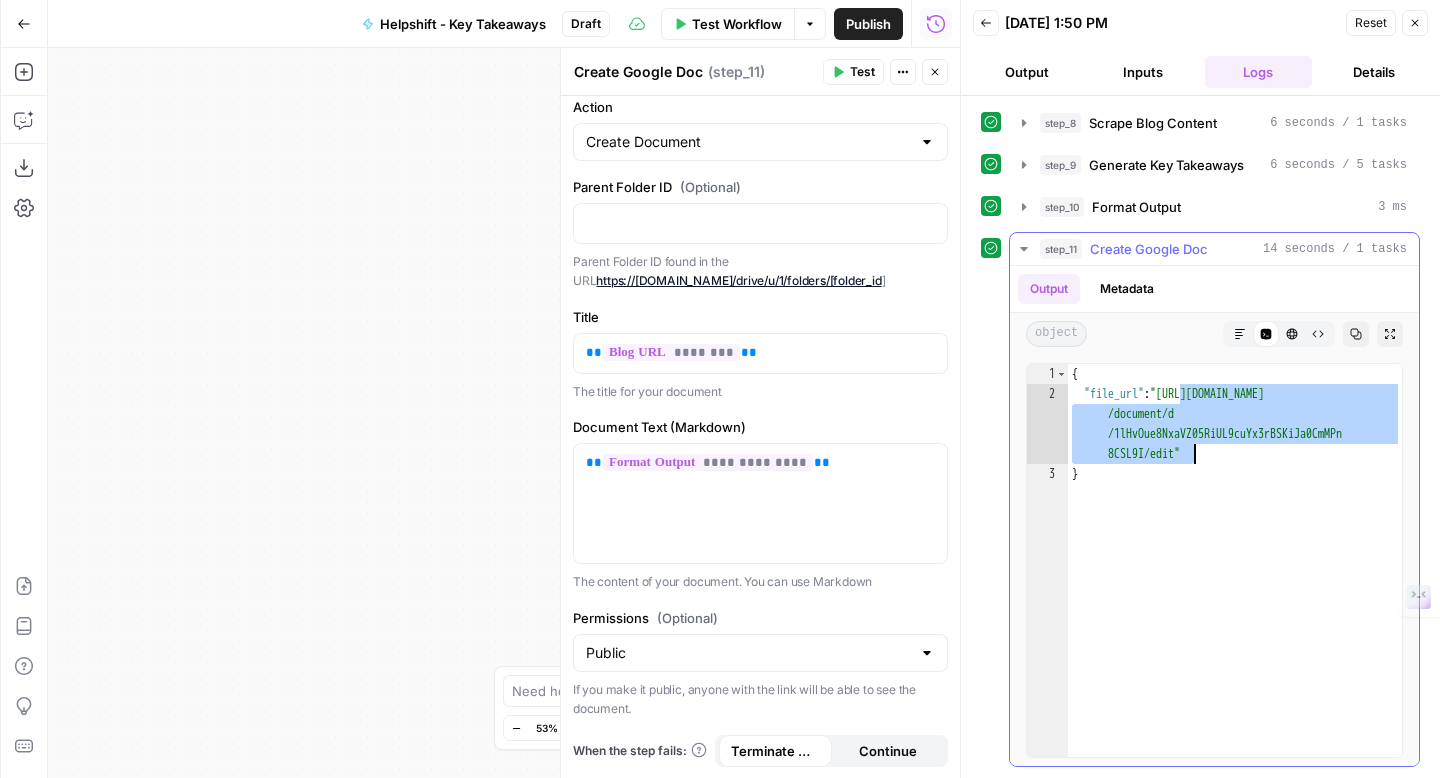 click on "{    "file_url" :  "[URL][DOMAIN_NAME]        /document/d        /1lHvOue8NxaVZ05RiUL9cuYx3rBSKiJa0CmMPn        8CSL9I/edit" }" at bounding box center [1235, 580] 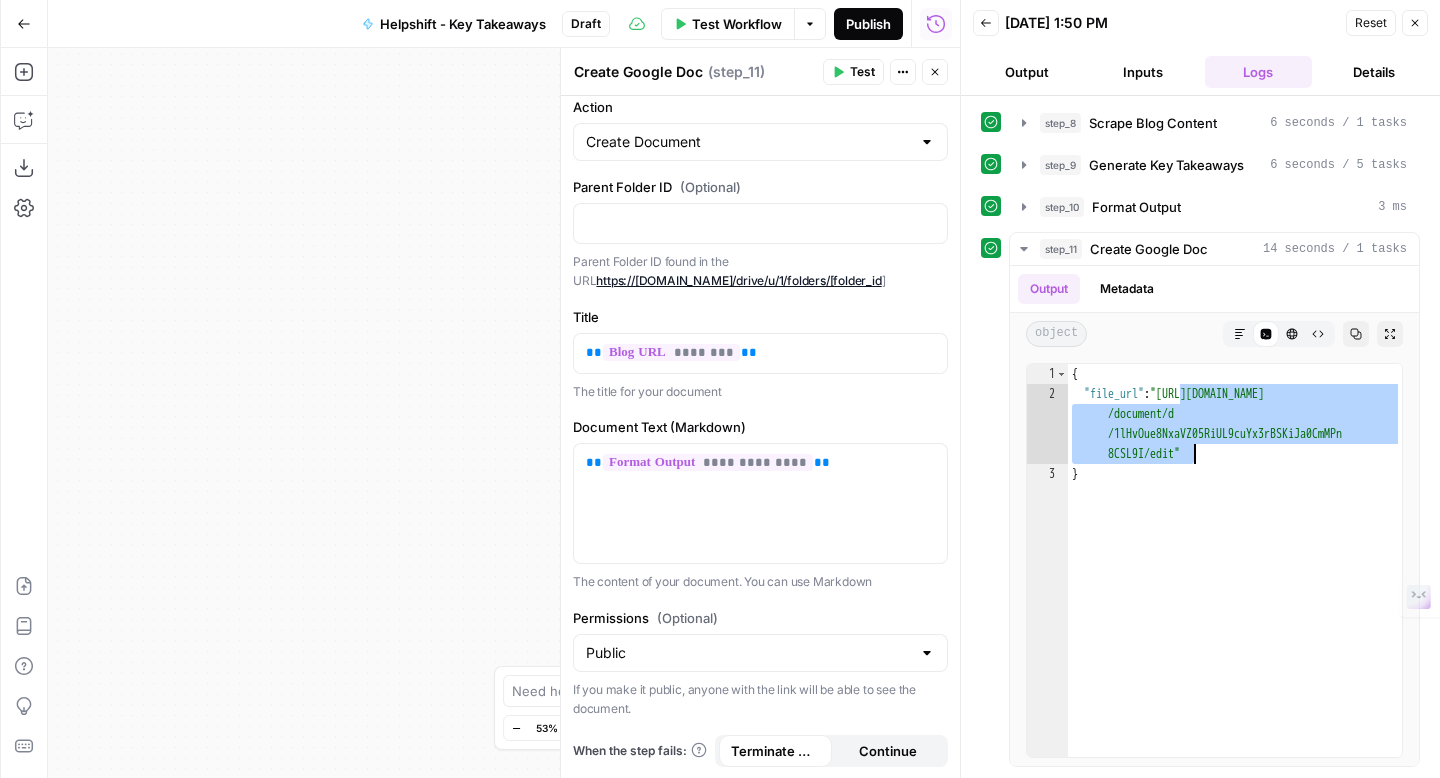 click on "Publish" at bounding box center [868, 24] 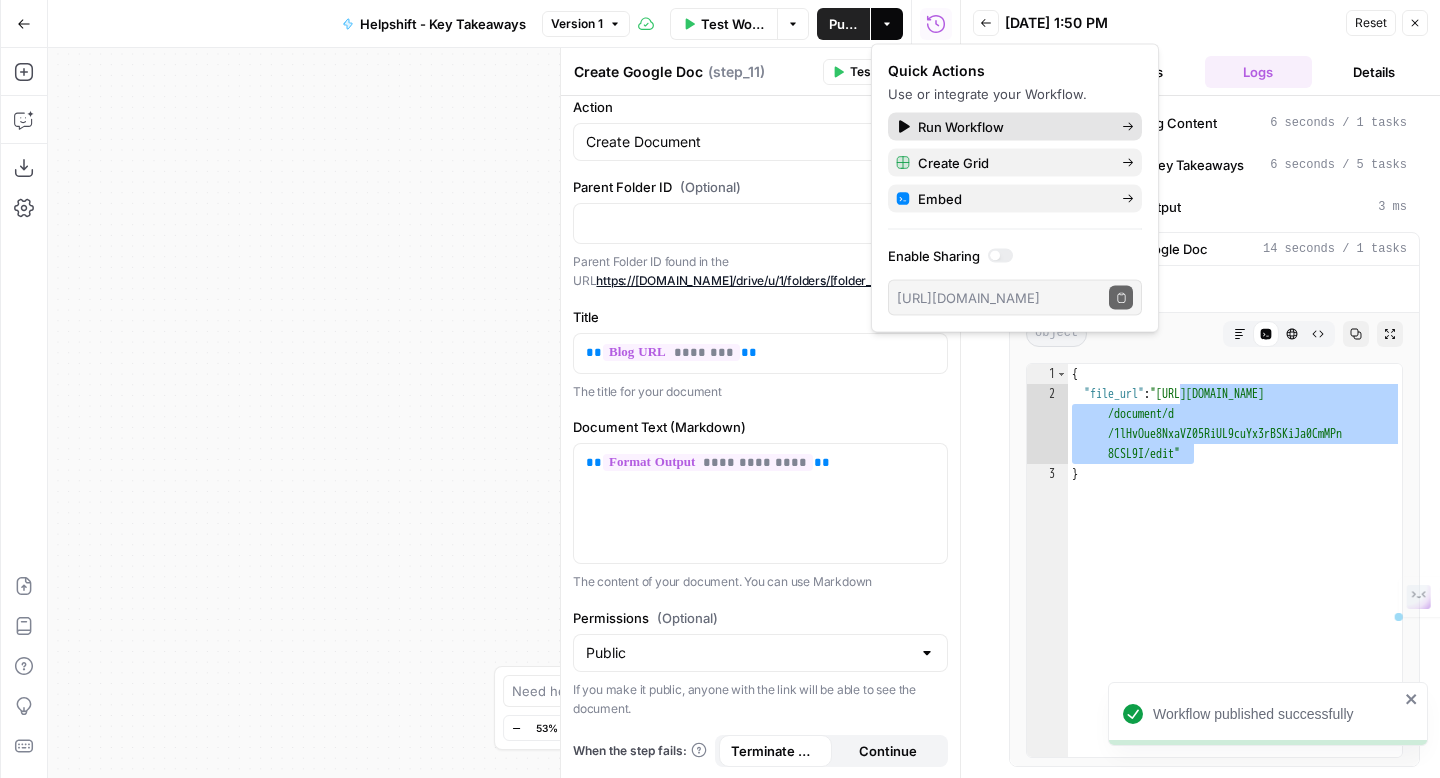 click on "Run Workflow" at bounding box center [1015, 127] 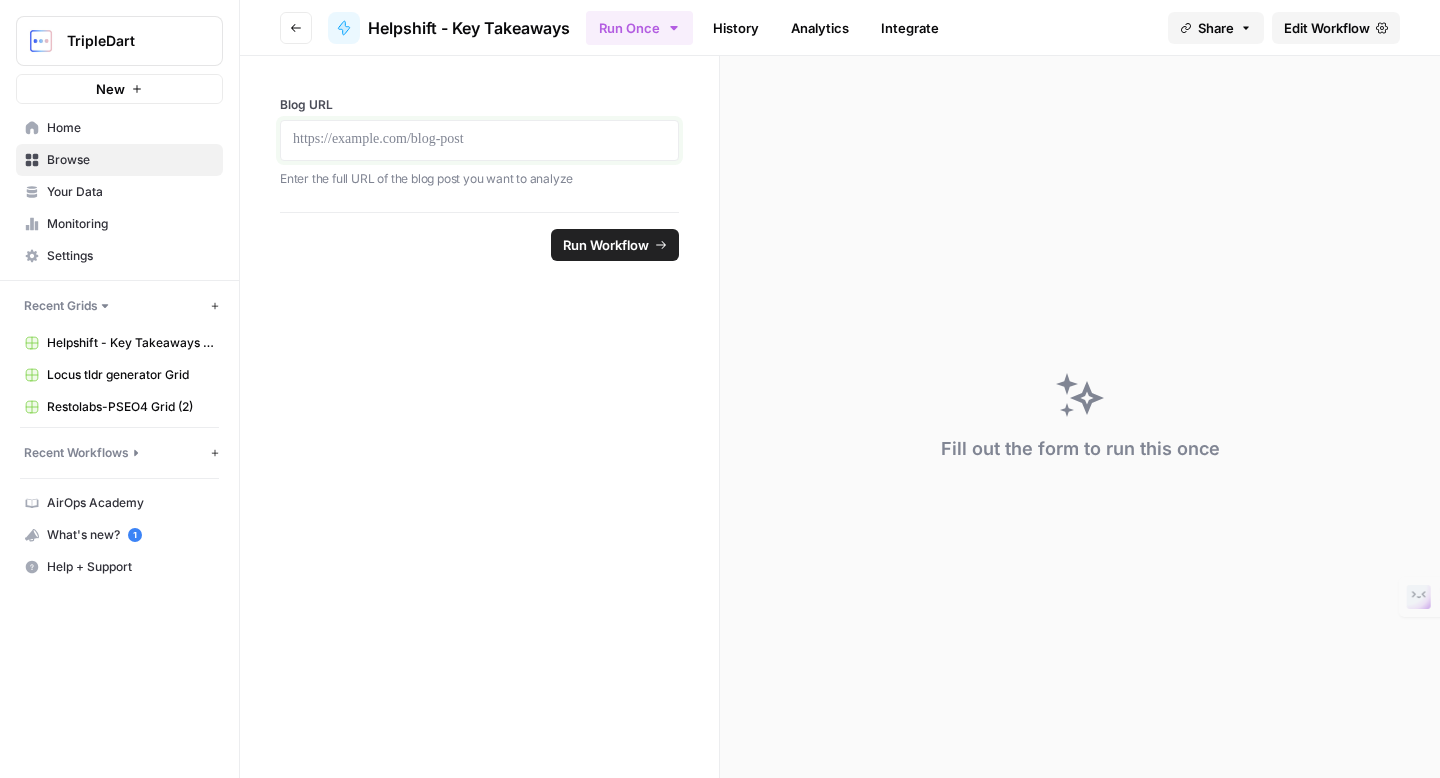 click at bounding box center (479, 140) 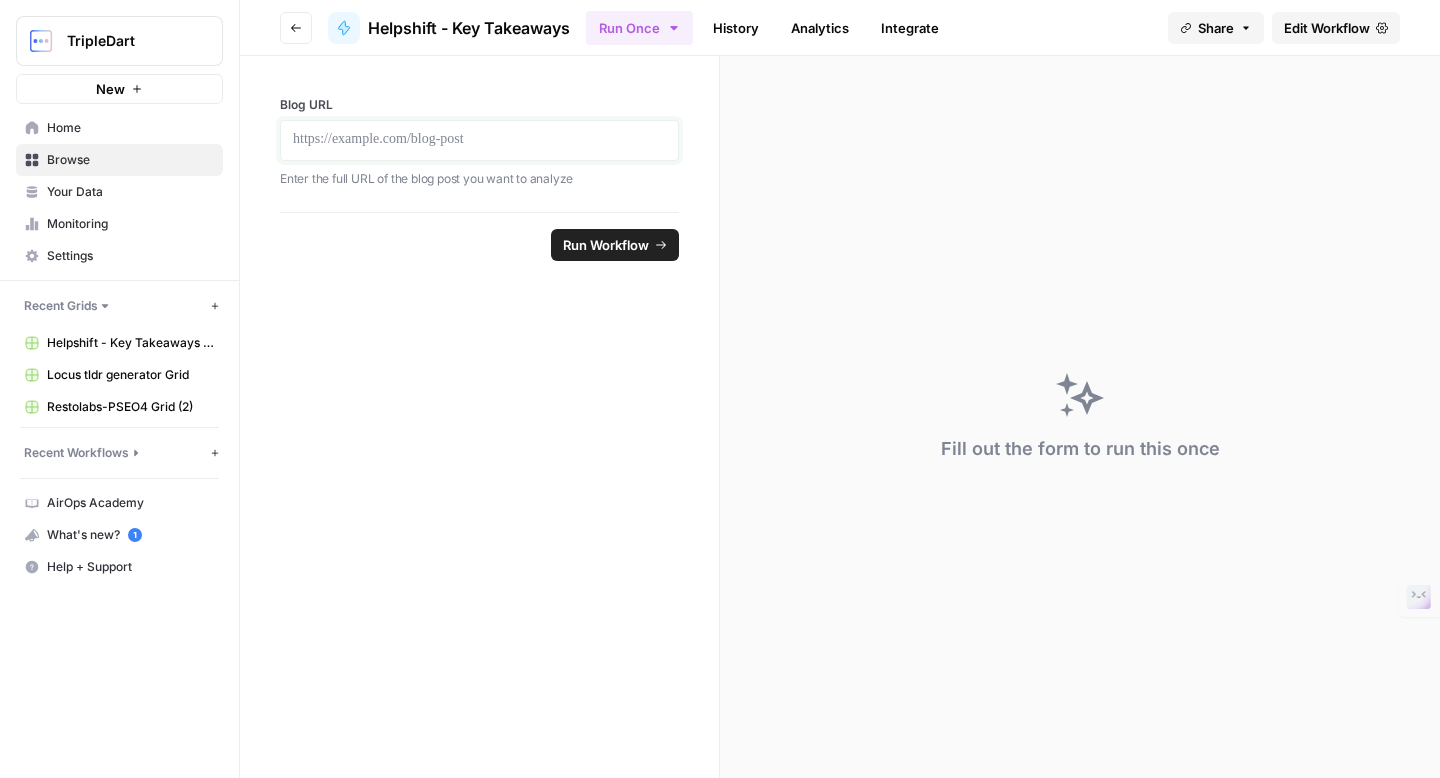 click at bounding box center (479, 140) 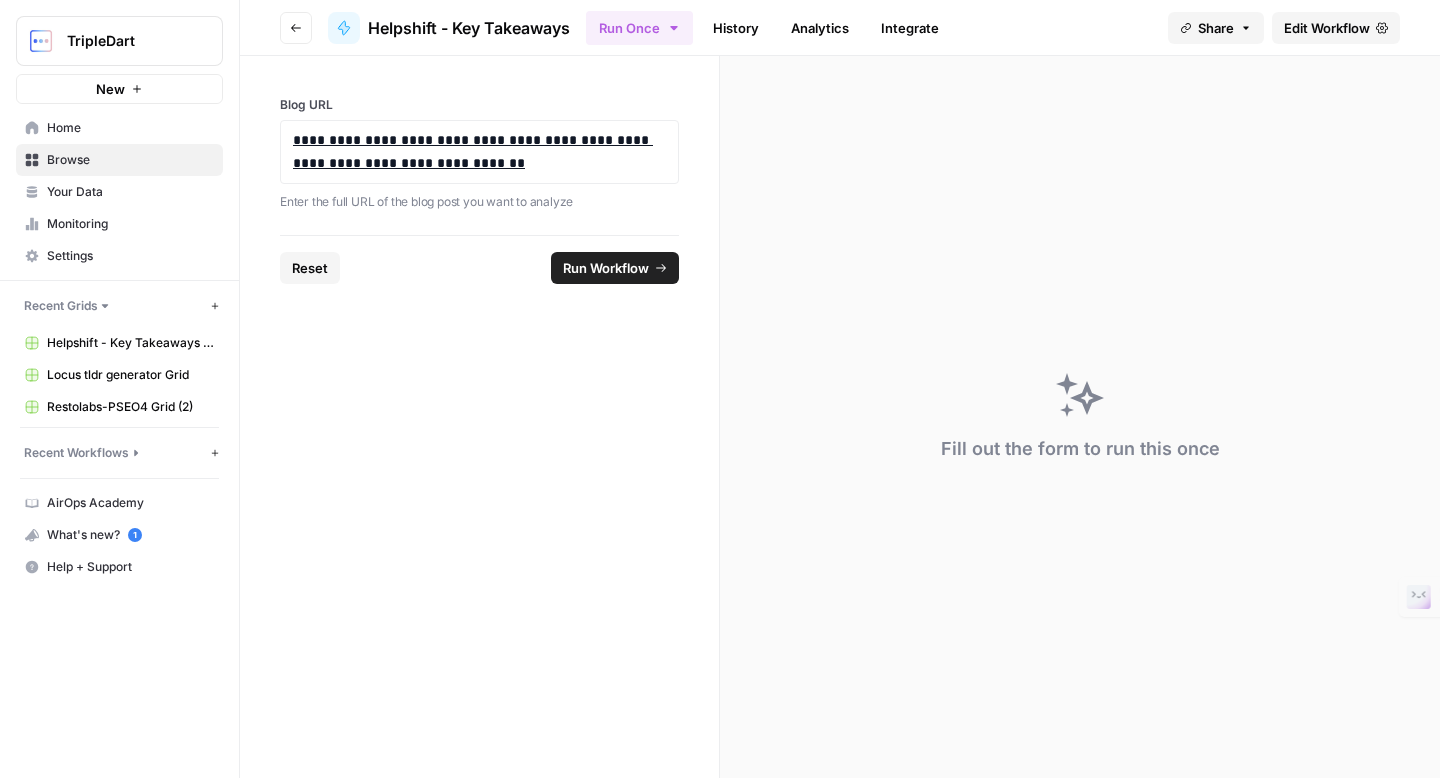 click on "Reset Run Workflow" at bounding box center [479, 267] 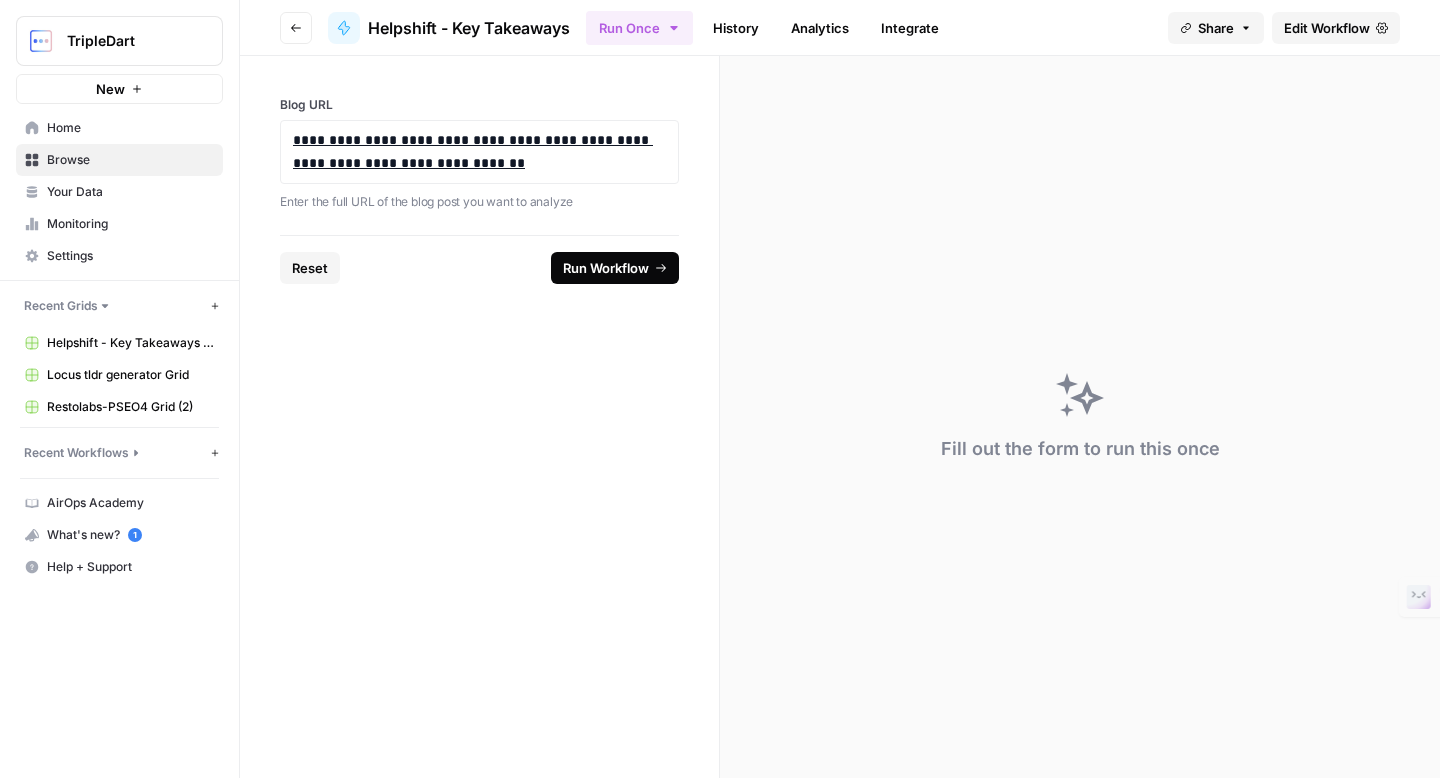 click on "Run Workflow" at bounding box center [606, 268] 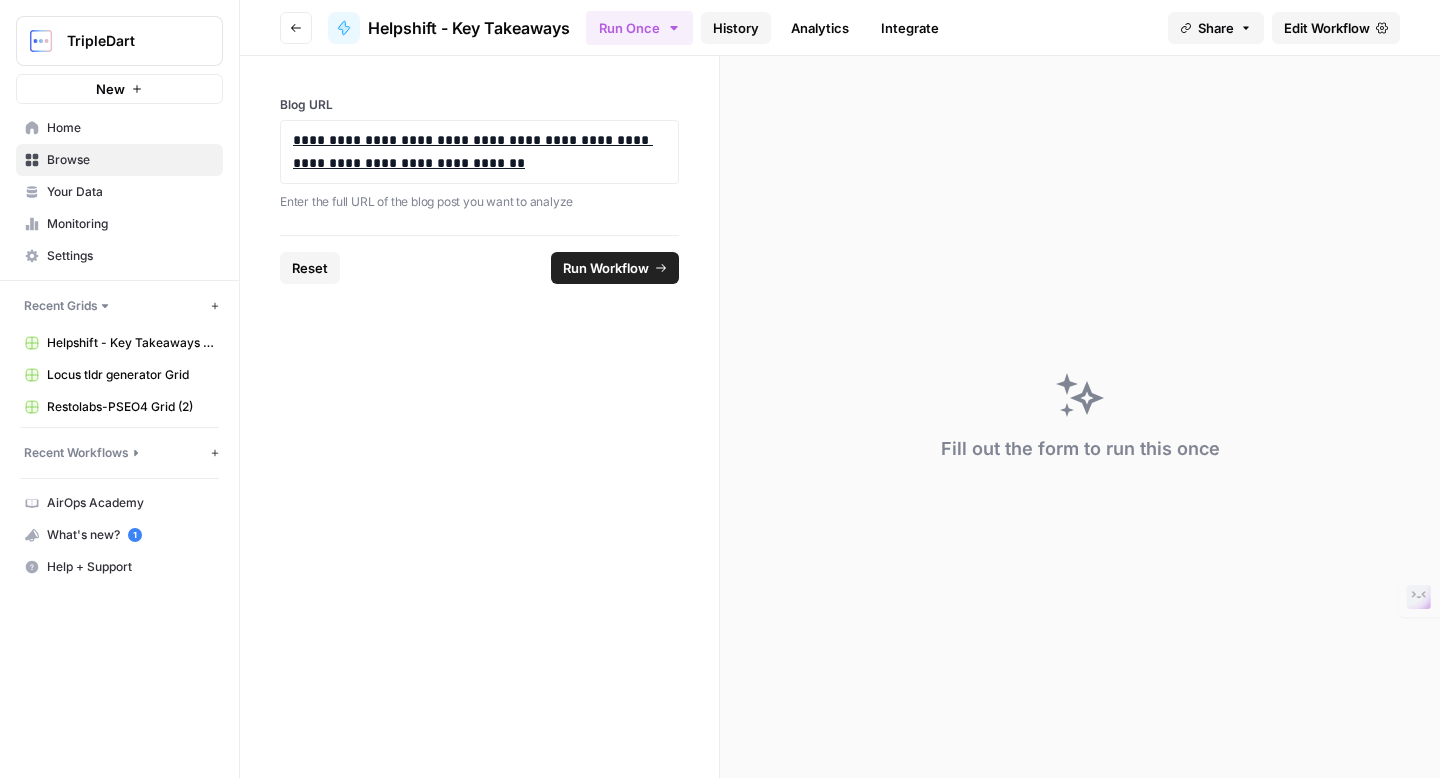 click on "History" at bounding box center [736, 28] 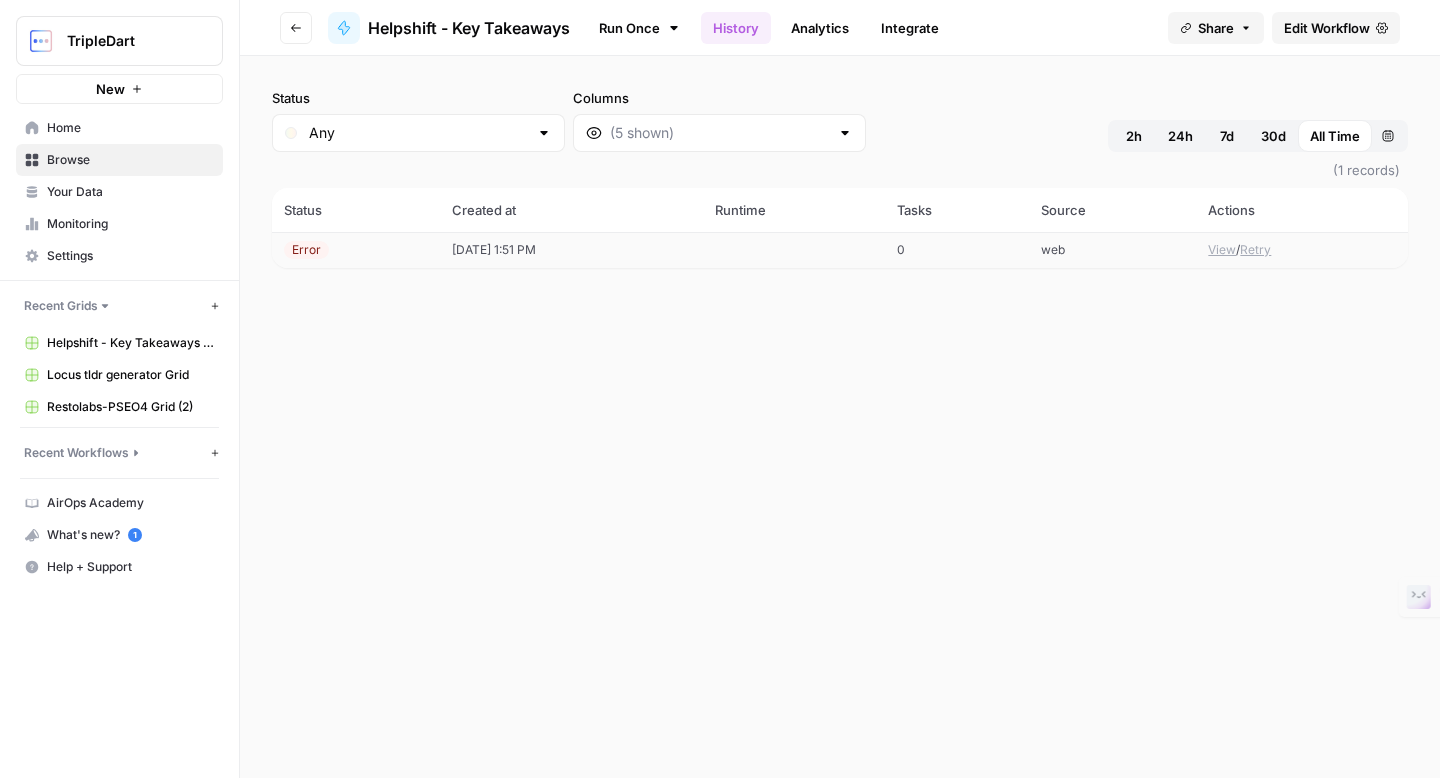 click on "[DATE] 1:51 PM" at bounding box center (571, 250) 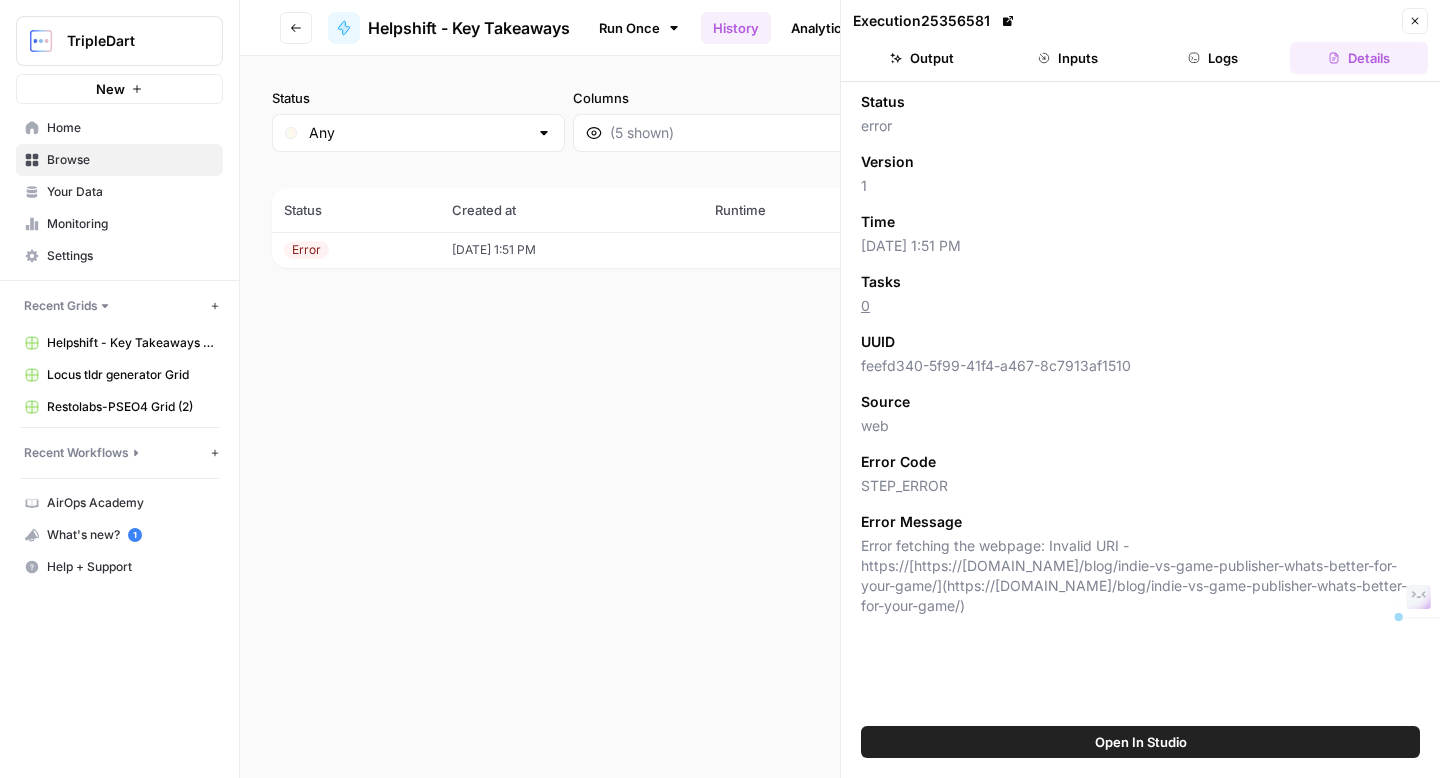 drag, startPoint x: 1027, startPoint y: 609, endPoint x: 862, endPoint y: 547, distance: 176.264 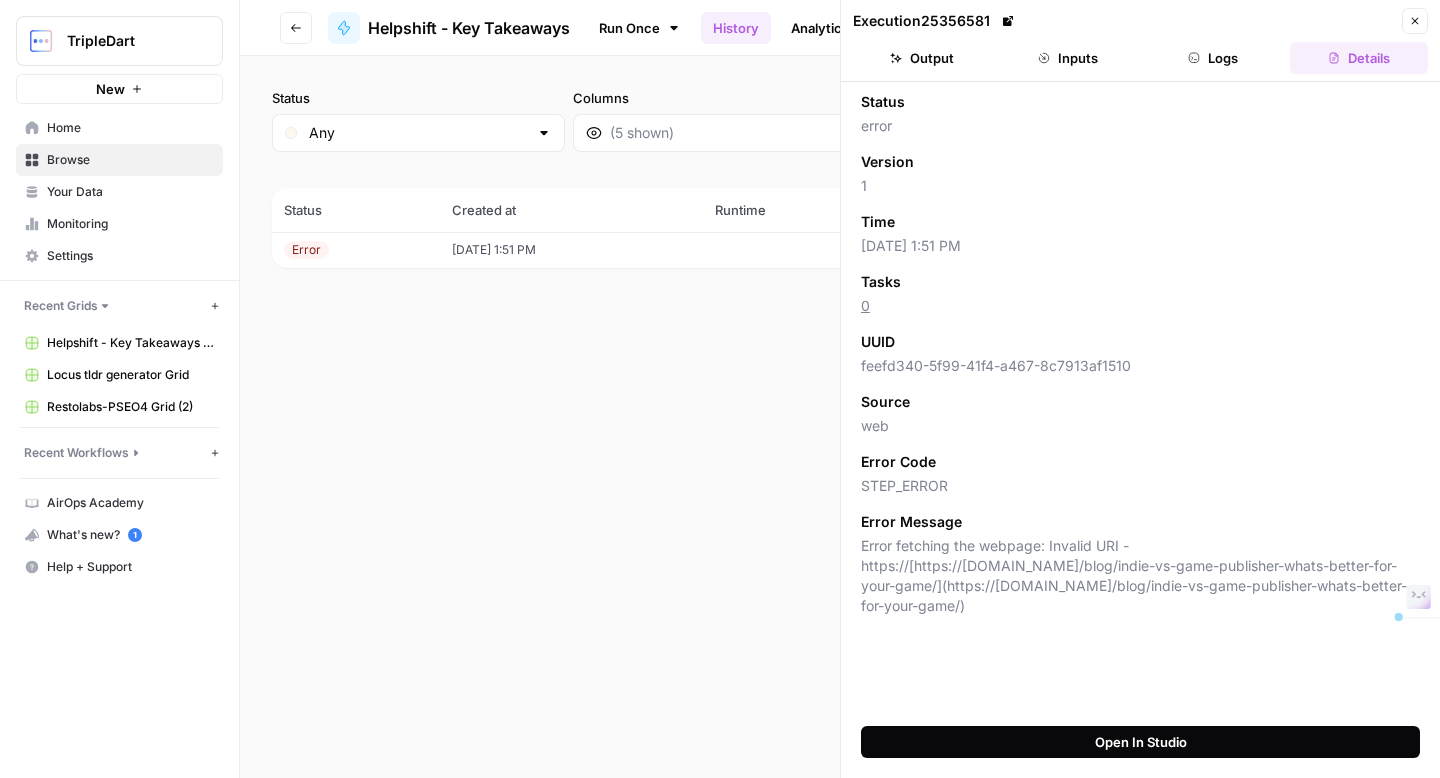 click on "Open In Studio" at bounding box center [1141, 742] 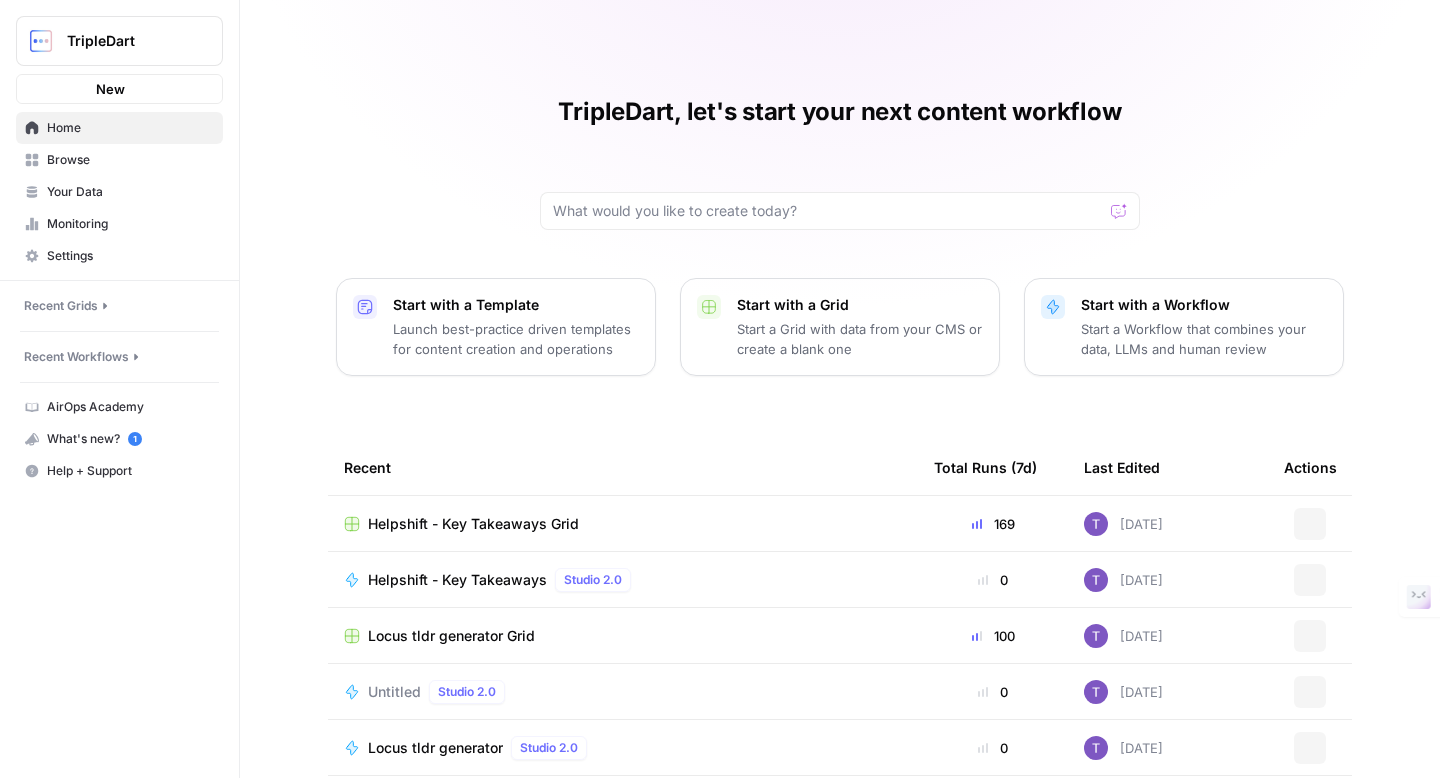 scroll, scrollTop: 0, scrollLeft: 0, axis: both 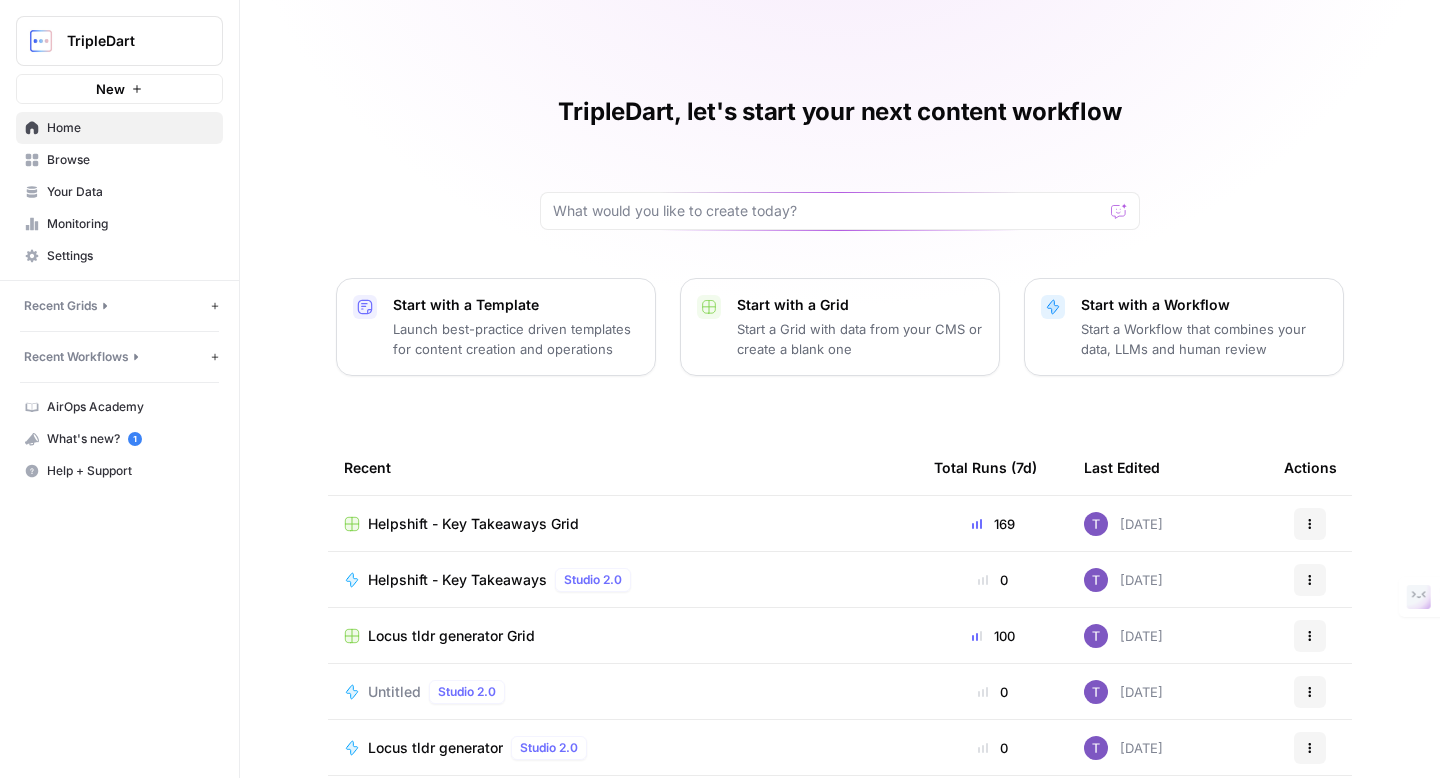 click on "Locus tldr generator Grid" at bounding box center [451, 636] 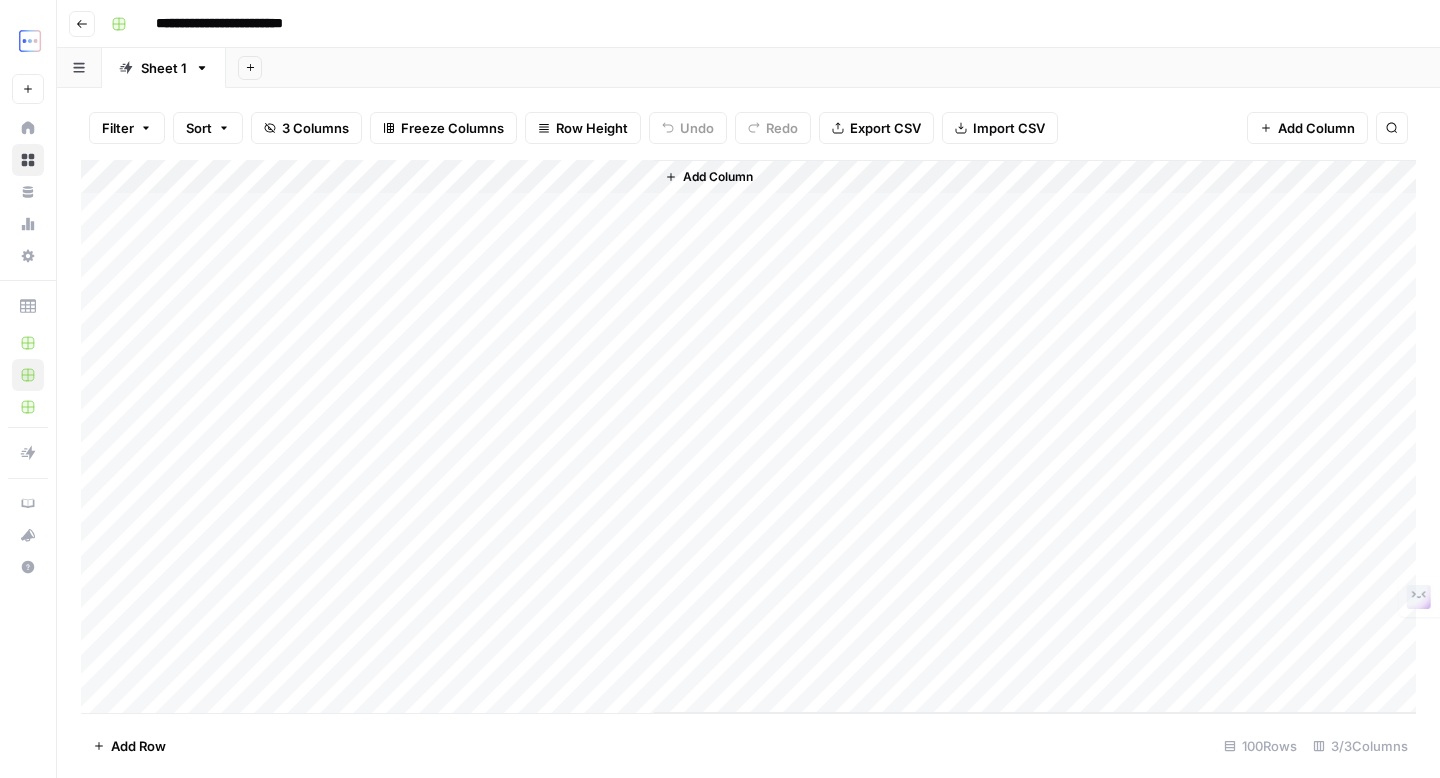 click on "Add Column" at bounding box center [748, 436] 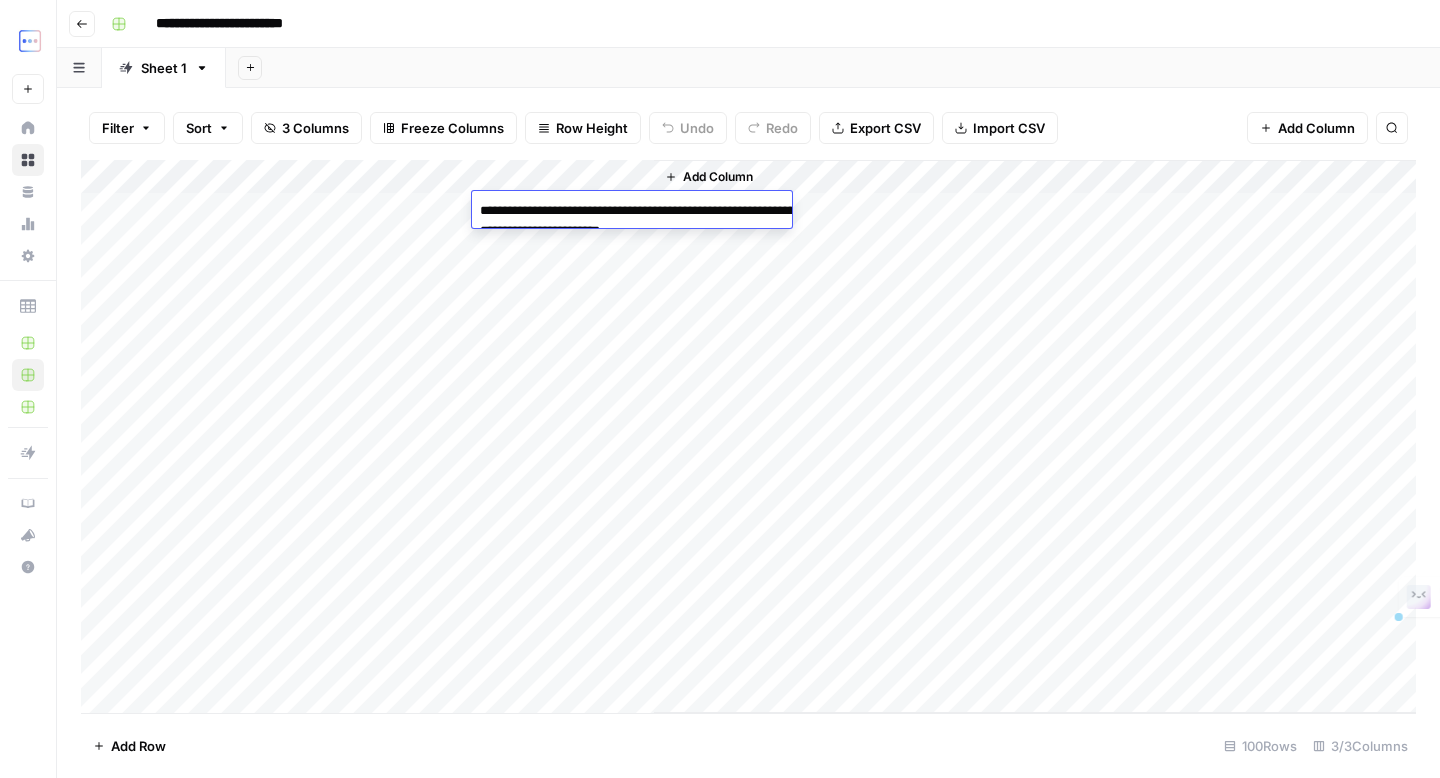 drag, startPoint x: 771, startPoint y: 238, endPoint x: 550, endPoint y: 213, distance: 222.40953 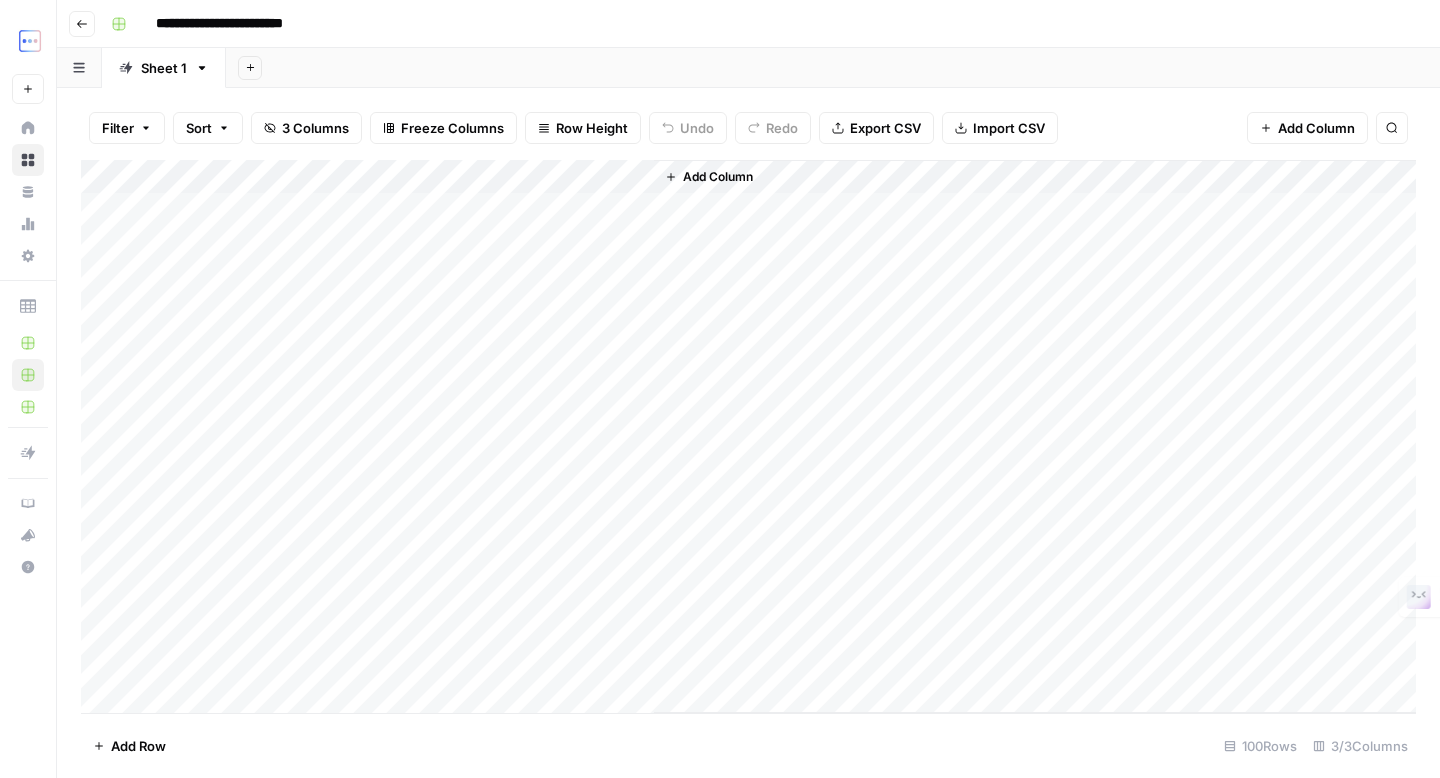 click on "Add Column" at bounding box center [1035, 436] 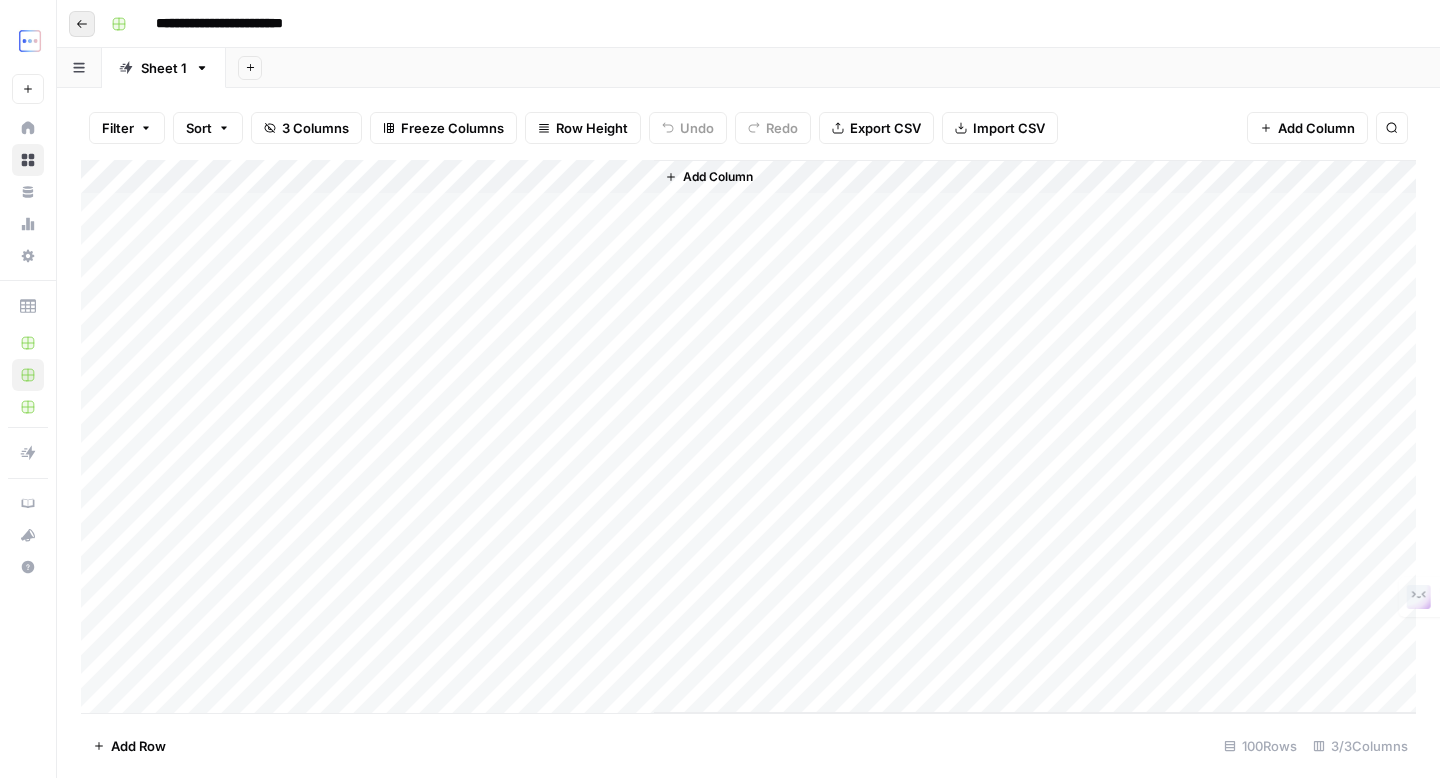 click 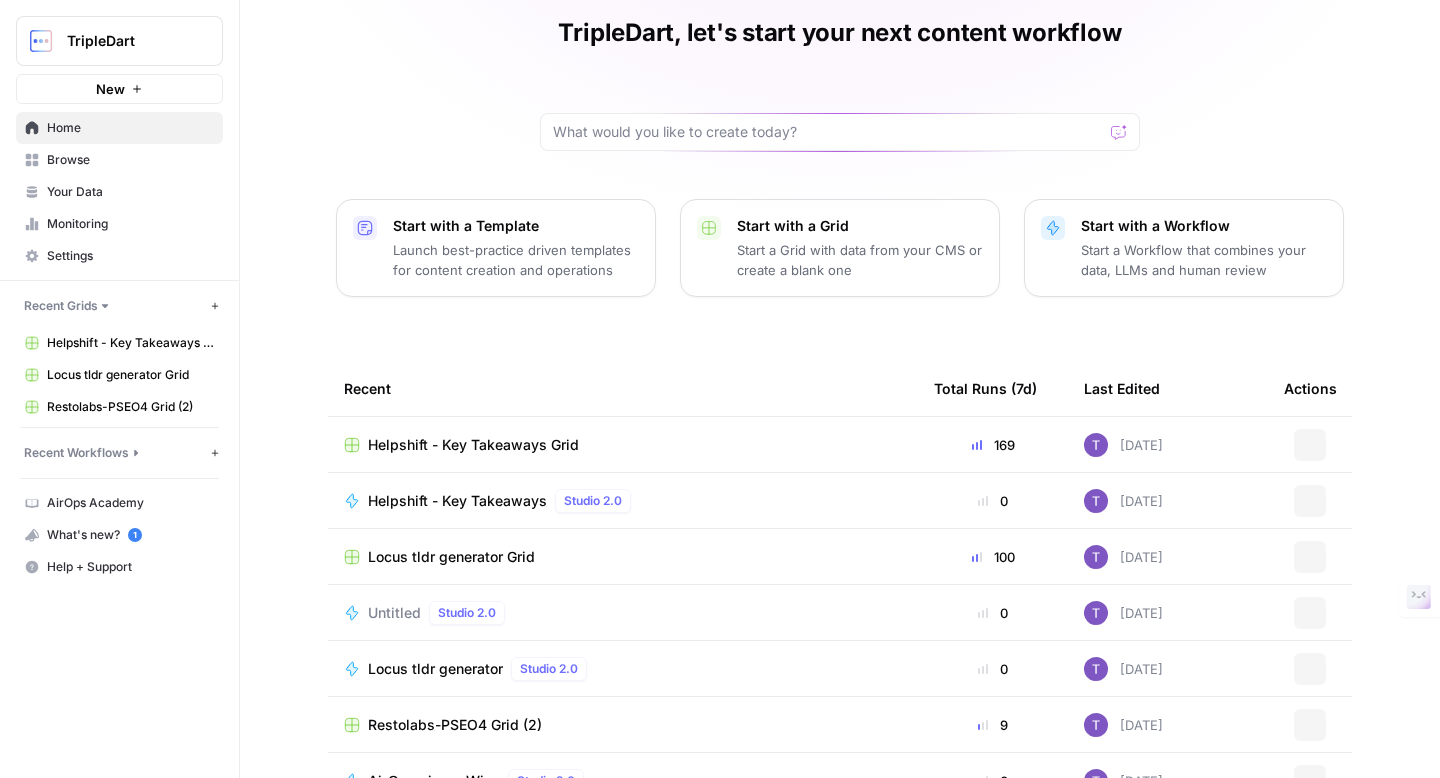 scroll, scrollTop: 142, scrollLeft: 0, axis: vertical 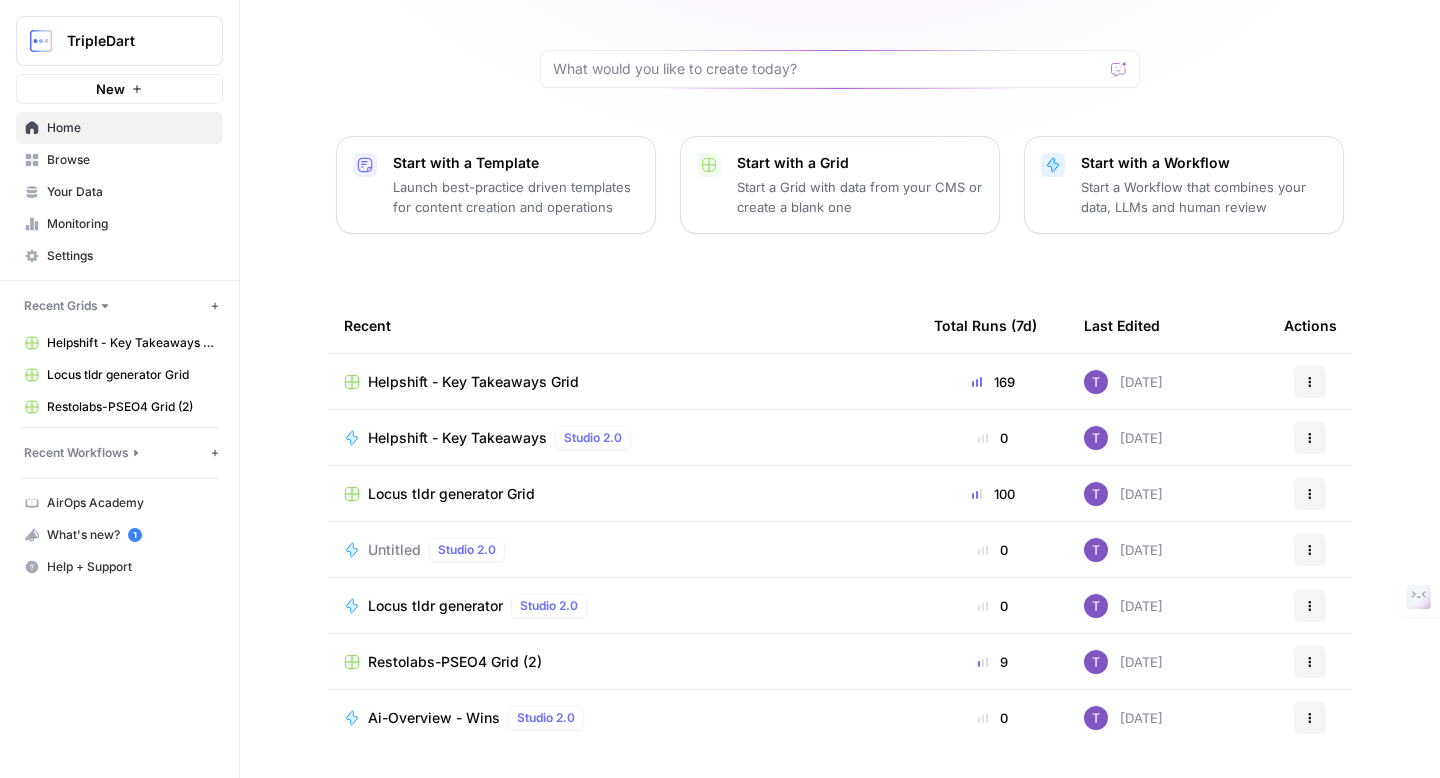click on "Locus tldr generator" at bounding box center [435, 606] 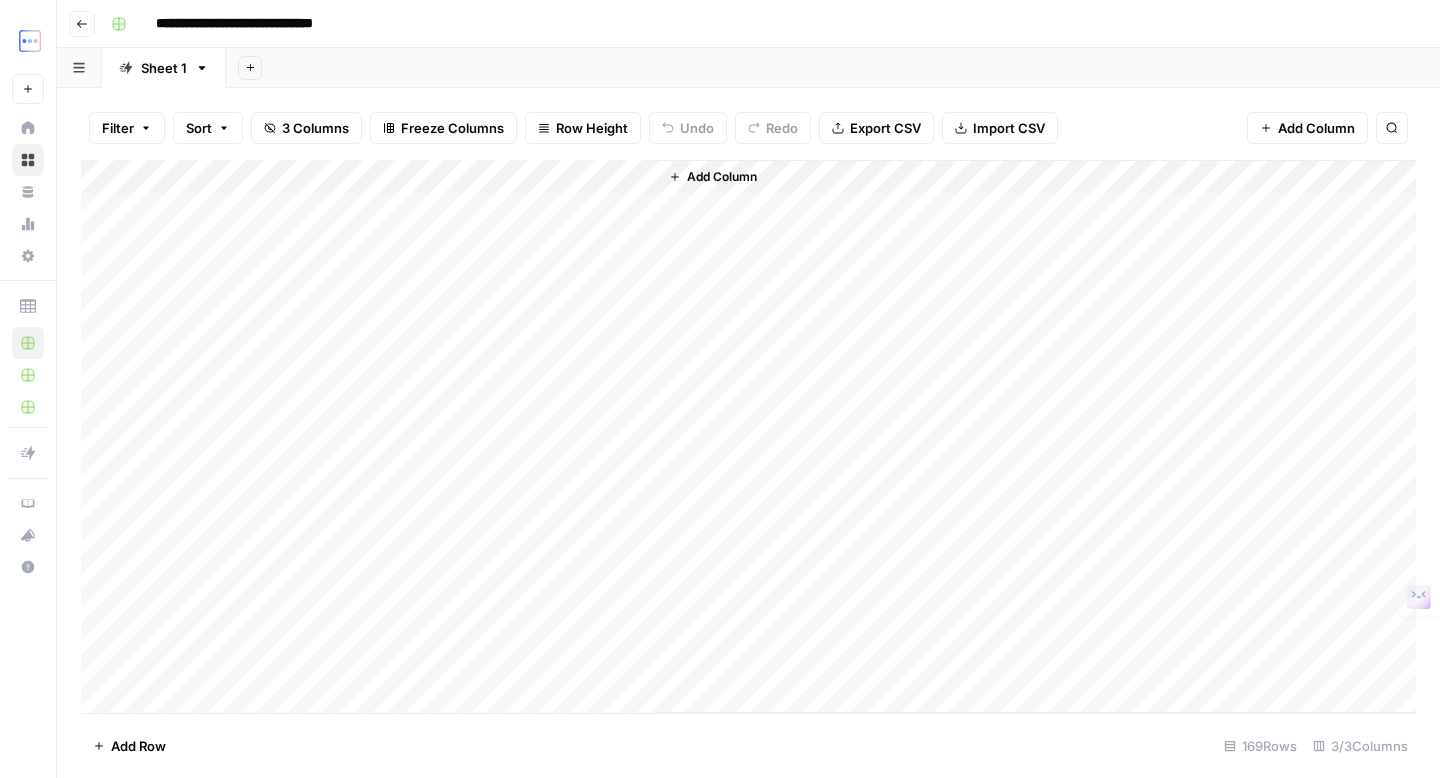 click on "Add Column" at bounding box center (748, 436) 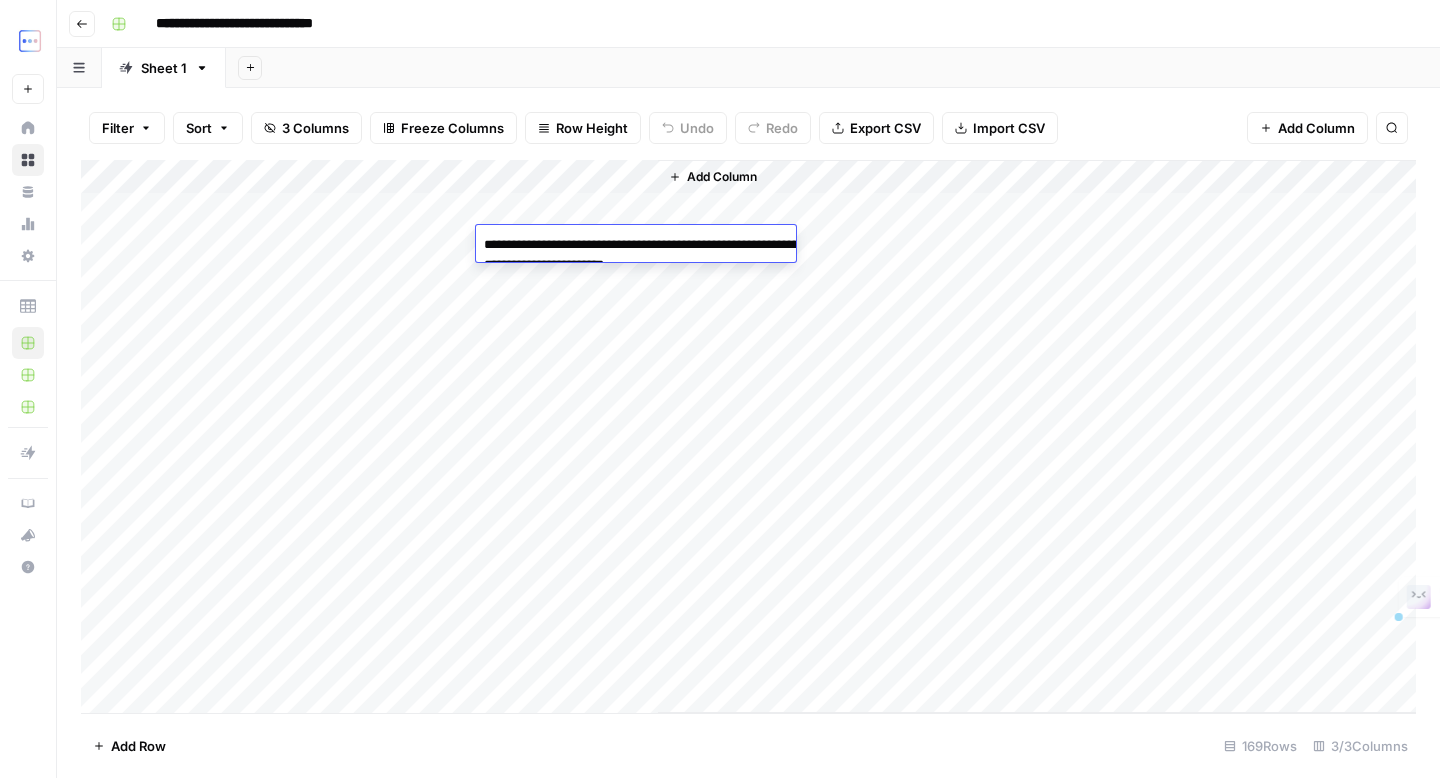 drag, startPoint x: 553, startPoint y: 246, endPoint x: 751, endPoint y: 266, distance: 199.00754 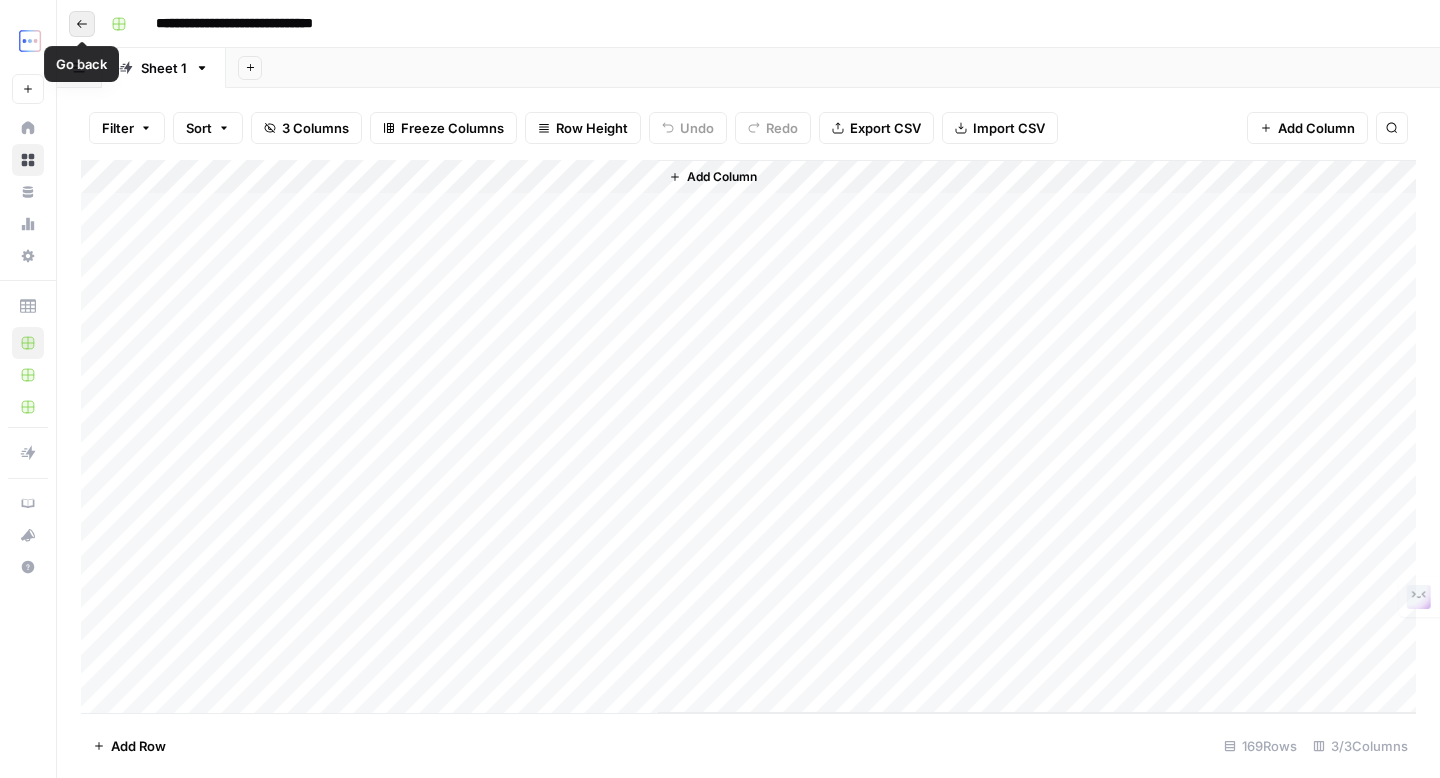 click on "Go back" at bounding box center [82, 24] 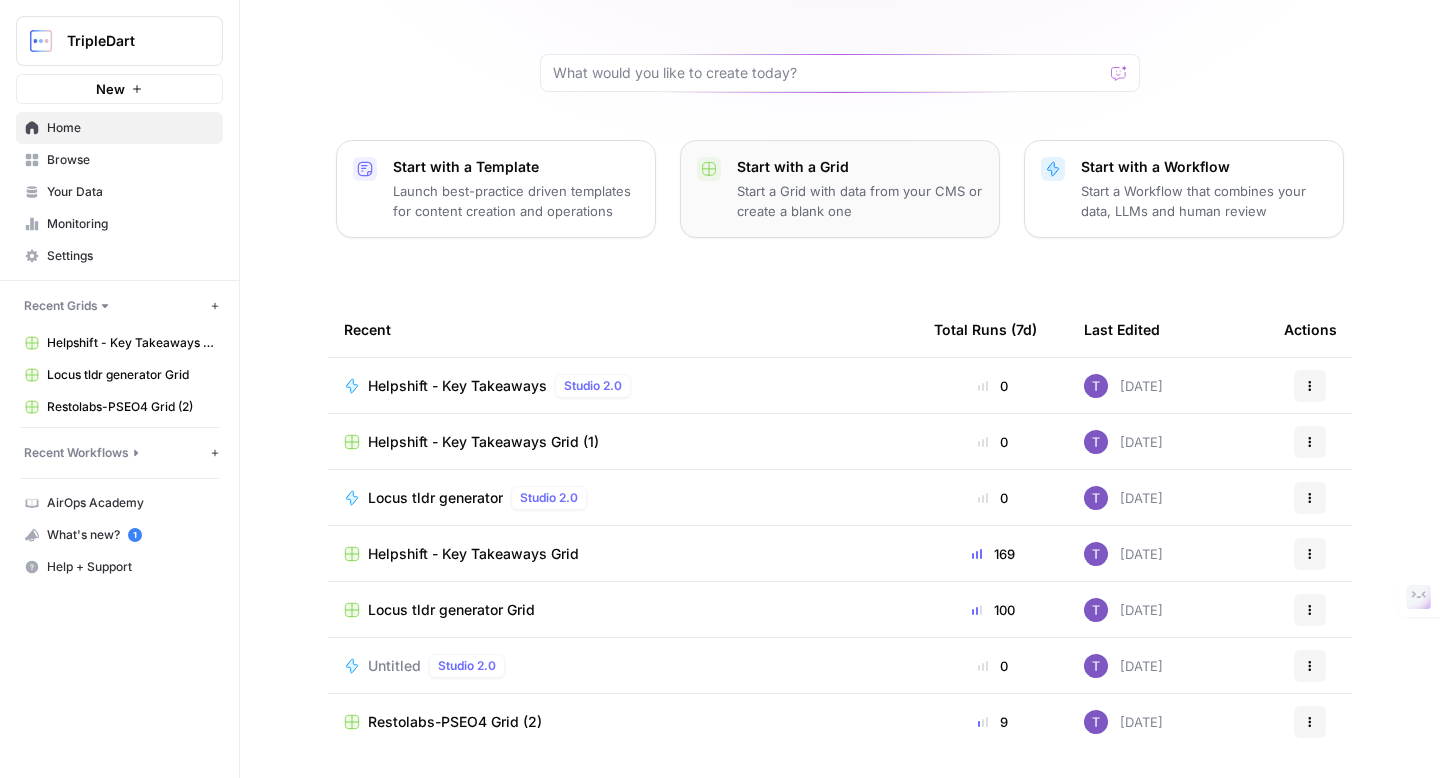 scroll, scrollTop: 142, scrollLeft: 0, axis: vertical 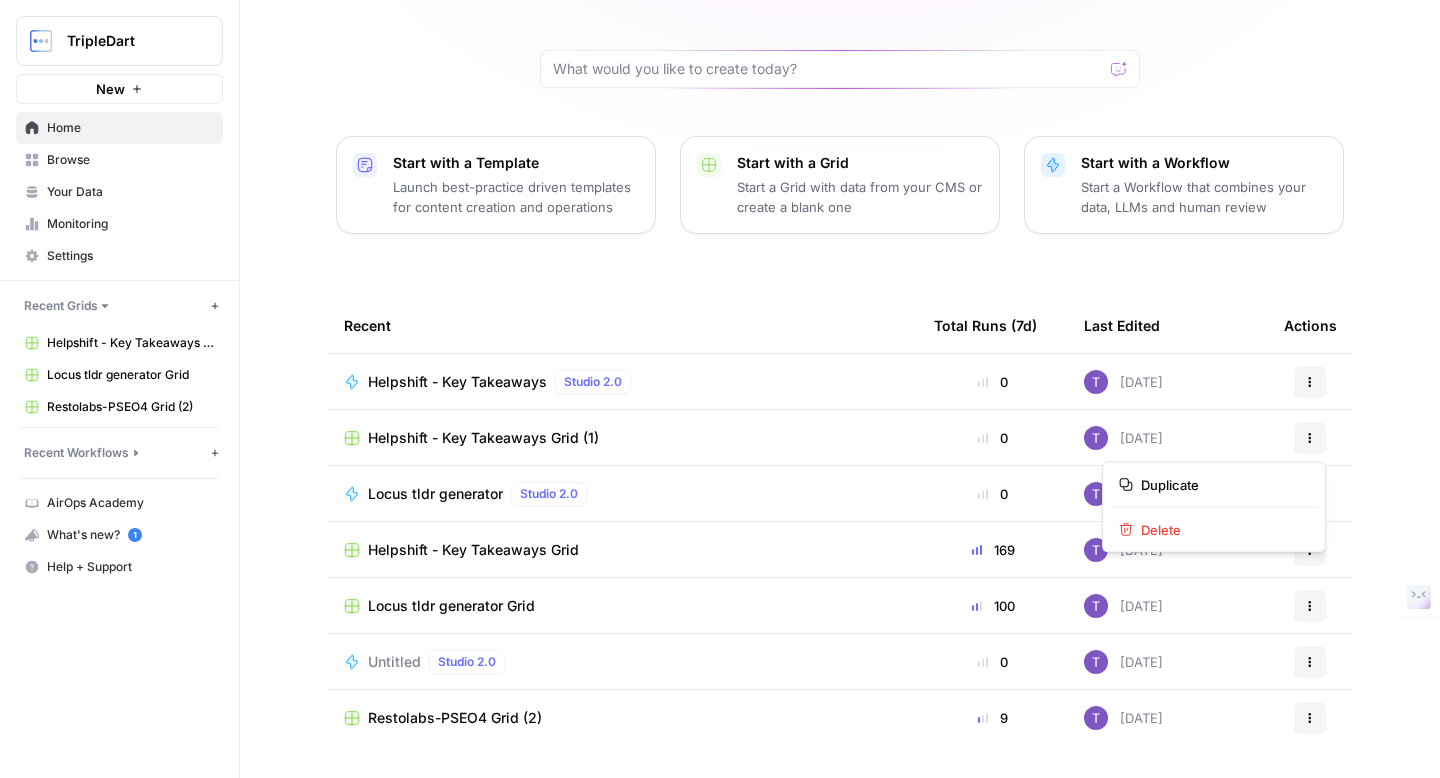 click 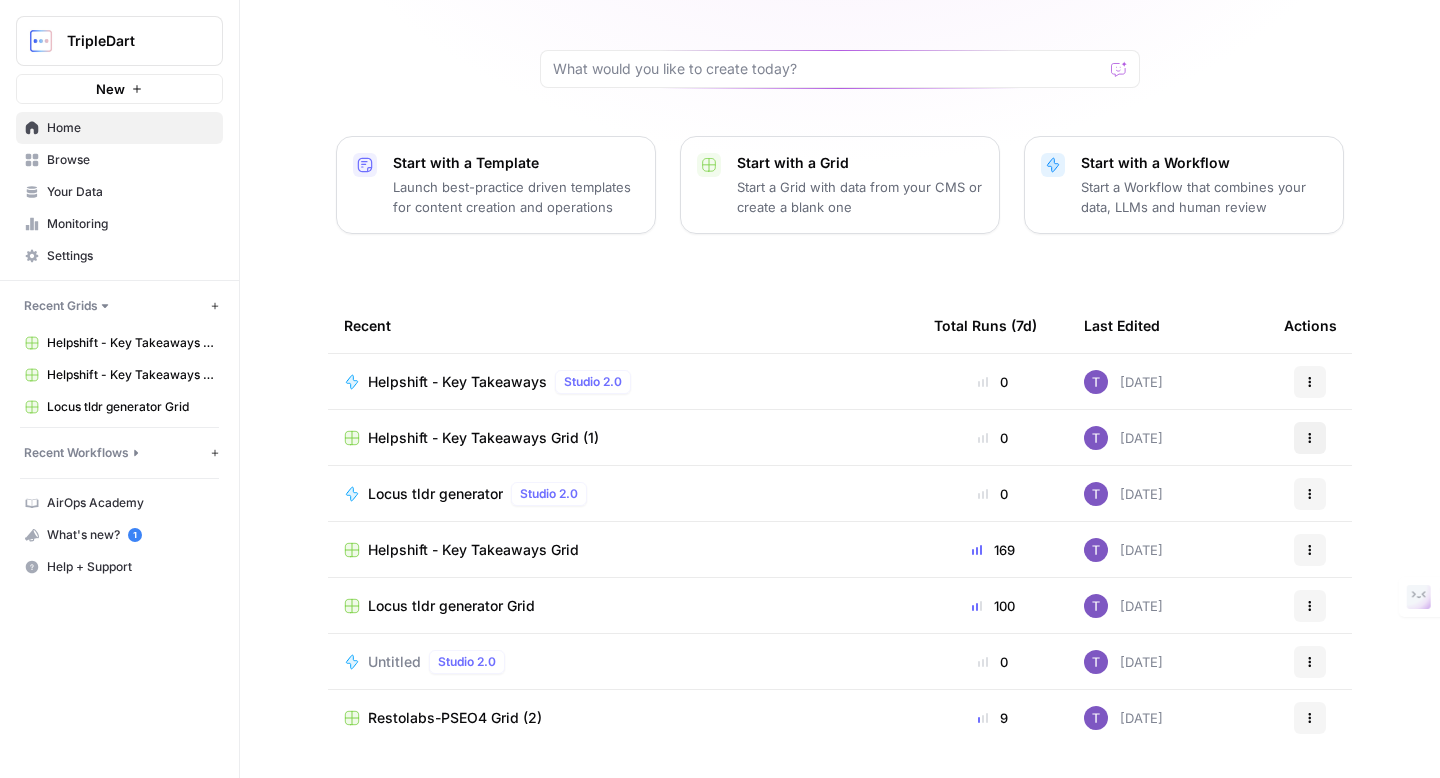 click on "Actions" at bounding box center (1310, 438) 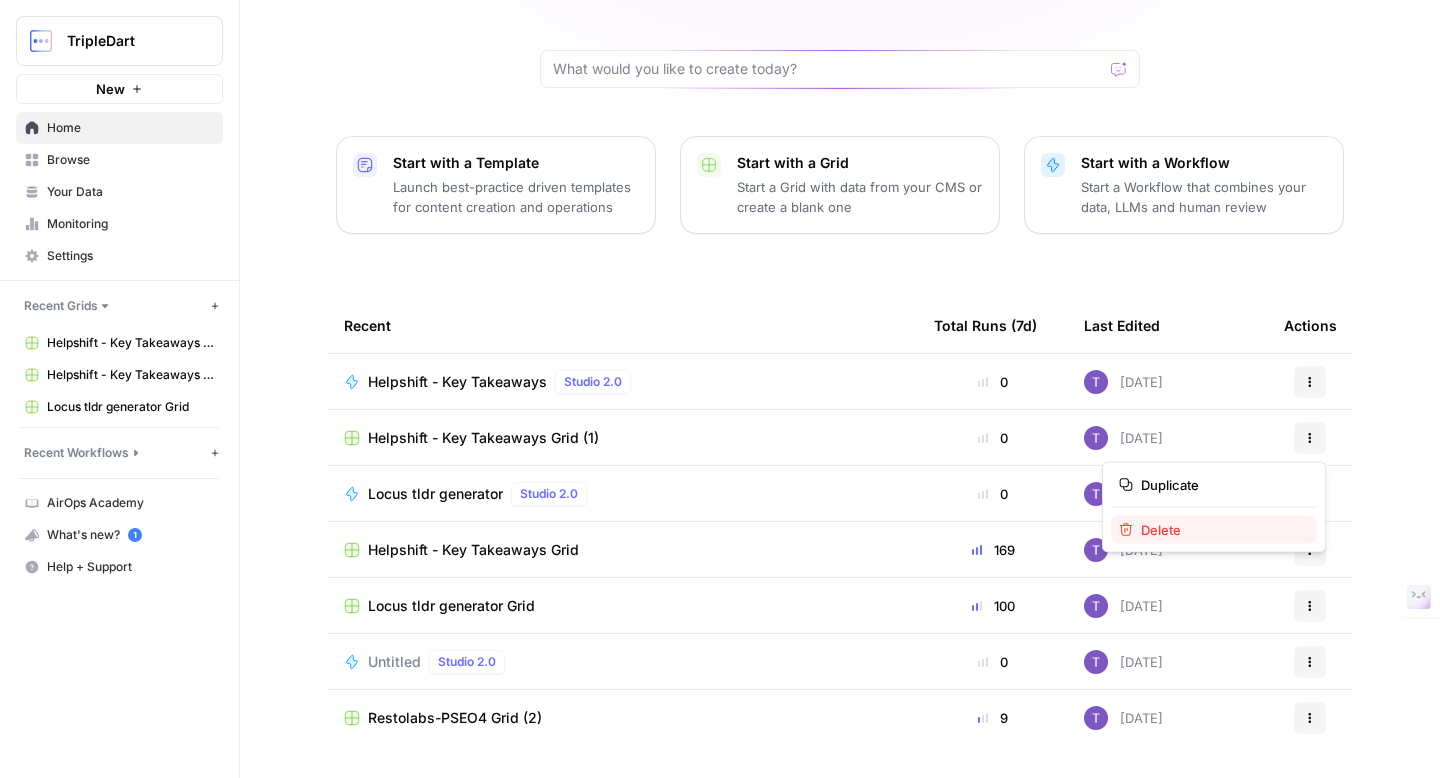 click on "Delete" at bounding box center (1214, 530) 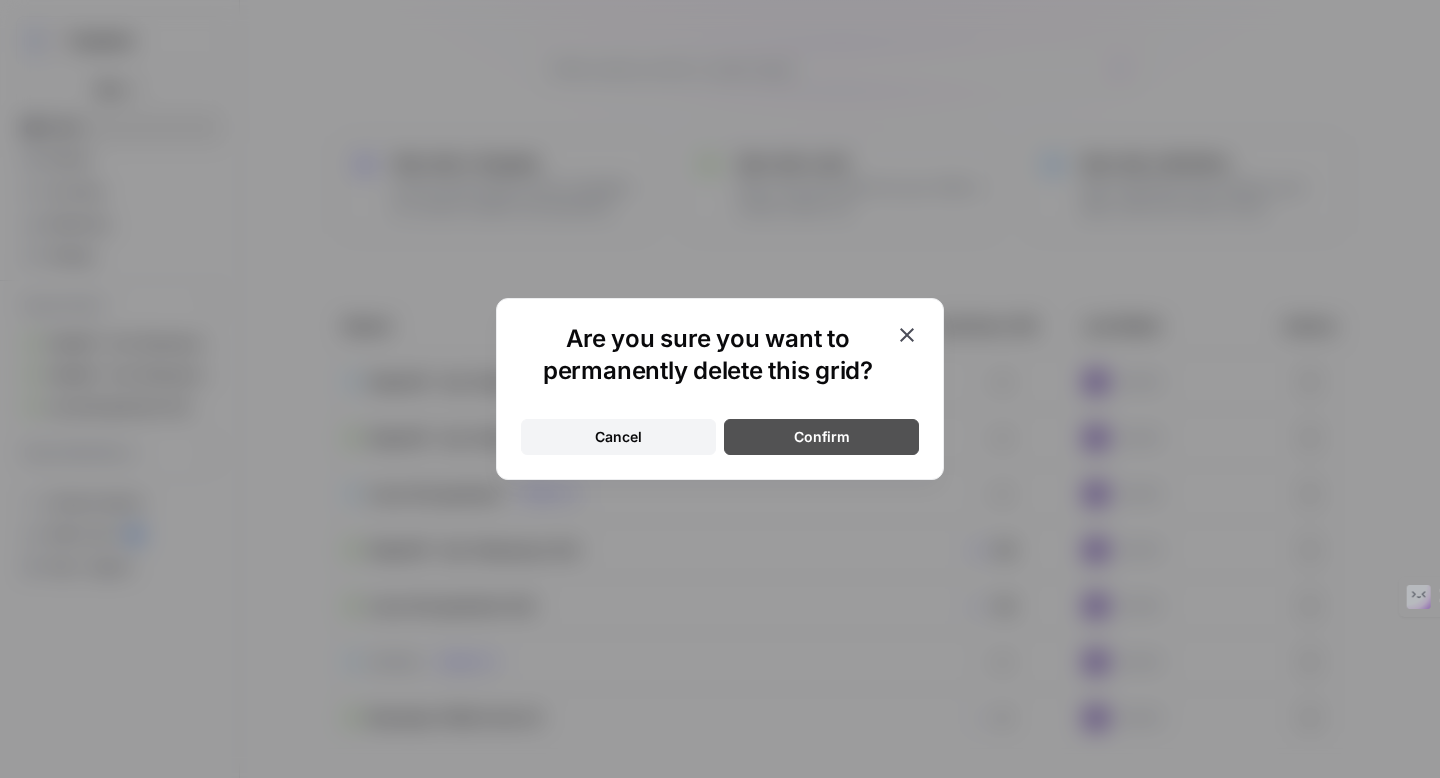 click on "Confirm" at bounding box center (821, 437) 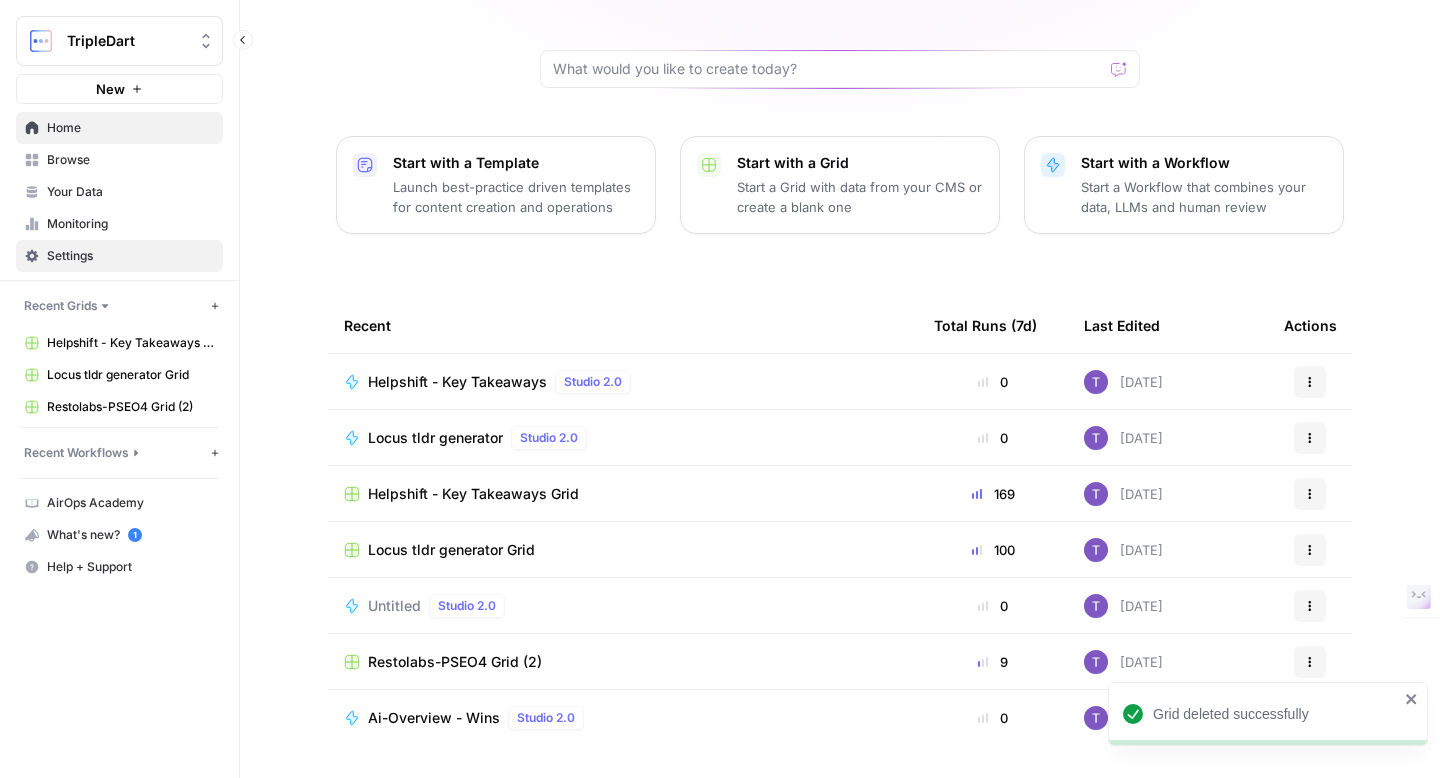 click on "Settings" at bounding box center [130, 256] 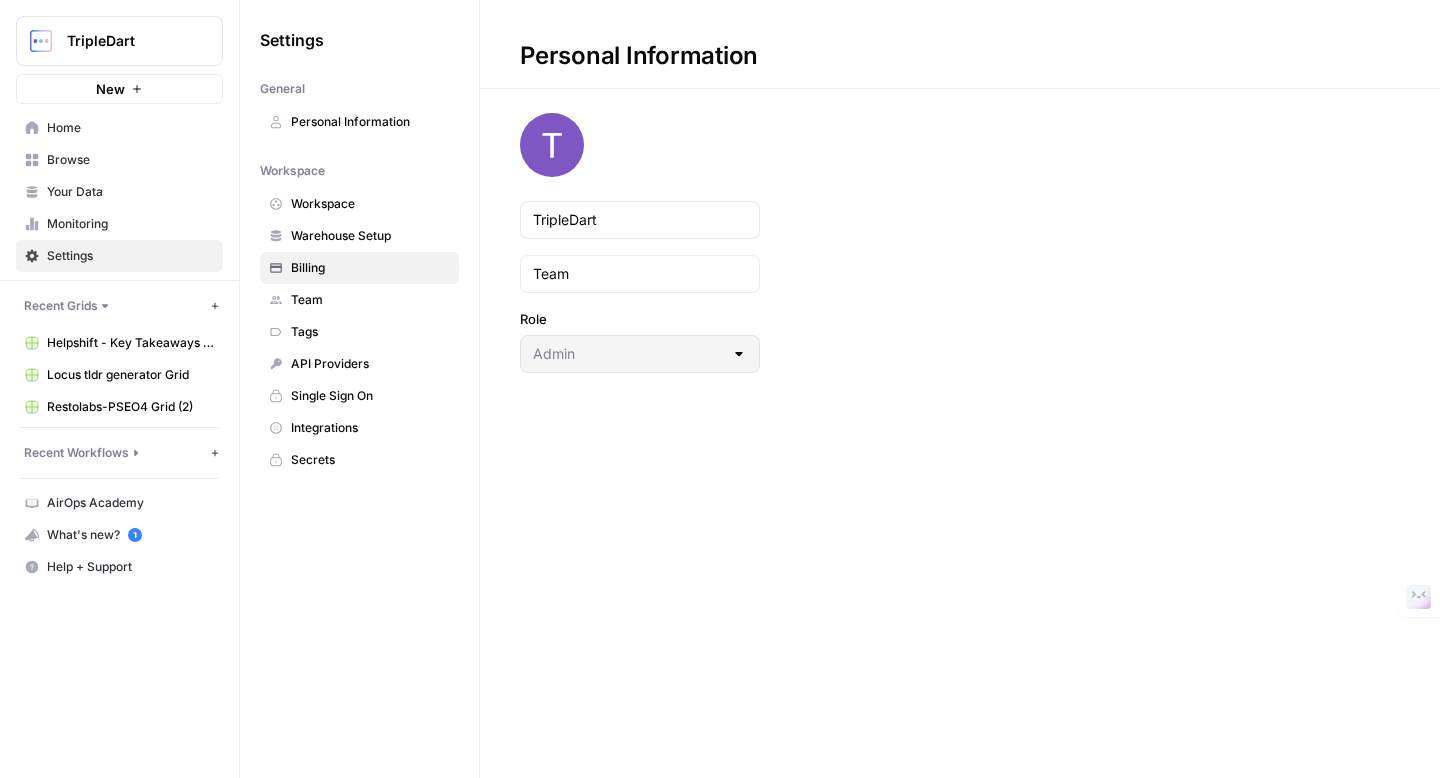 click on "Billing" at bounding box center [359, 268] 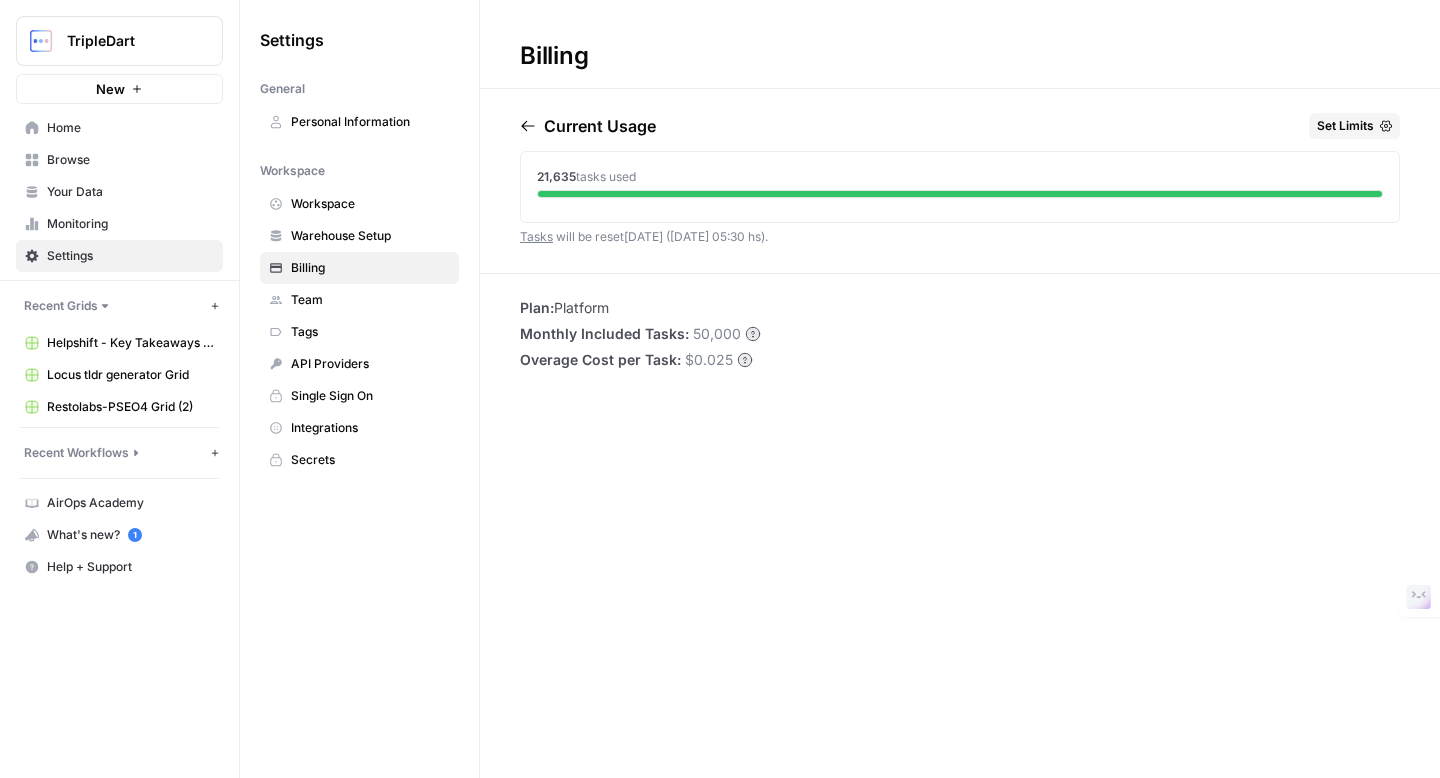 click 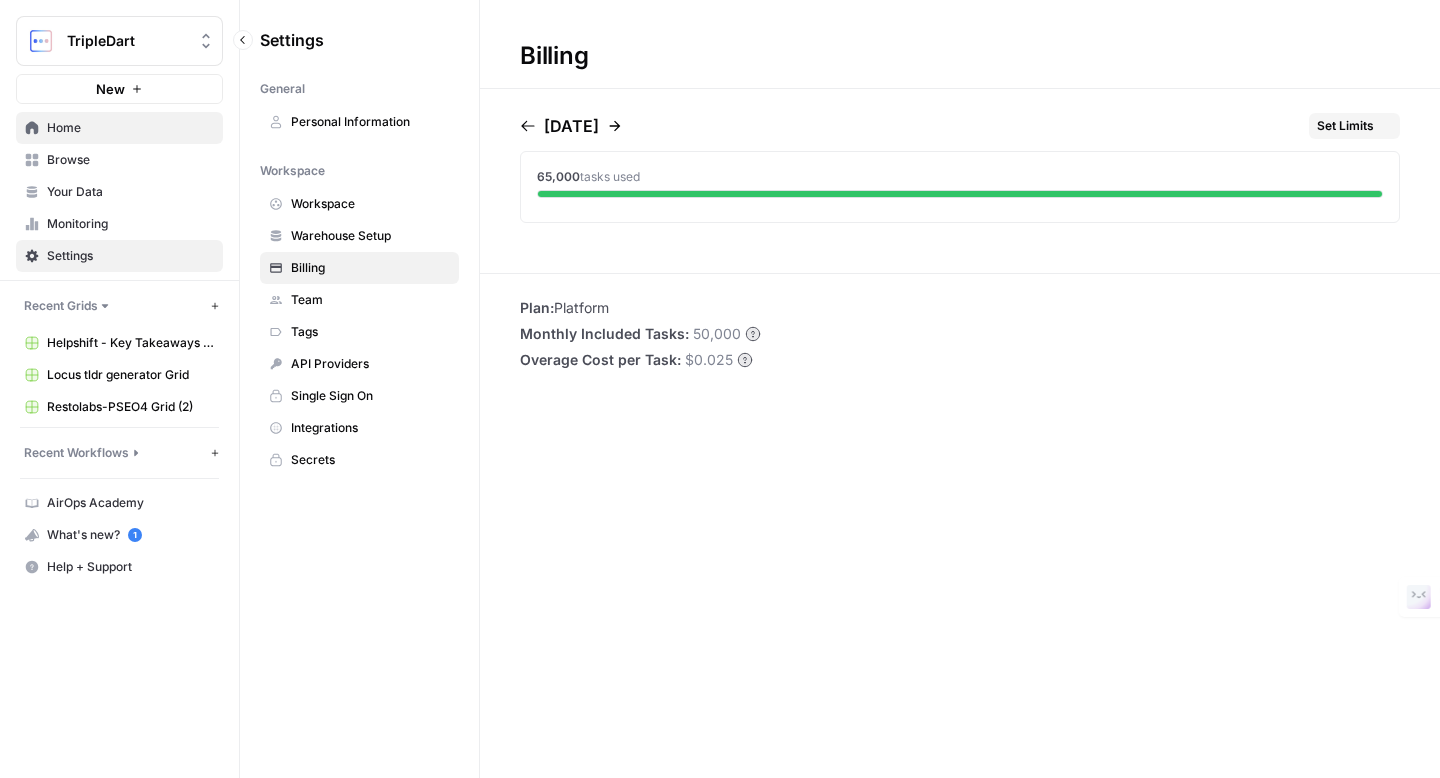 click on "Home" at bounding box center (130, 128) 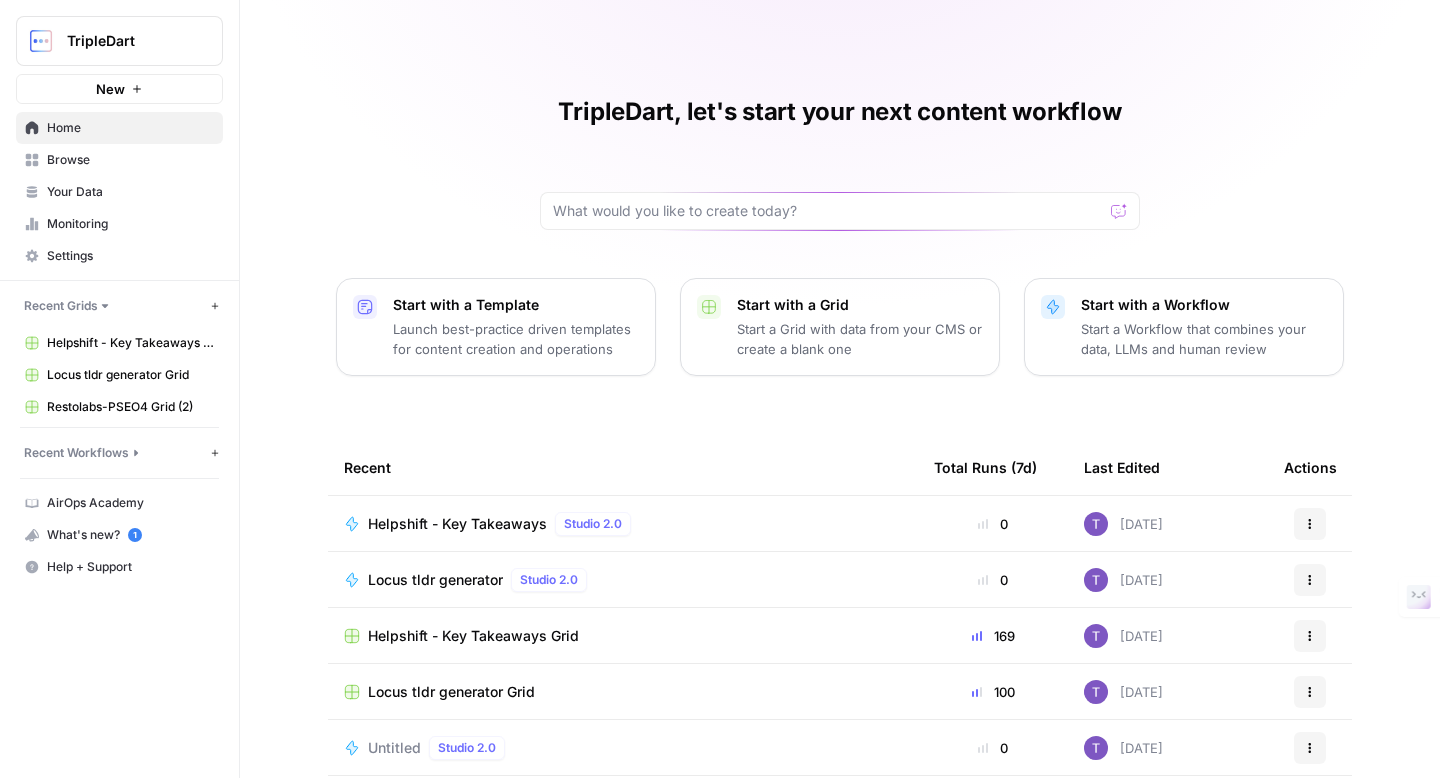 click on "Helpshift - Key Takeaways" at bounding box center (457, 524) 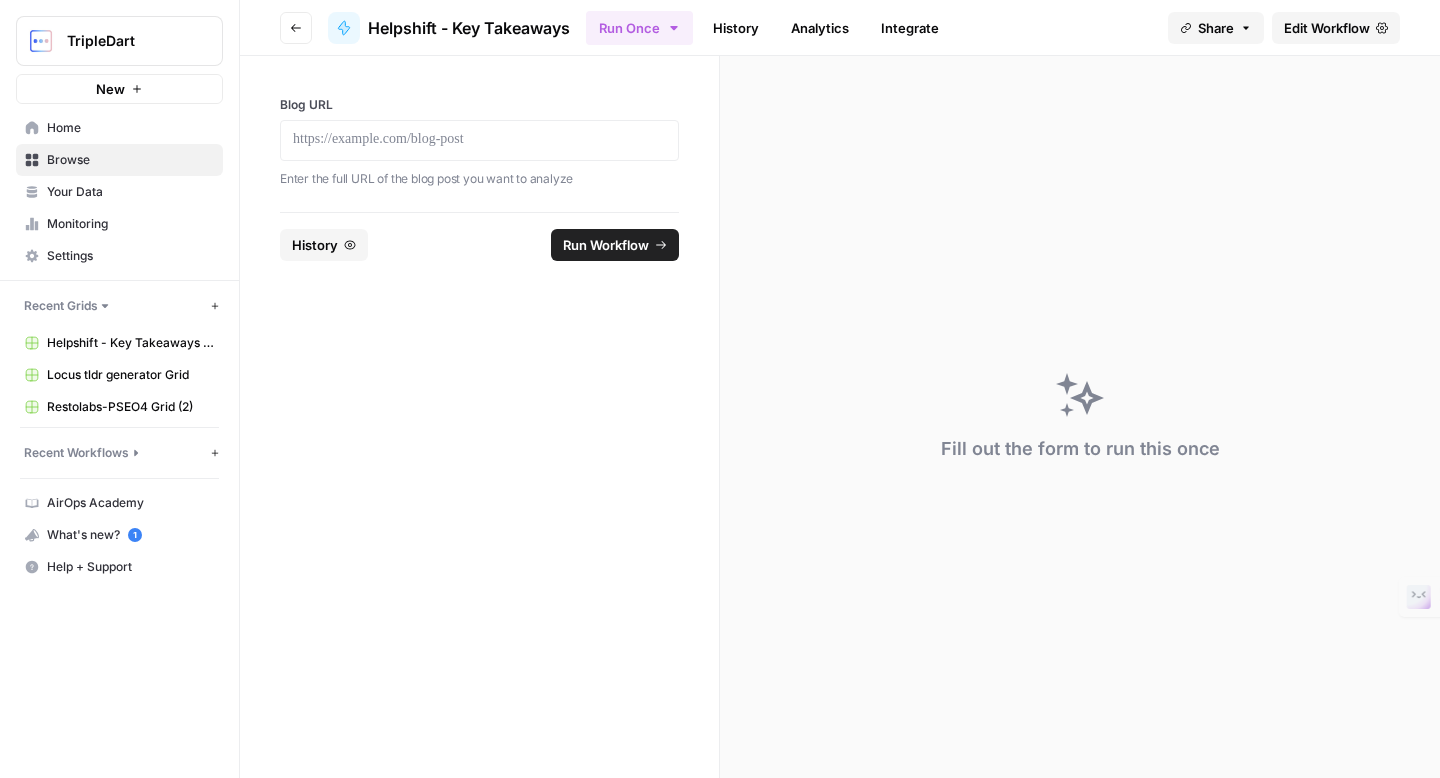 click on "Blog URL Enter the full URL of the blog post you want to analyze" at bounding box center (479, 142) 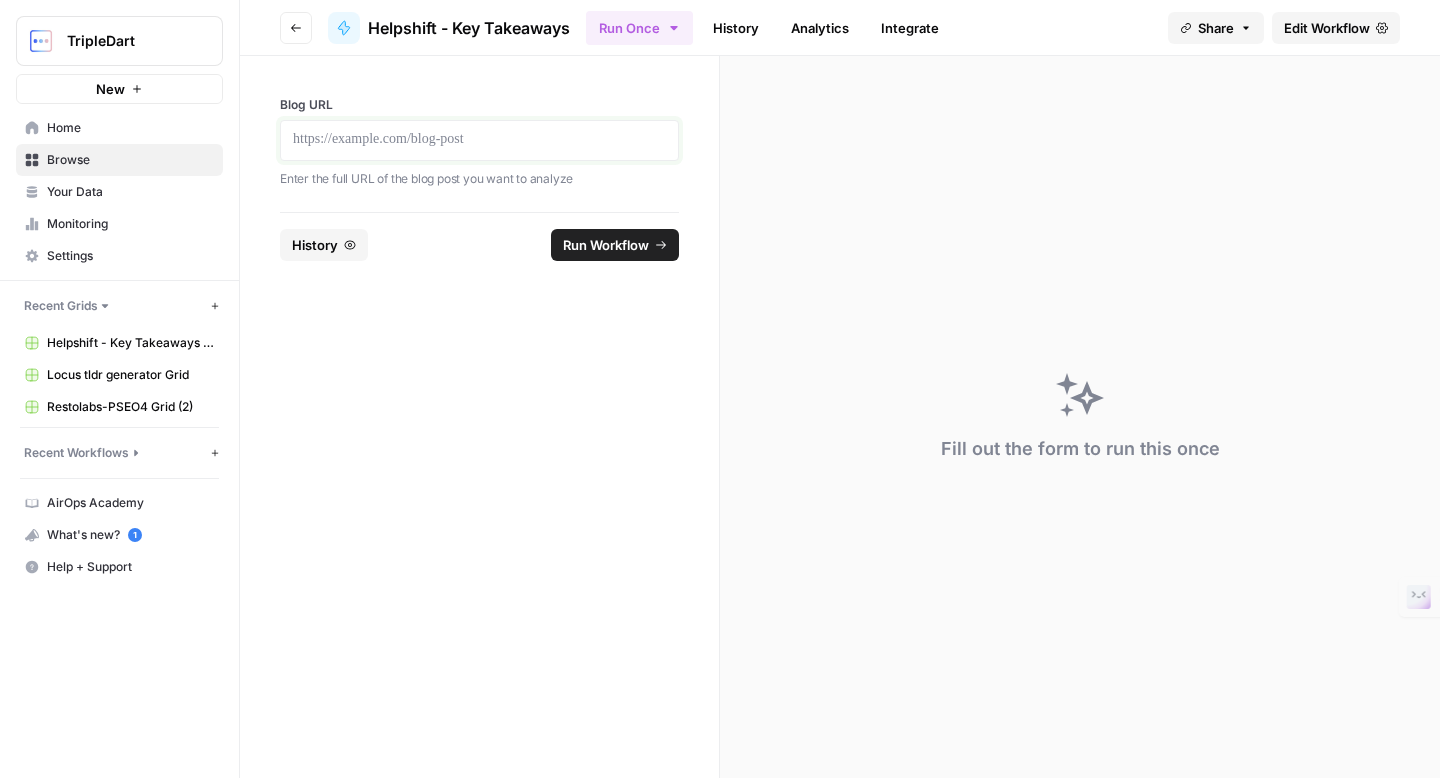 click at bounding box center (479, 140) 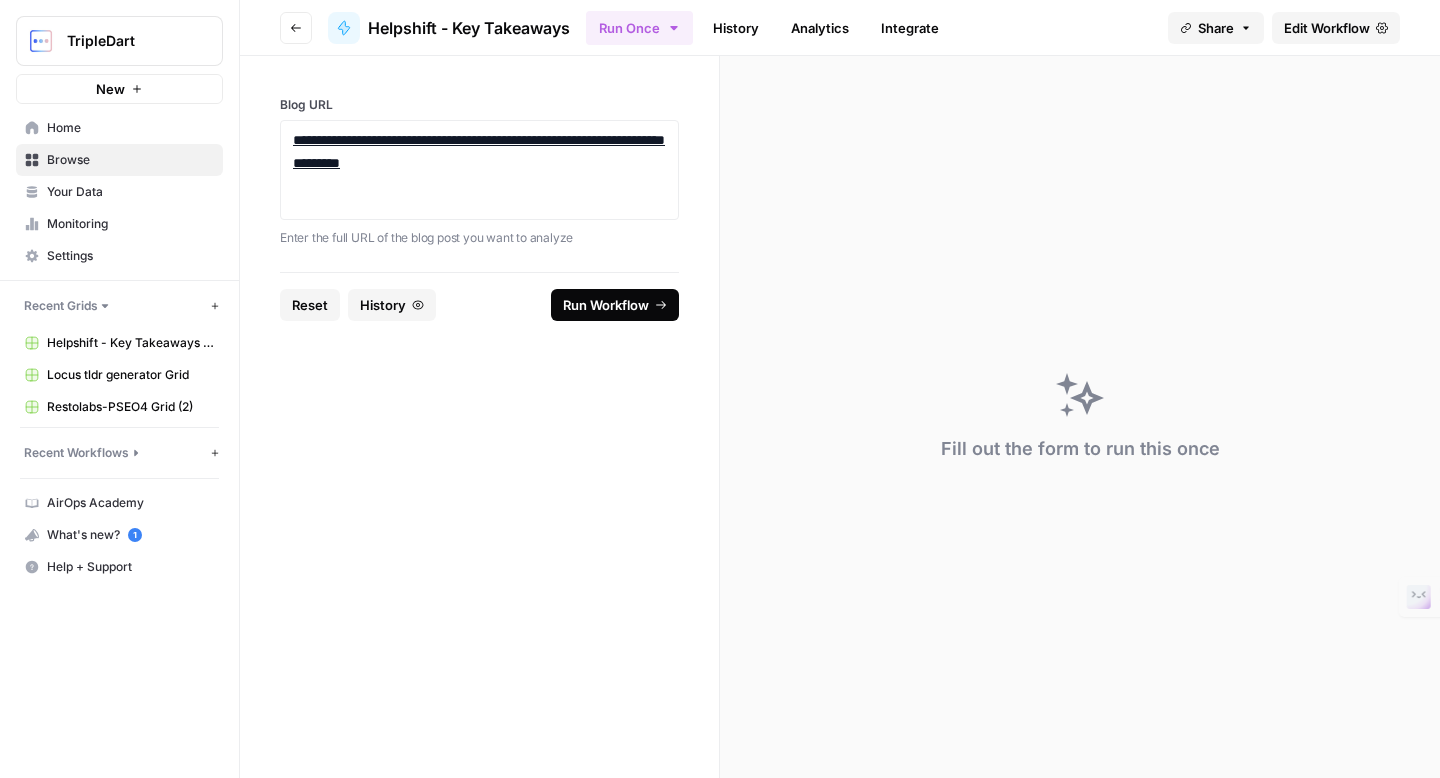 click on "Run Workflow" at bounding box center [606, 305] 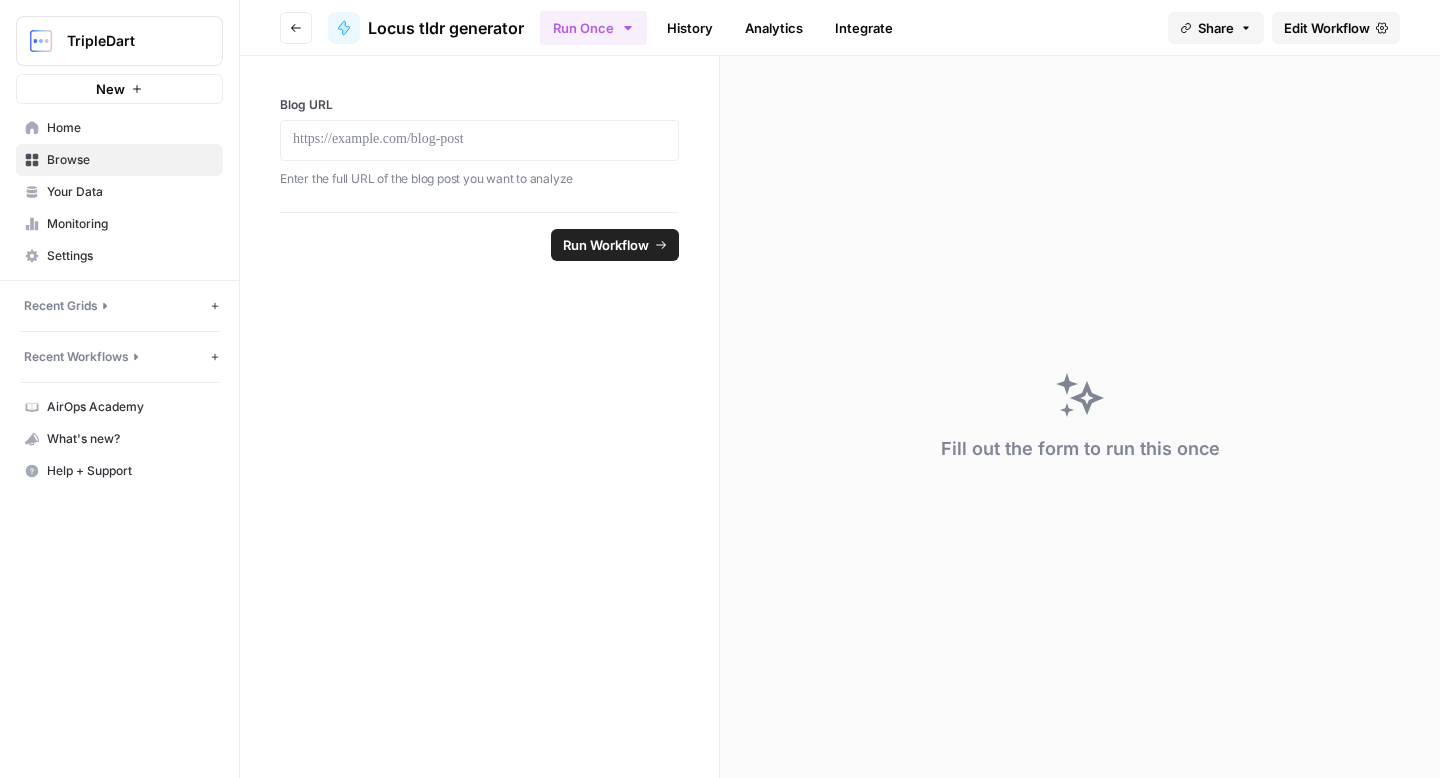 scroll, scrollTop: 0, scrollLeft: 0, axis: both 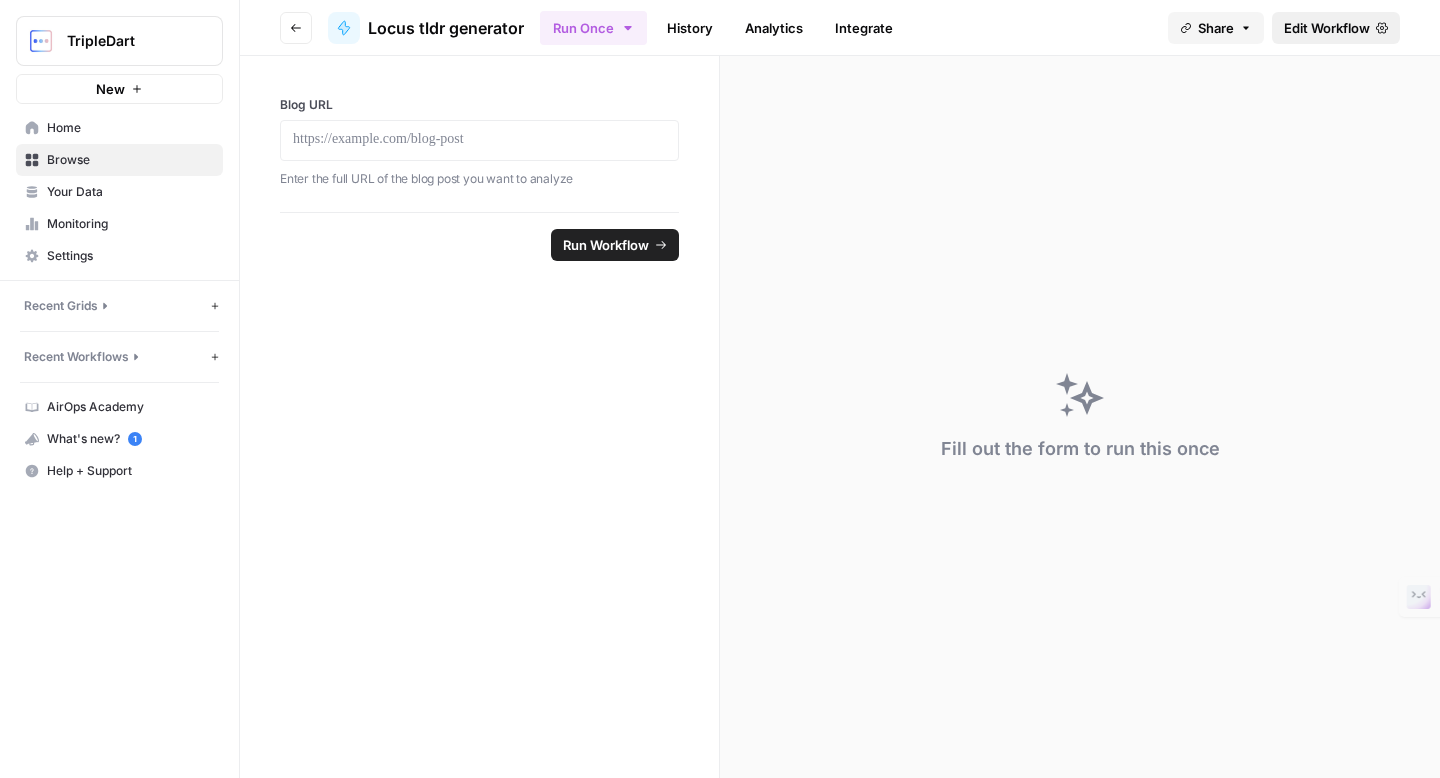 click on "Edit Workflow" at bounding box center [1336, 28] 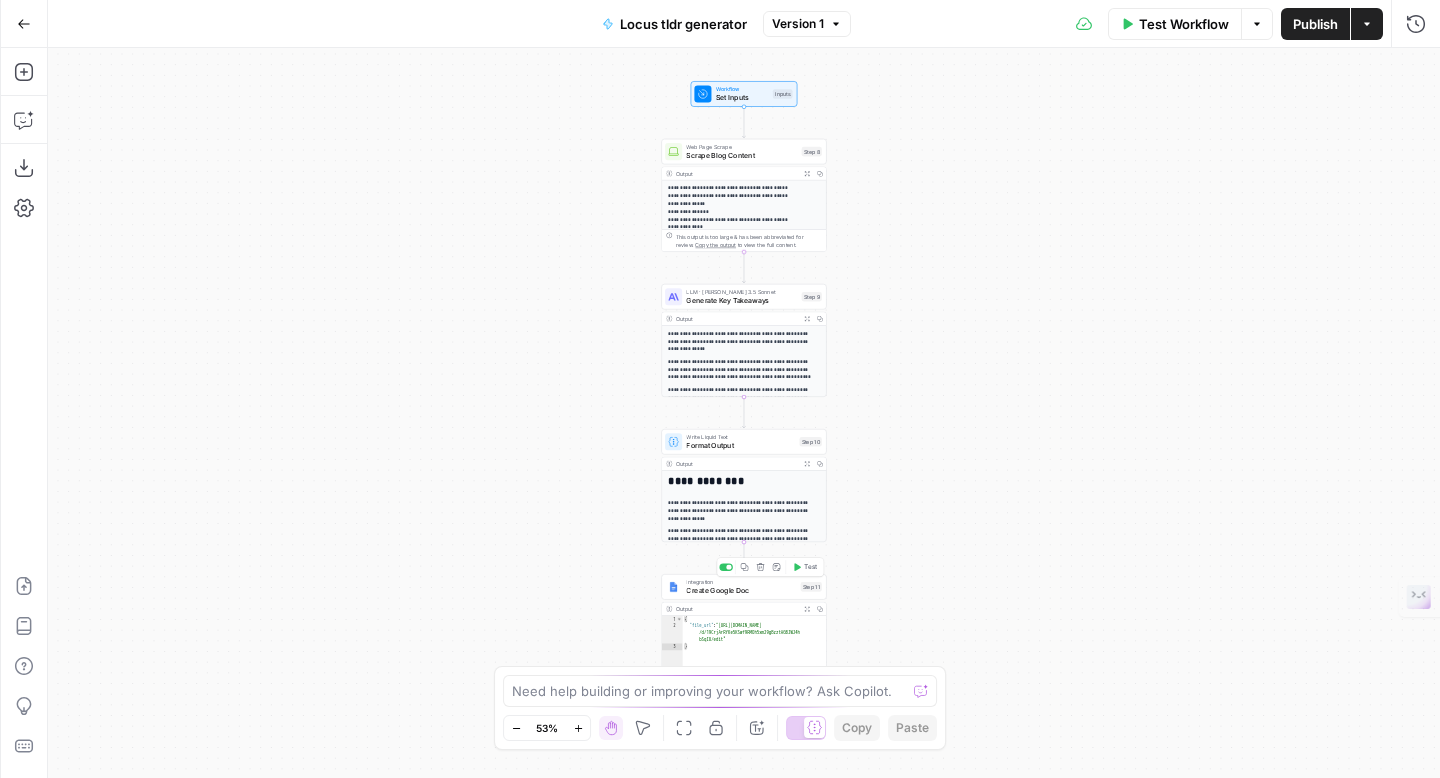 click on "Create Google Doc" at bounding box center (741, 590) 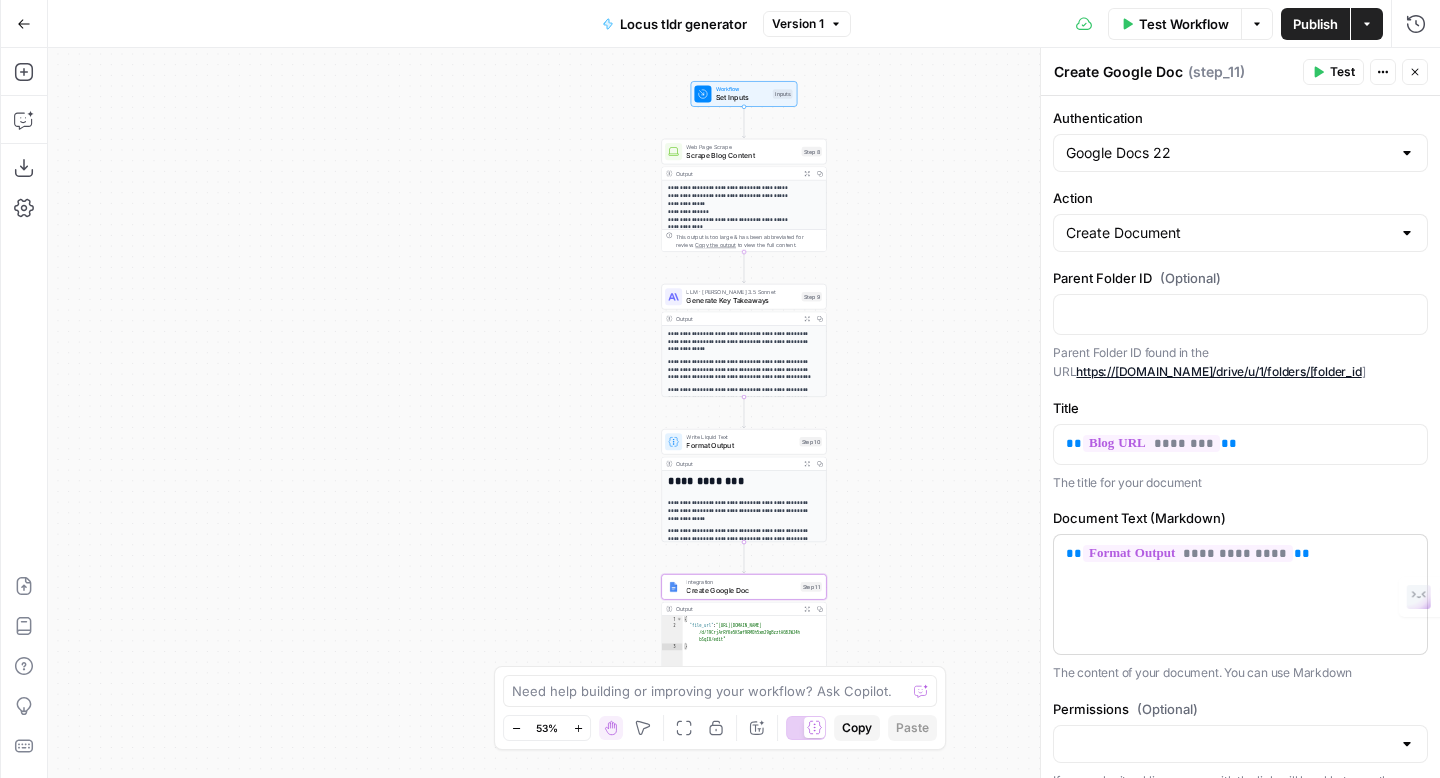 scroll, scrollTop: 91, scrollLeft: 0, axis: vertical 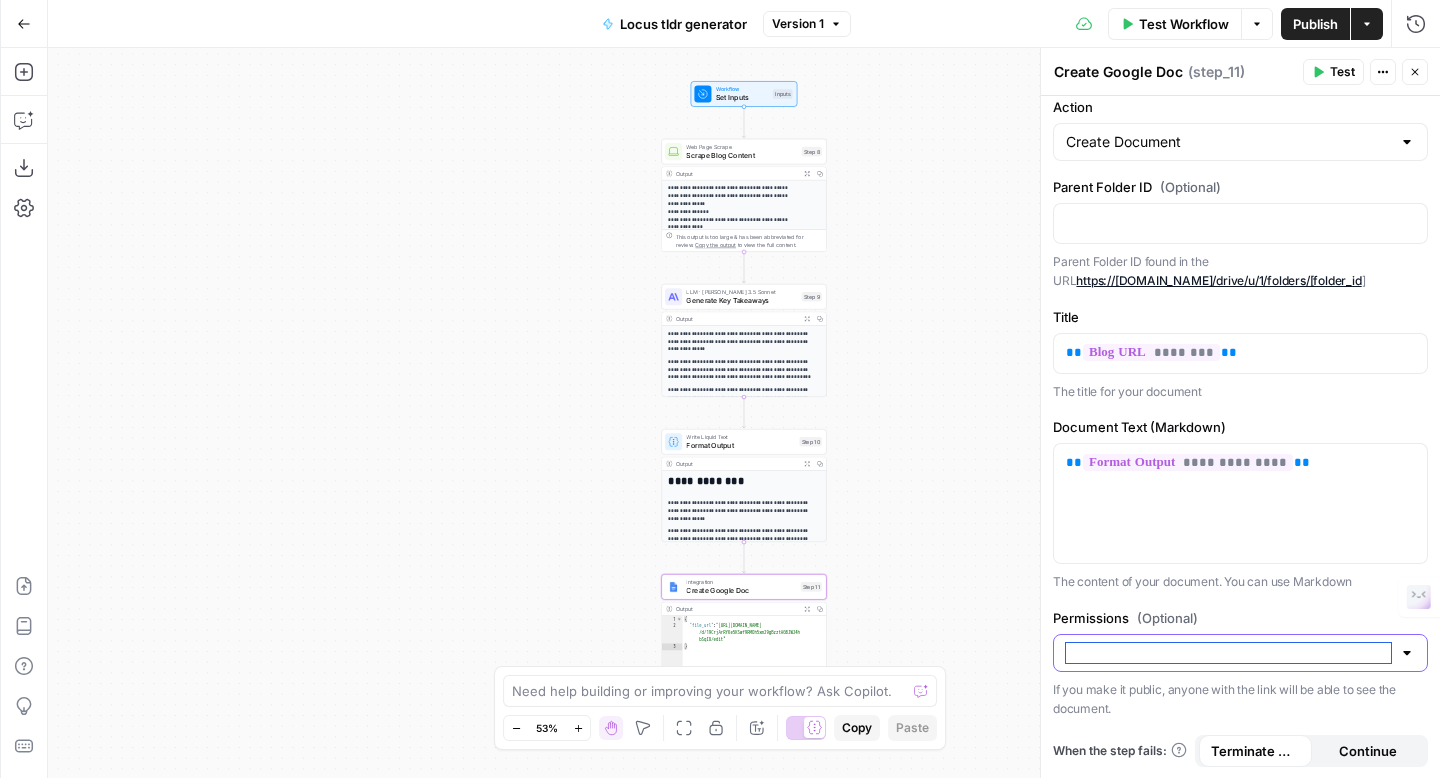 click on "Permissions   (Optional)" at bounding box center (1228, 653) 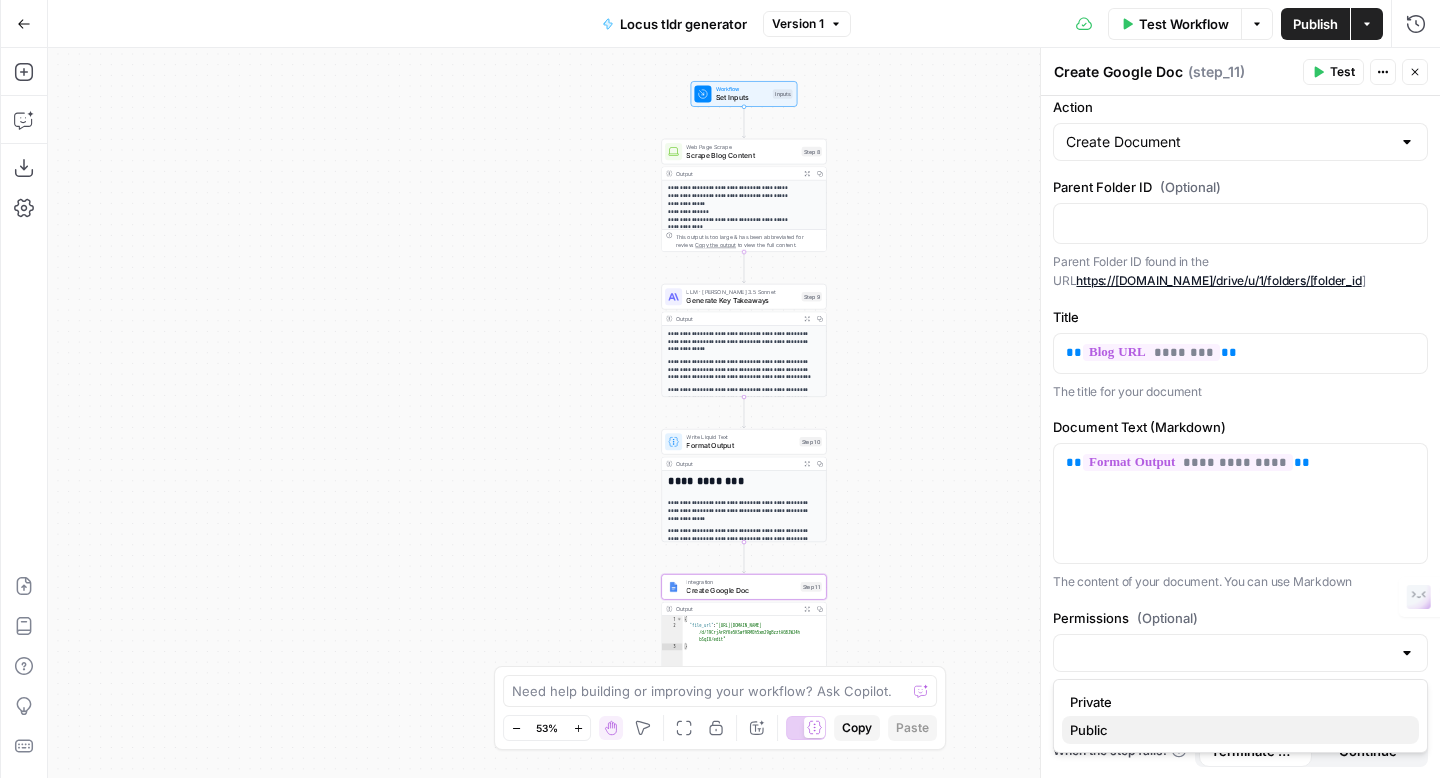 click on "Public" at bounding box center [1240, 730] 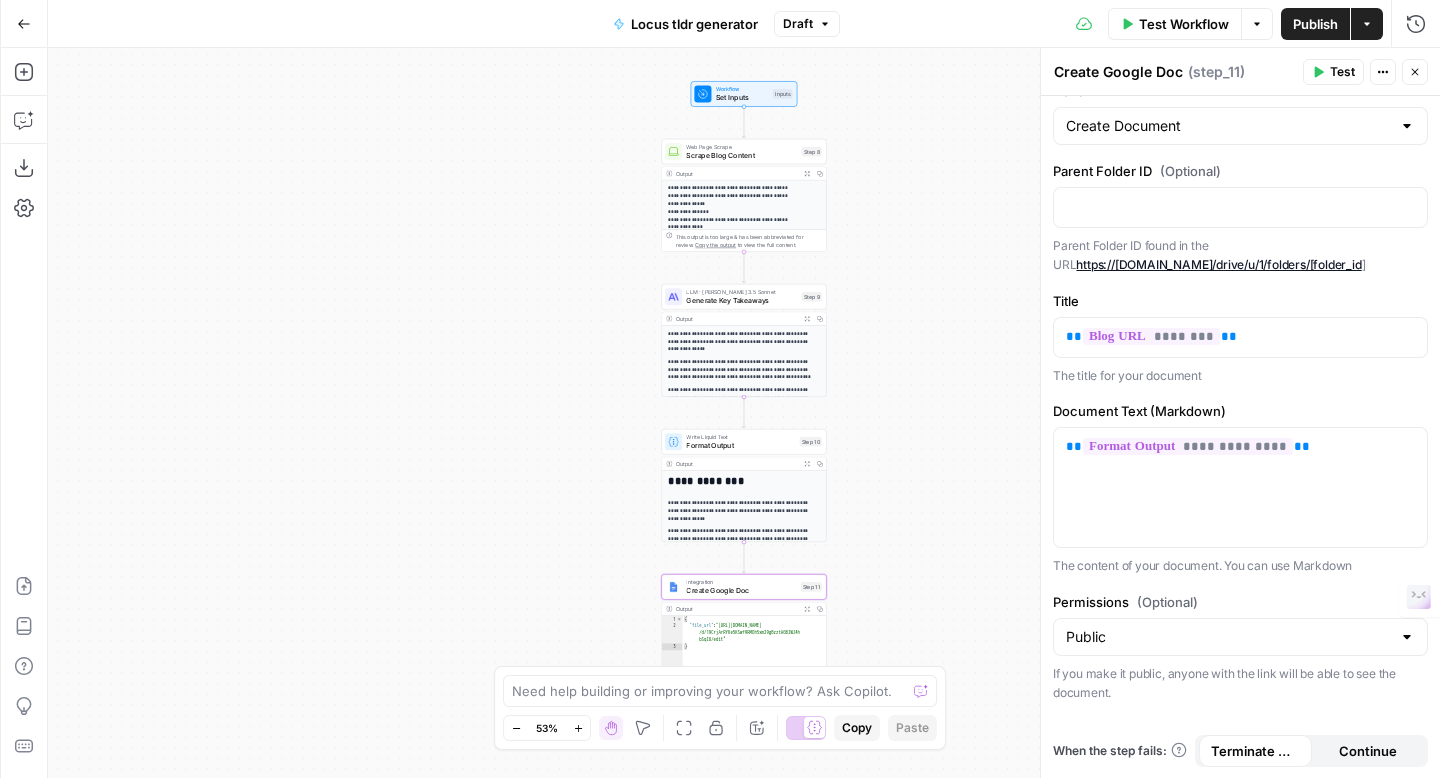 scroll, scrollTop: 91, scrollLeft: 0, axis: vertical 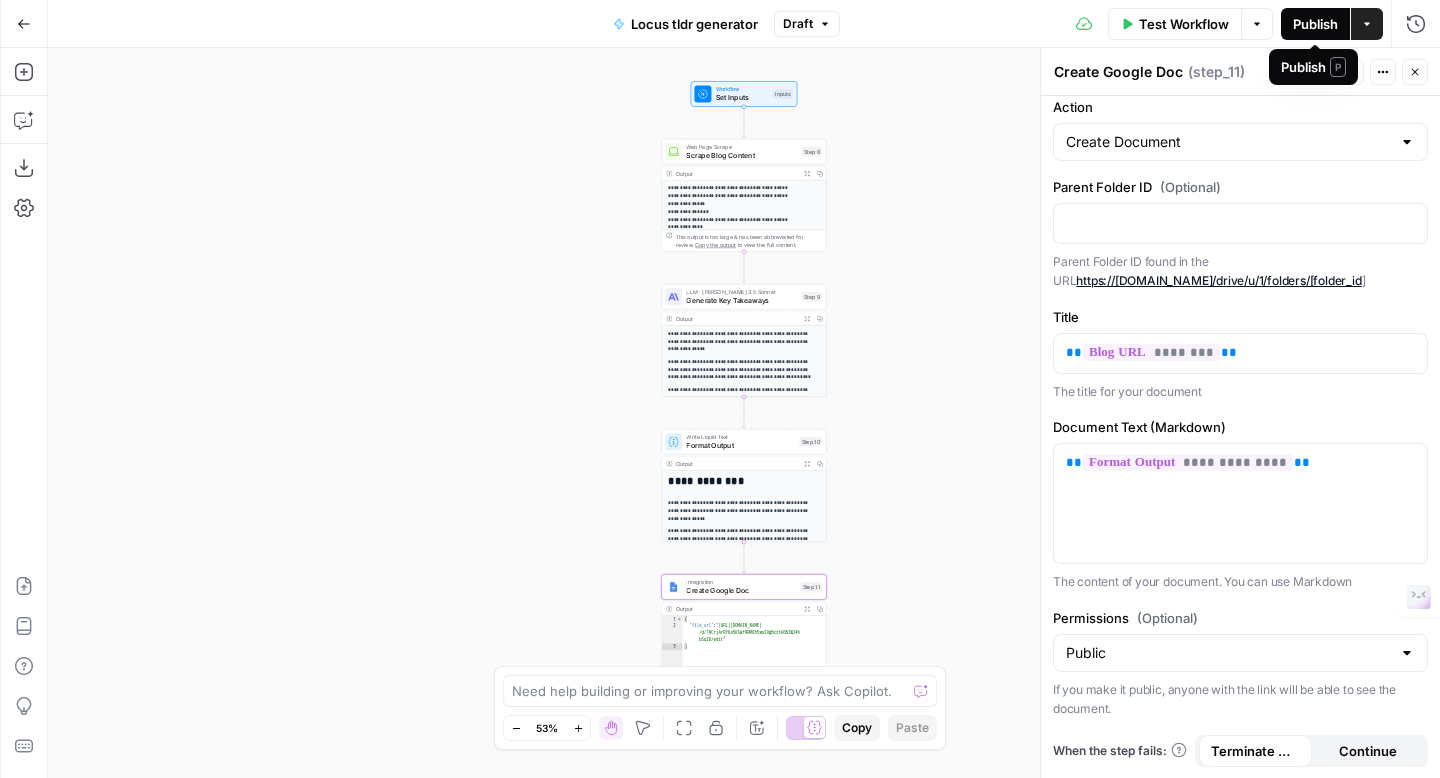 click on "Publish" at bounding box center [1315, 24] 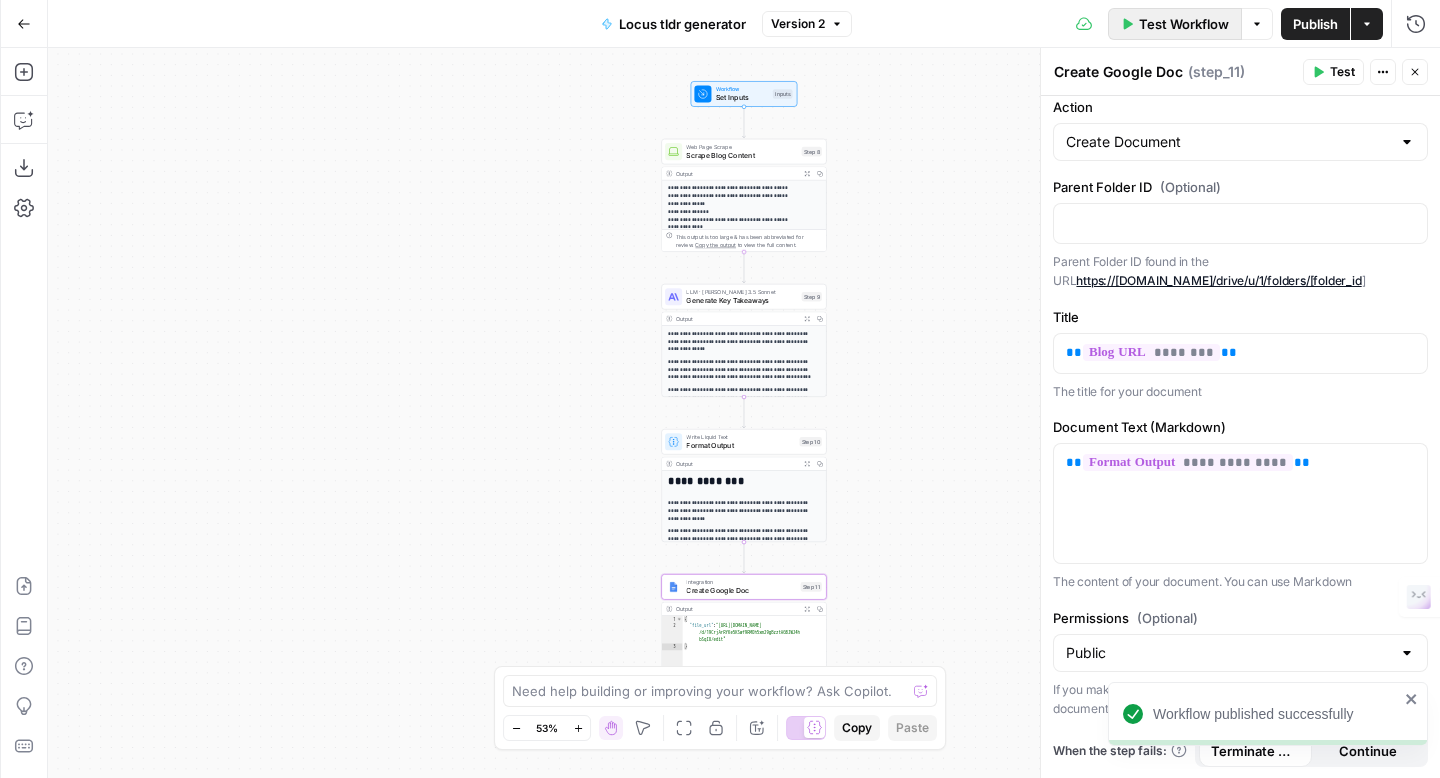 click on "Test Workflow" at bounding box center (1184, 24) 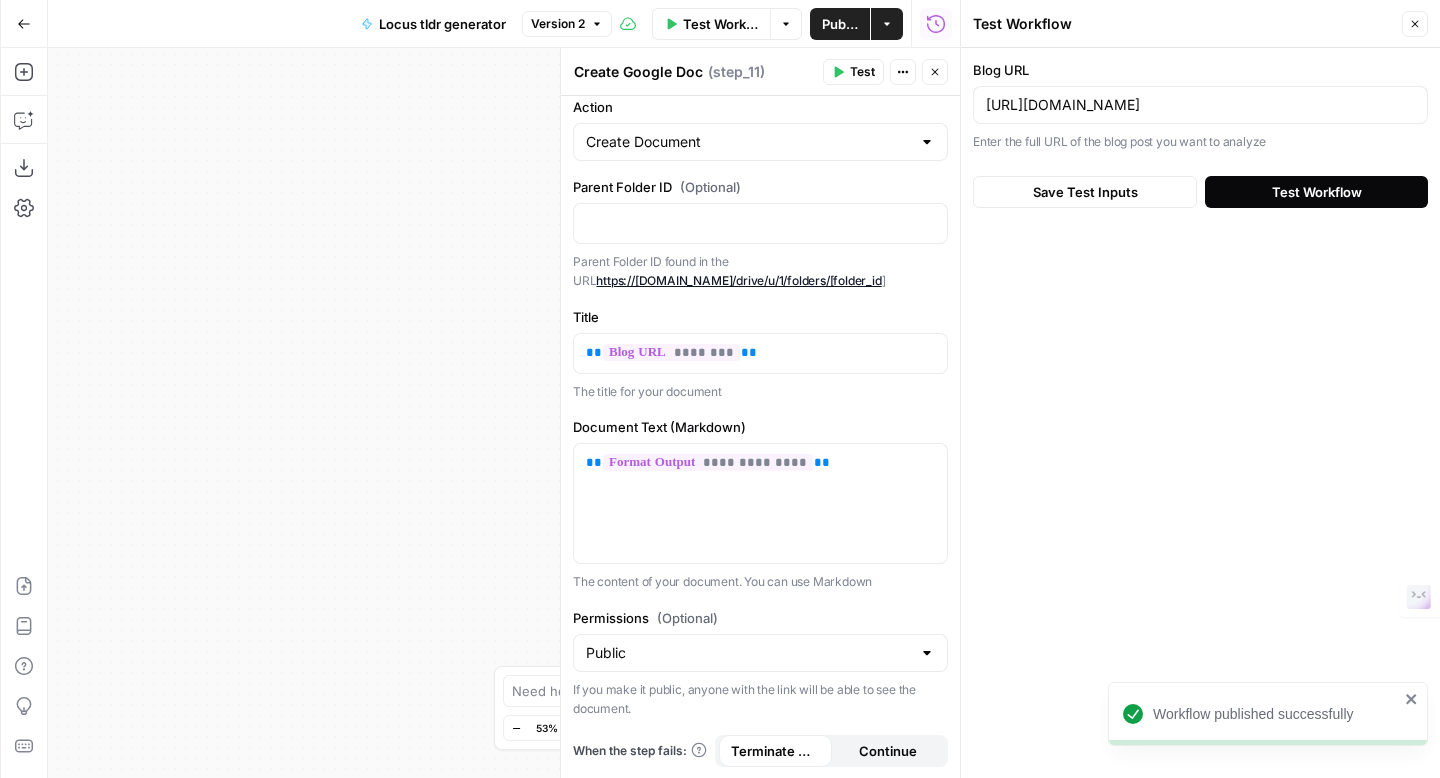 click on "Test Workflow" at bounding box center (1317, 192) 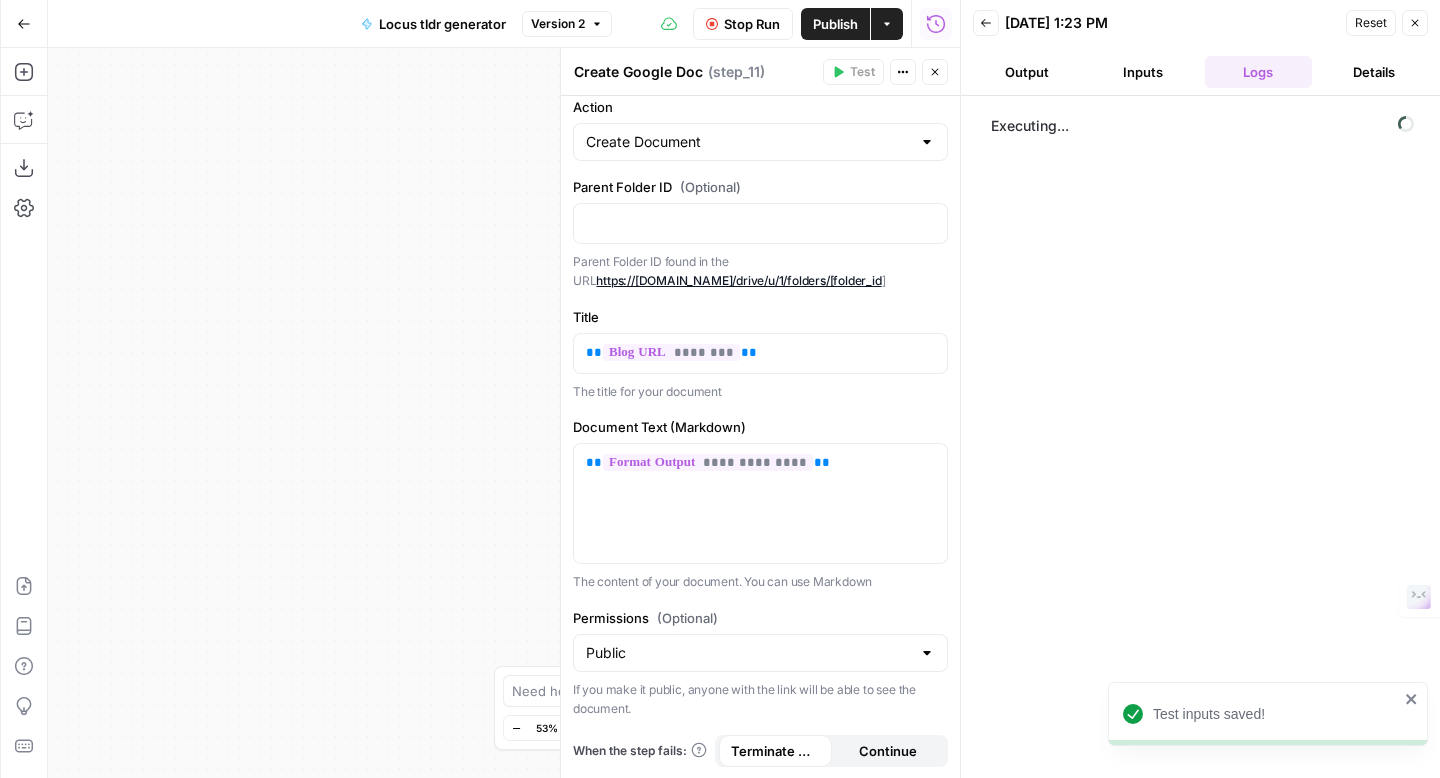 click 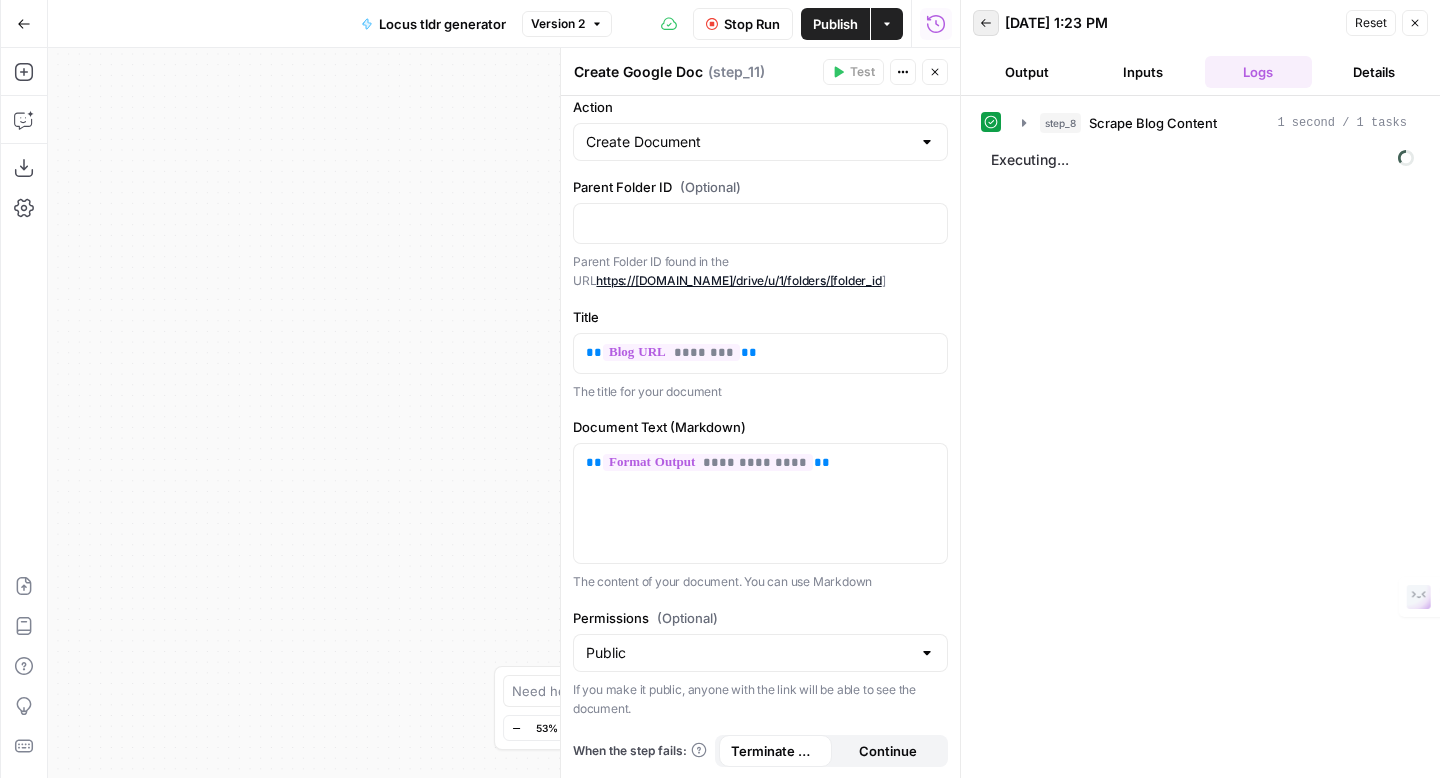 click 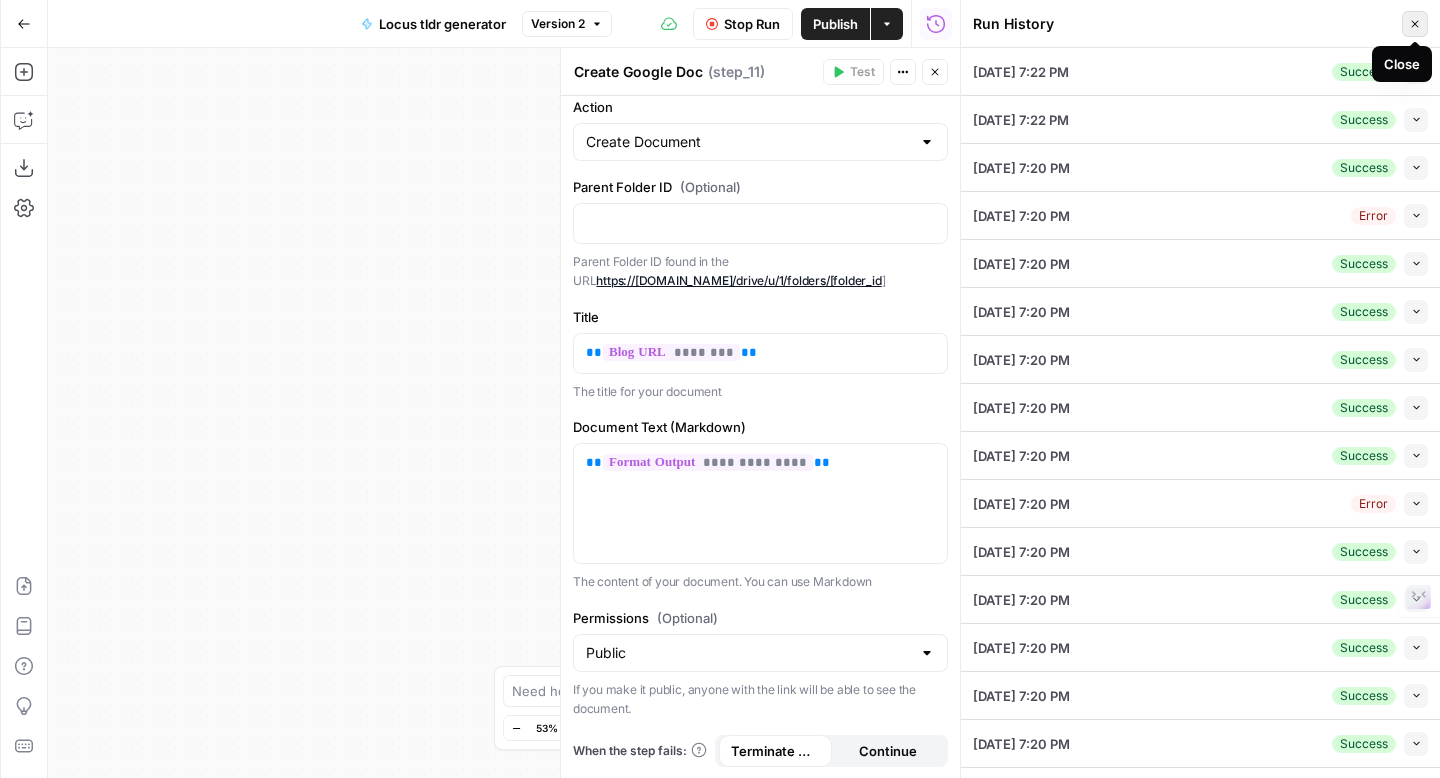 click 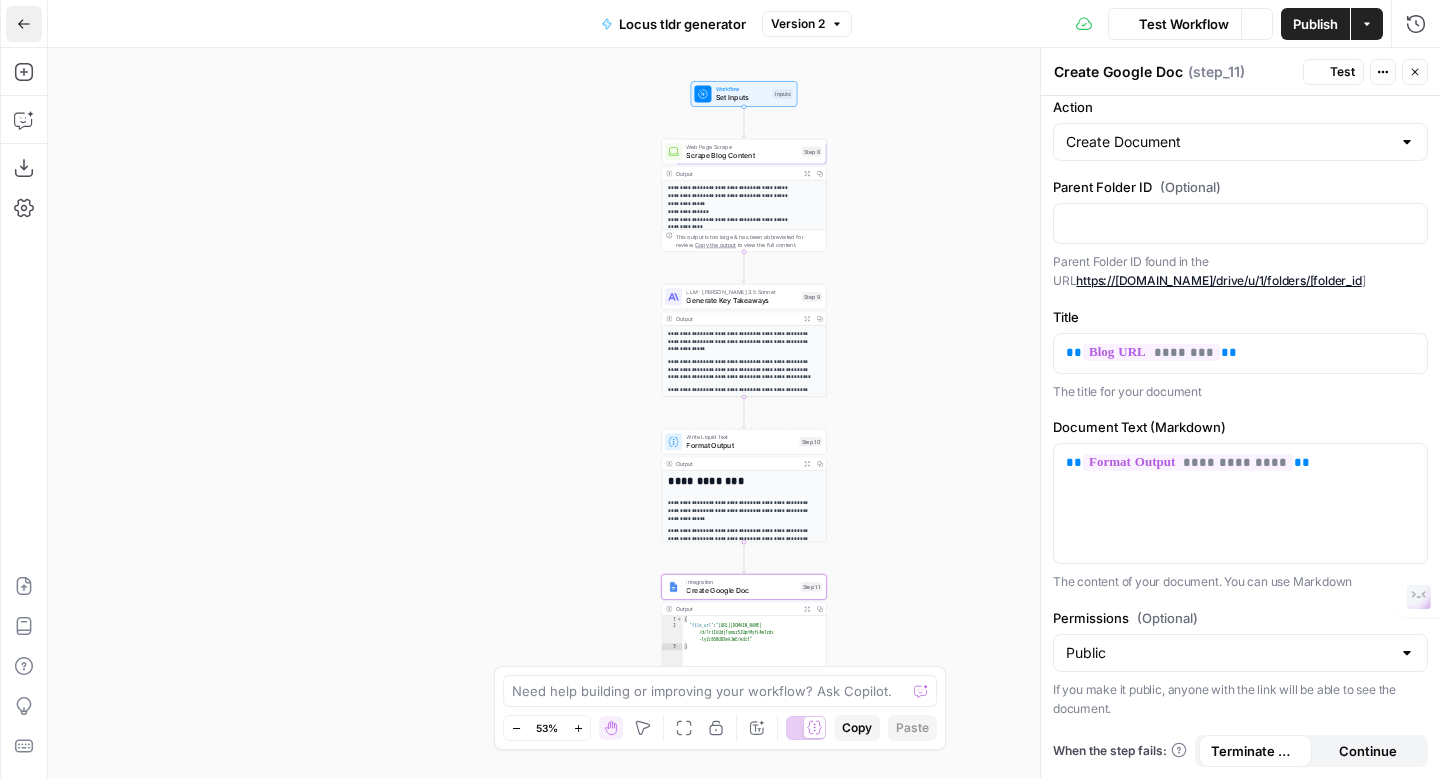 click 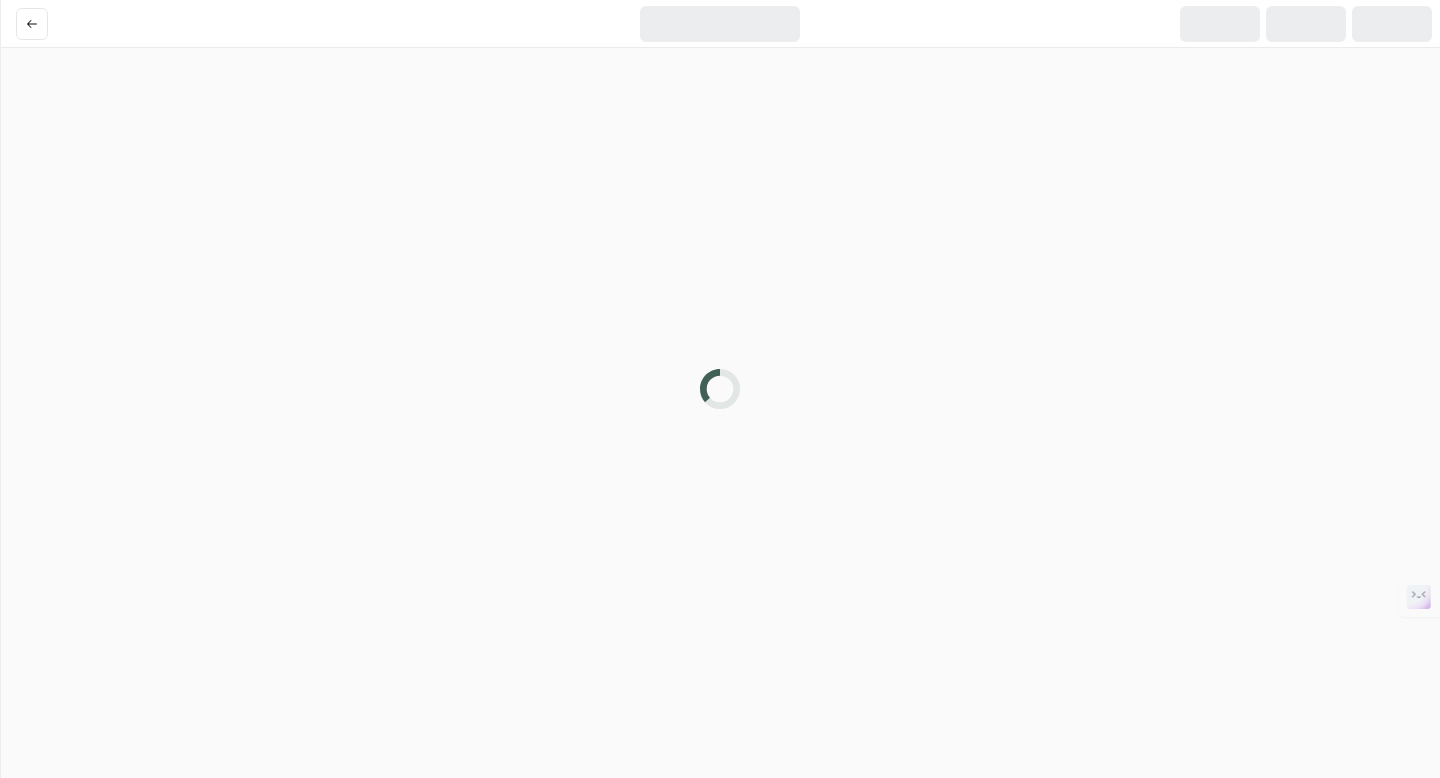 scroll, scrollTop: 0, scrollLeft: 0, axis: both 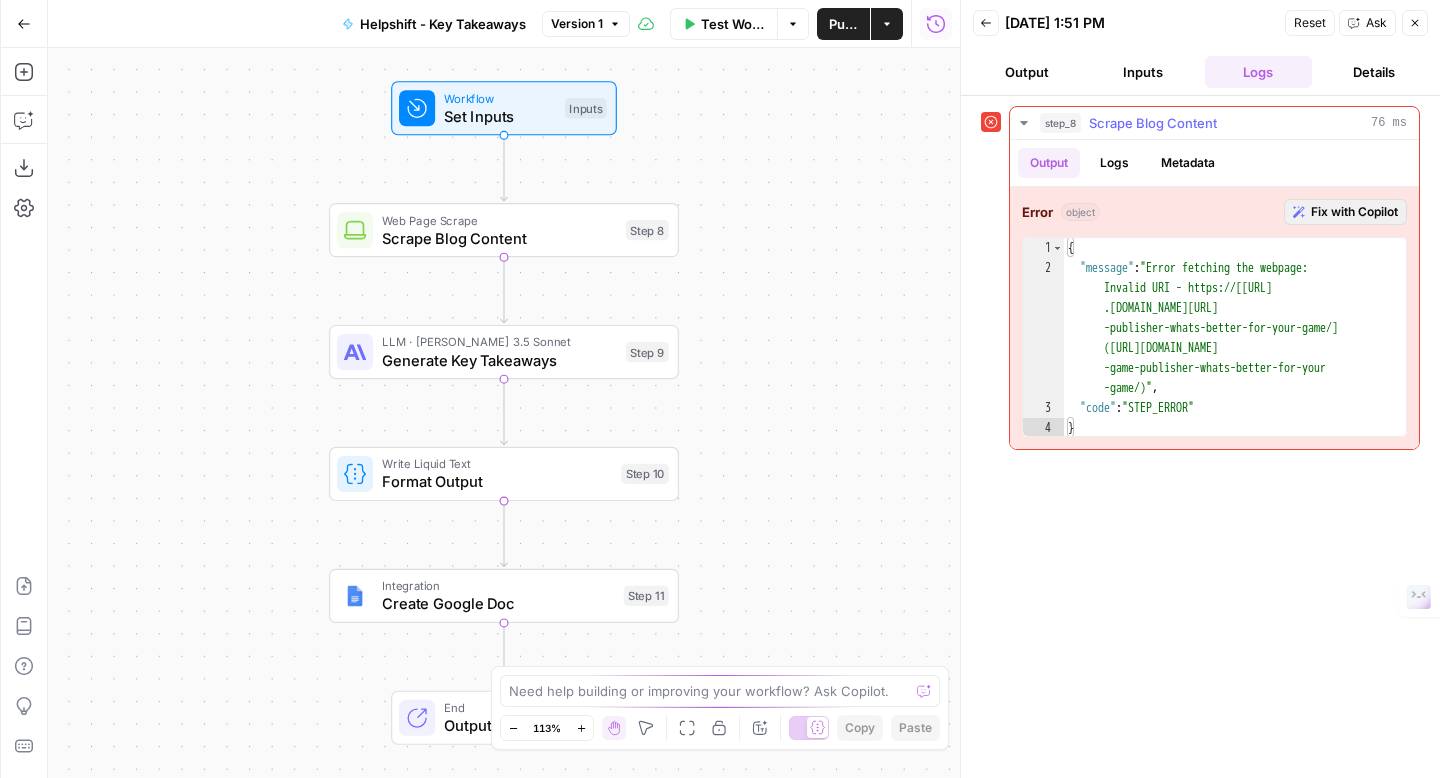 click on "Fix with Copilot" at bounding box center [1354, 212] 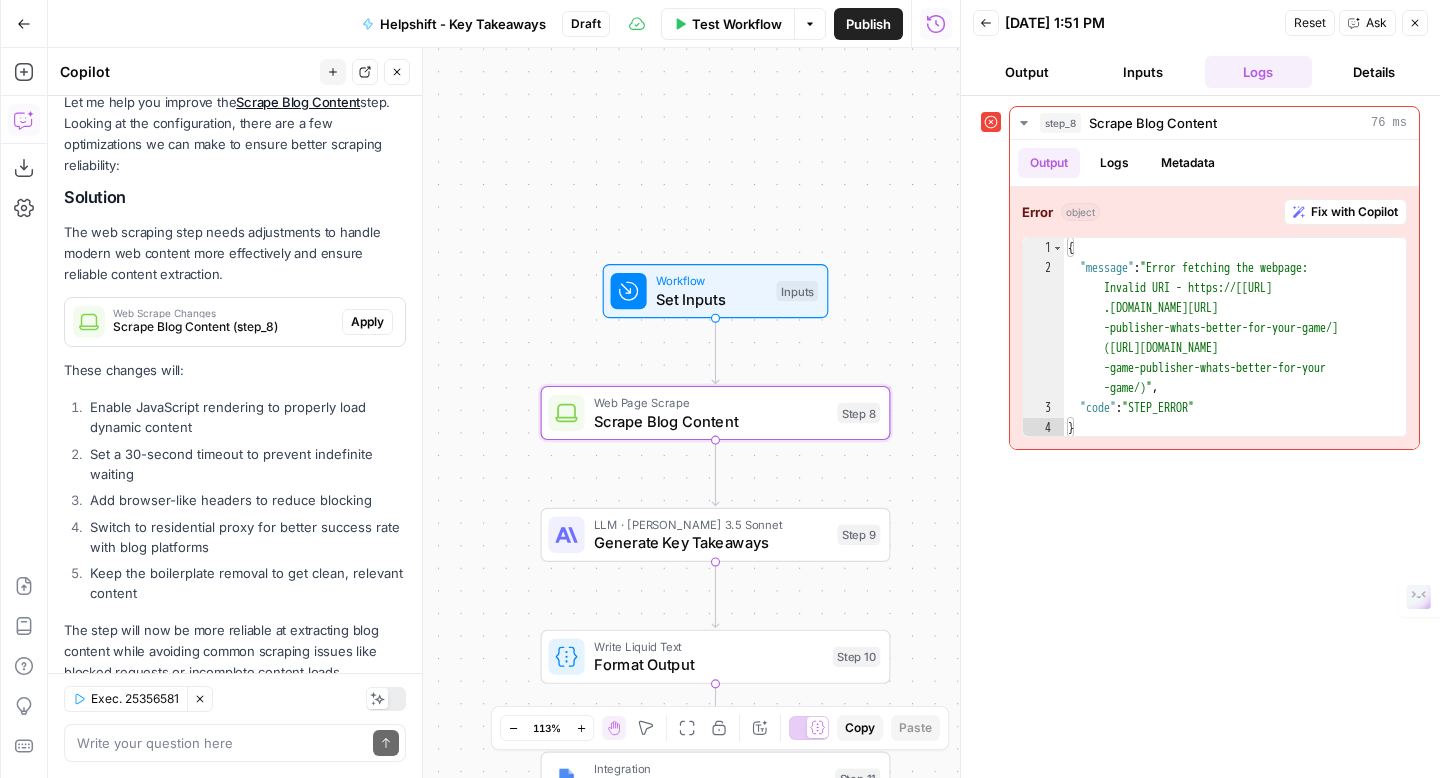 scroll, scrollTop: 266, scrollLeft: 0, axis: vertical 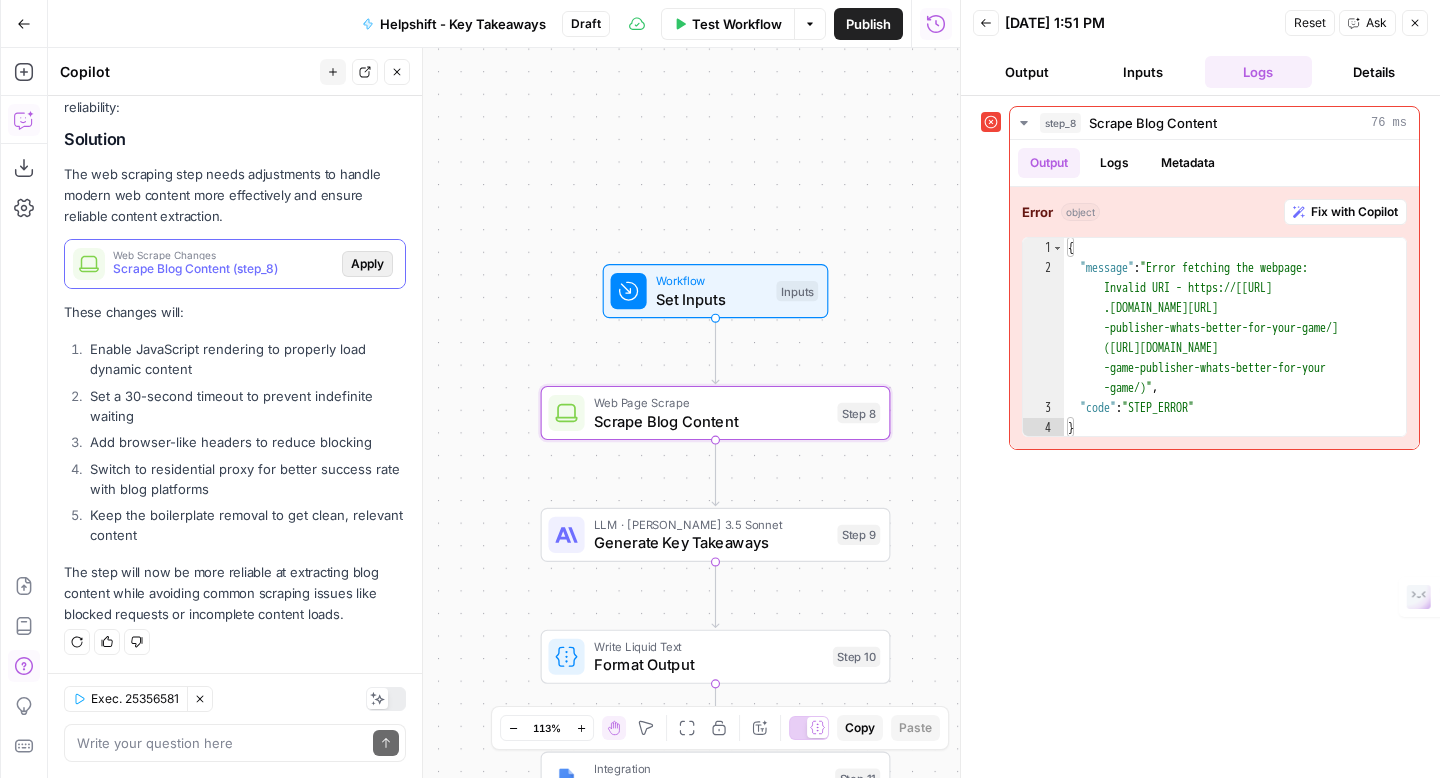 click on "Apply" at bounding box center [367, 264] 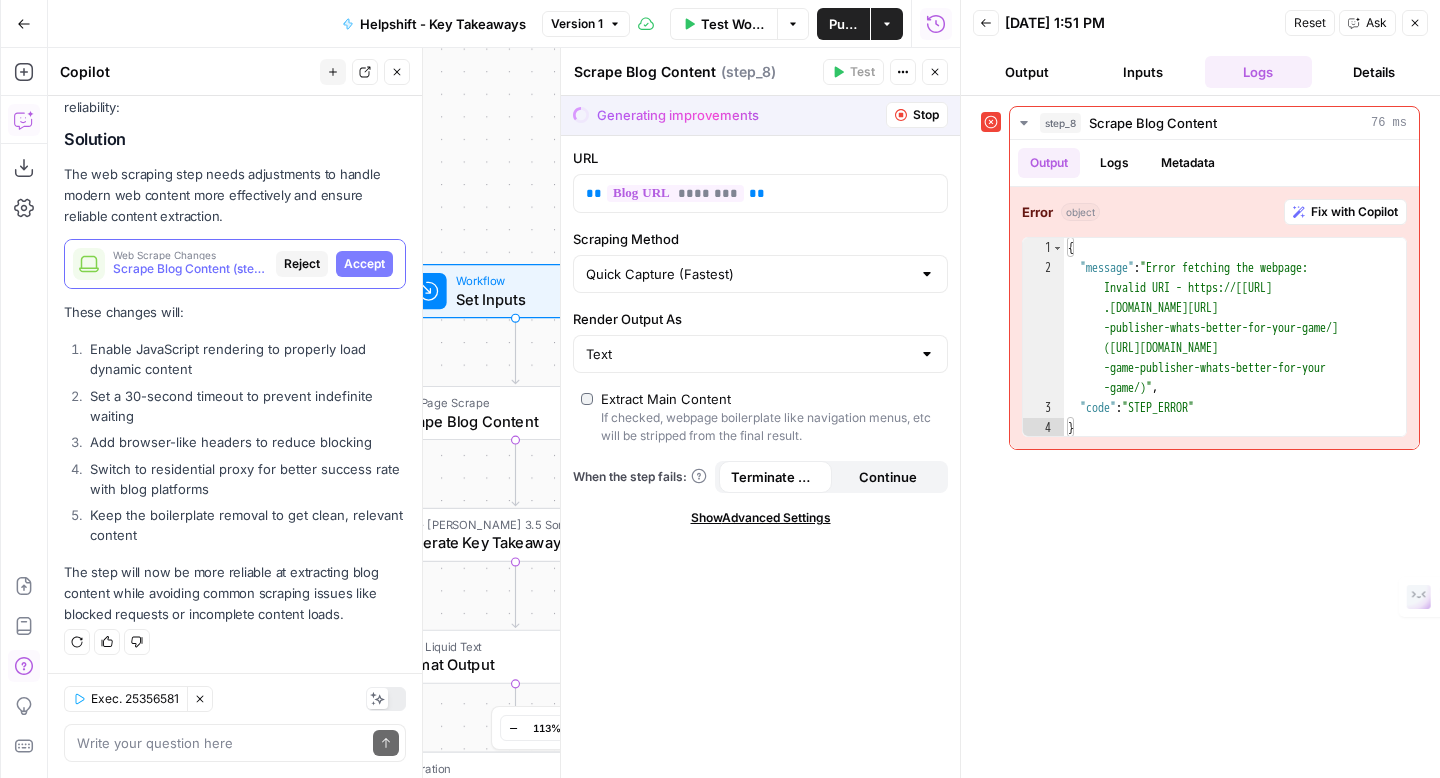 click on "Generating improvements Stop" at bounding box center [760, 115] 